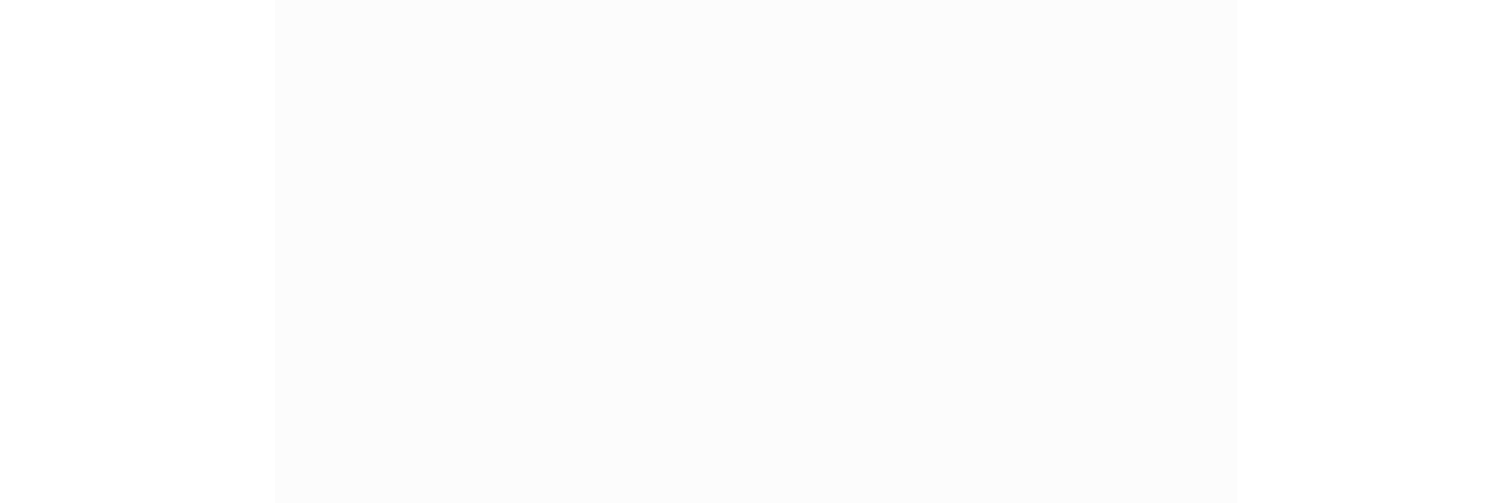 scroll, scrollTop: 0, scrollLeft: 0, axis: both 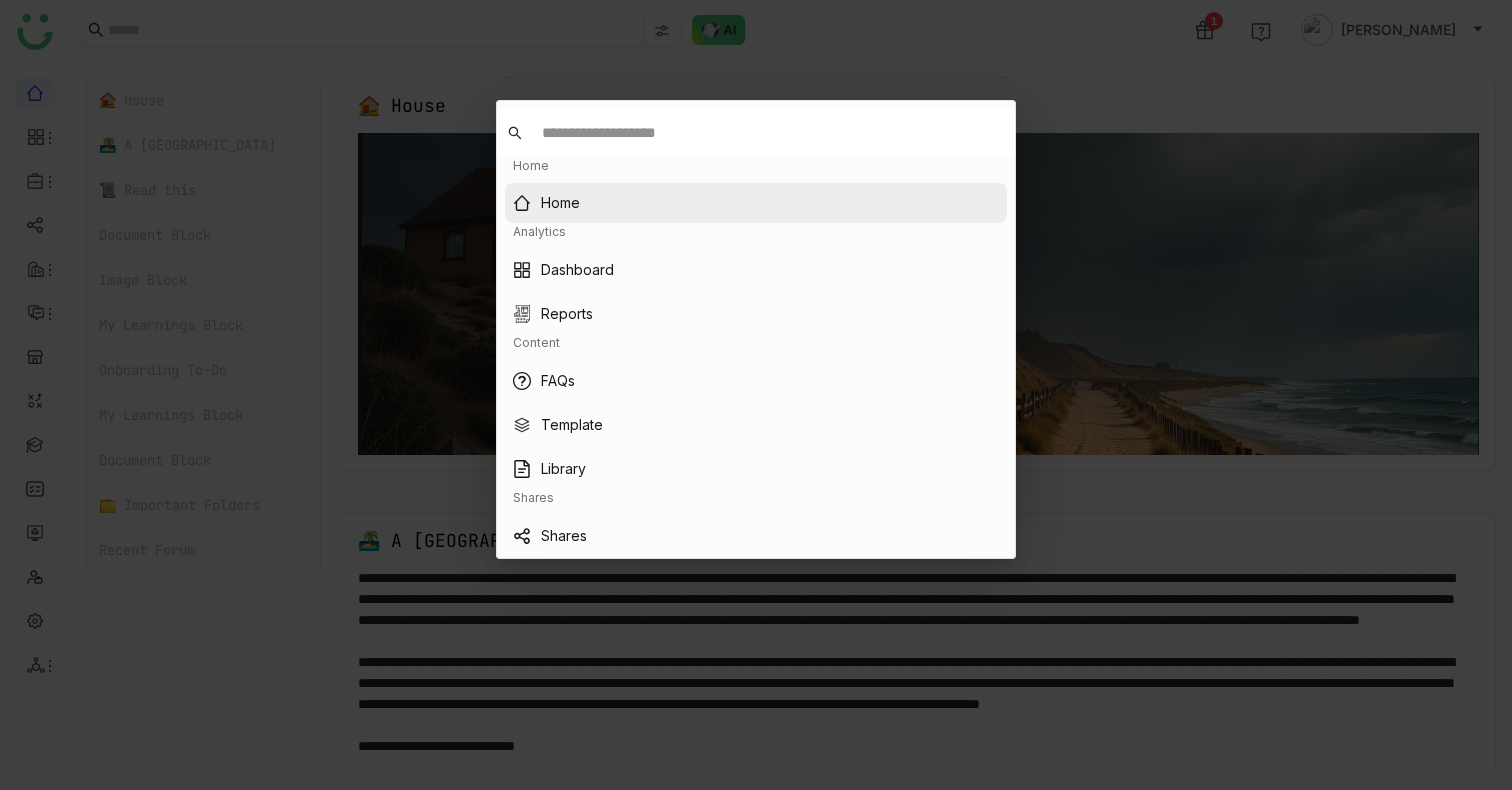 type 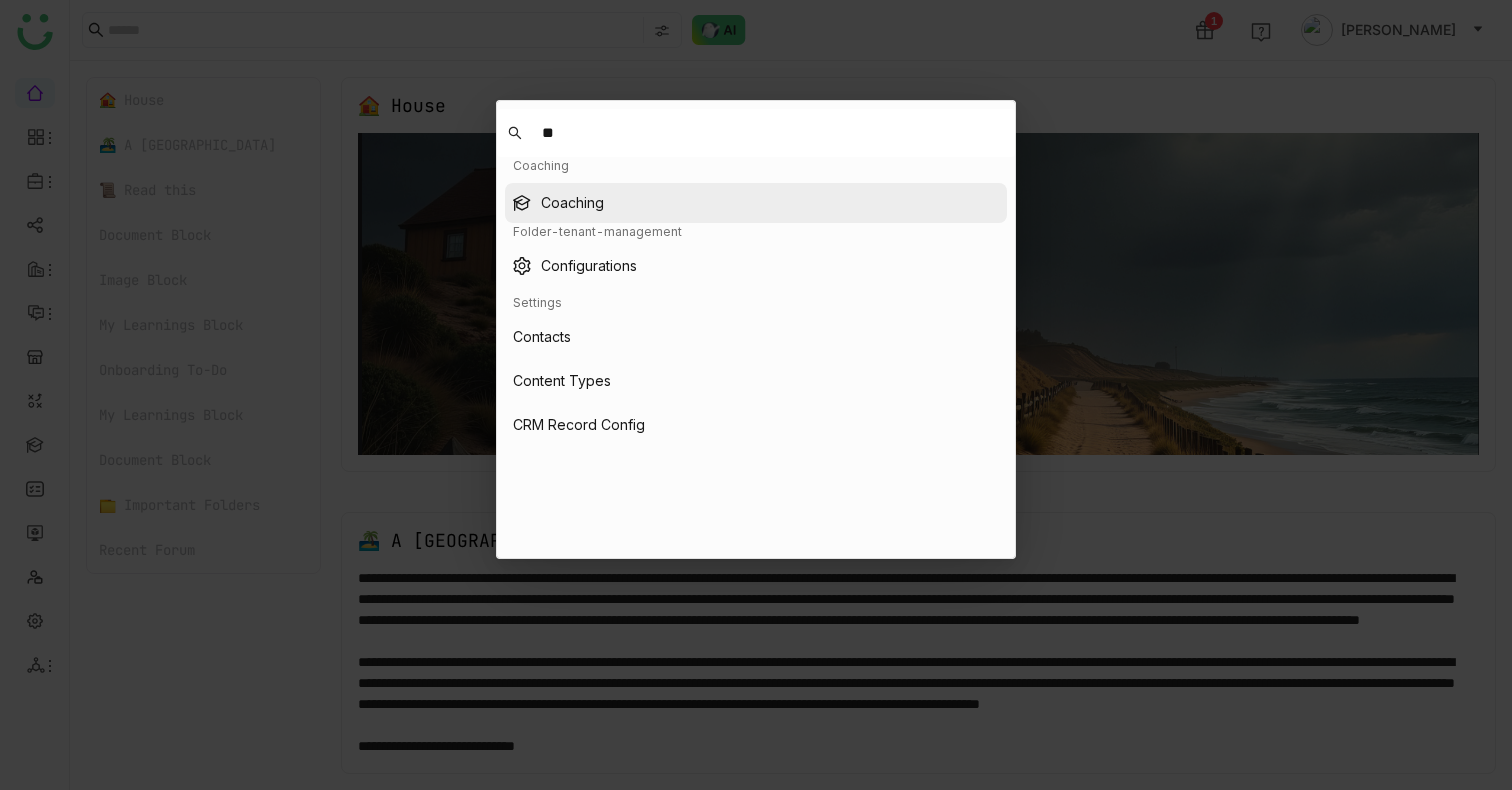 type on "**" 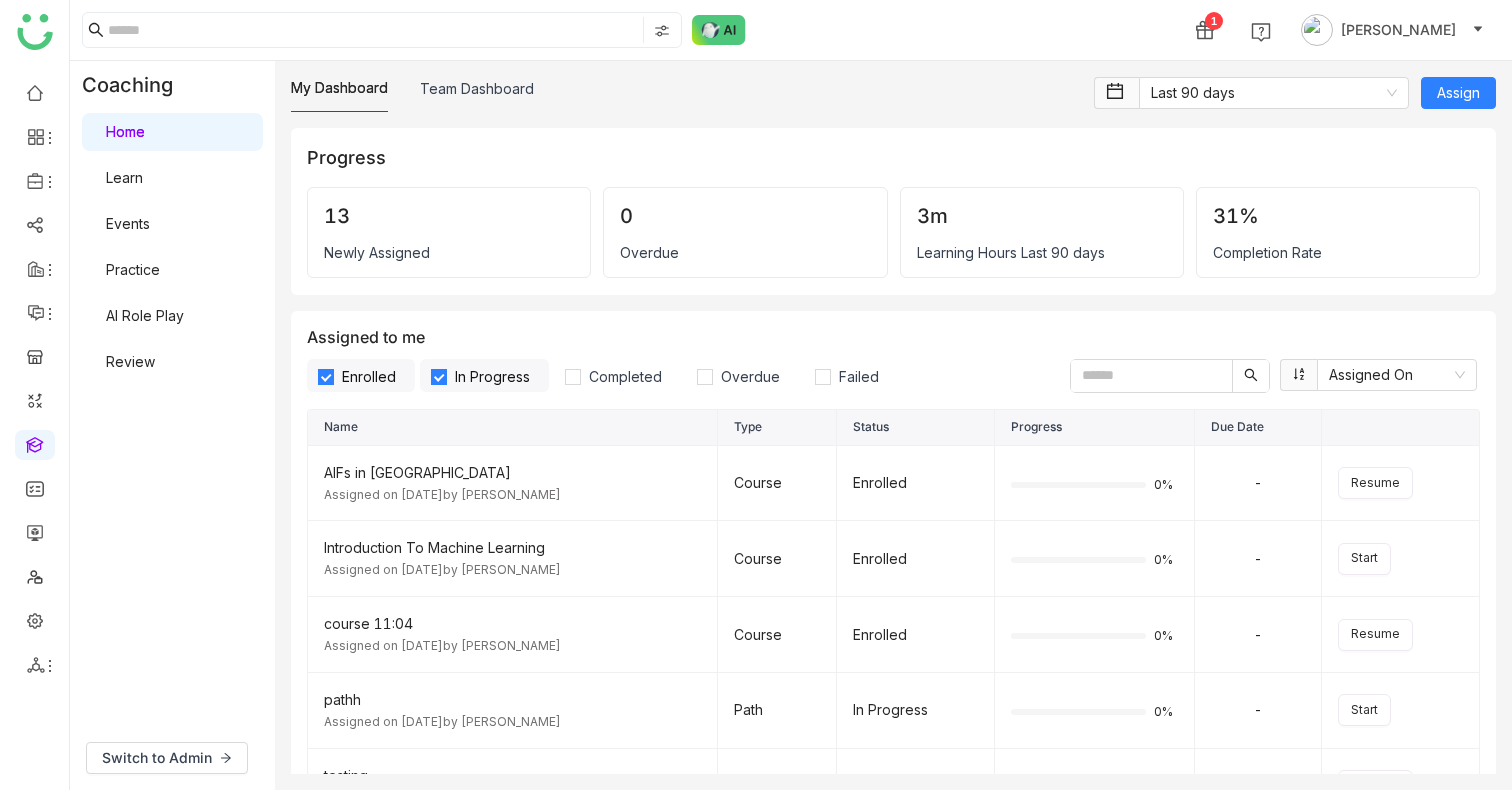 click on "AI Role Play" at bounding box center (145, 315) 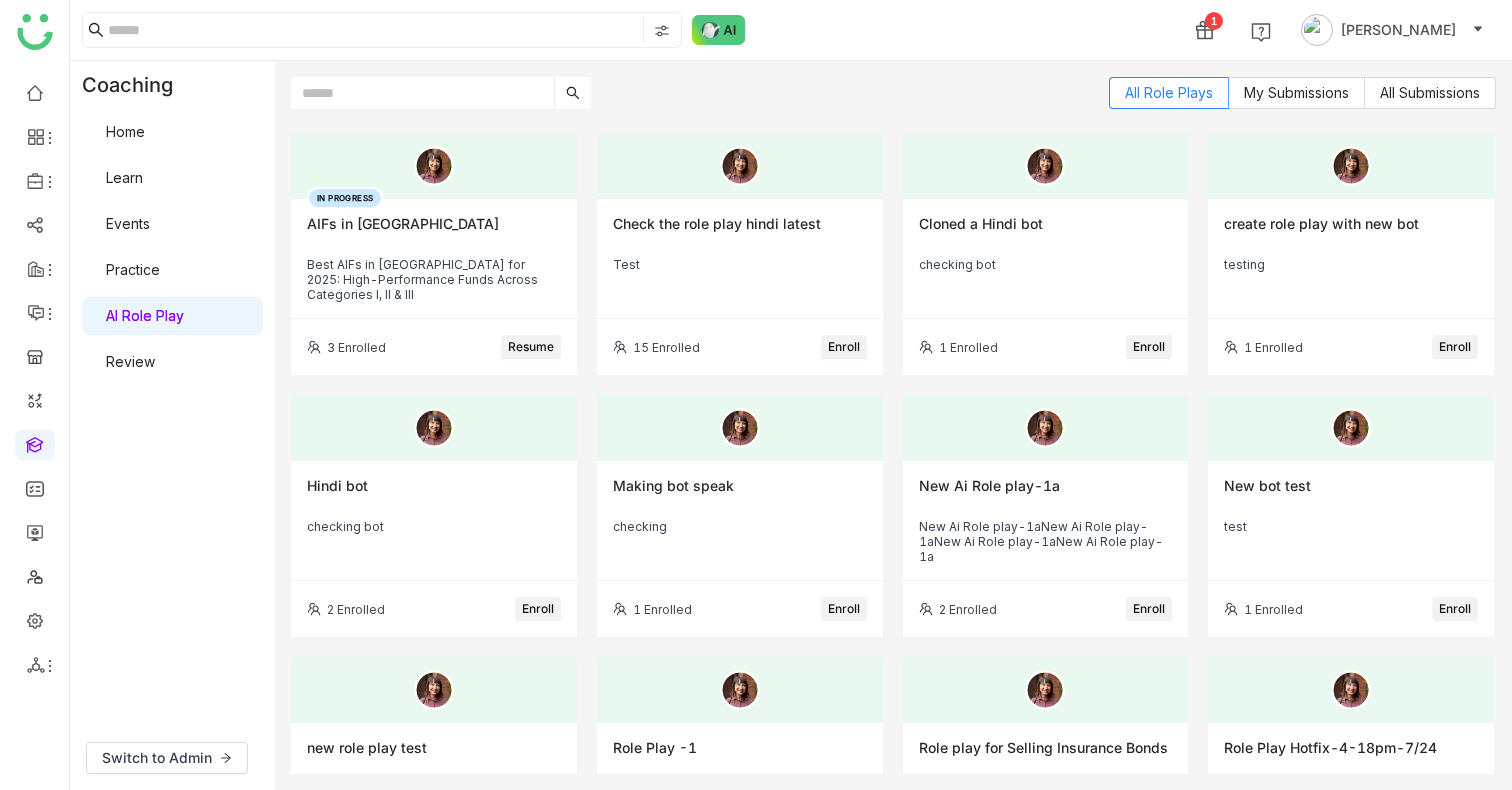 type 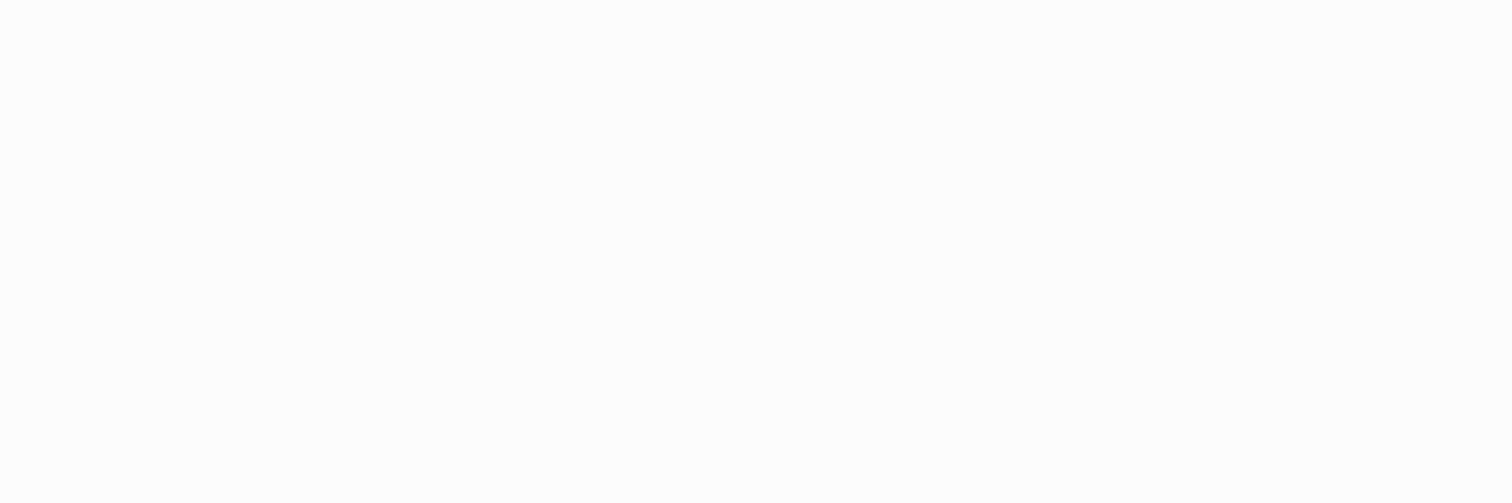 scroll, scrollTop: 0, scrollLeft: 0, axis: both 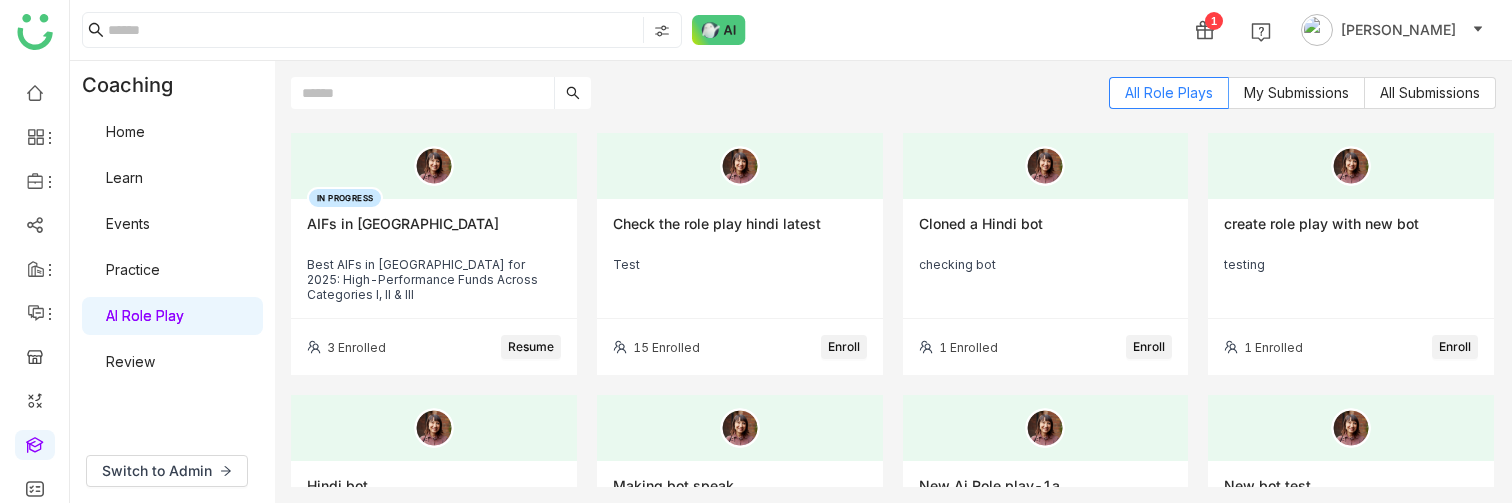 click on "Best AIFs in [GEOGRAPHIC_DATA] for 2025: High-Performance Funds Across Categories I, II & III" 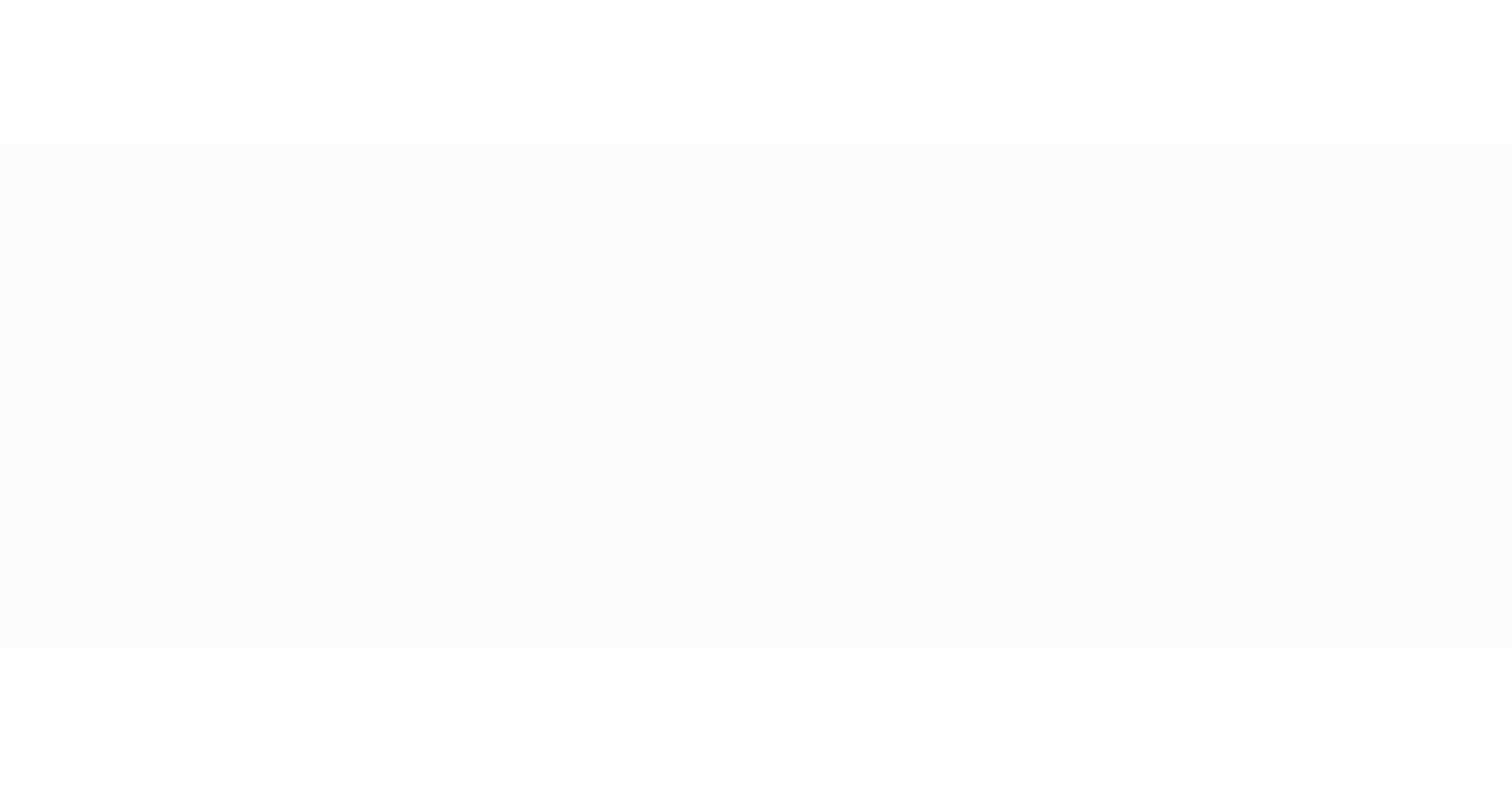 scroll, scrollTop: 0, scrollLeft: 0, axis: both 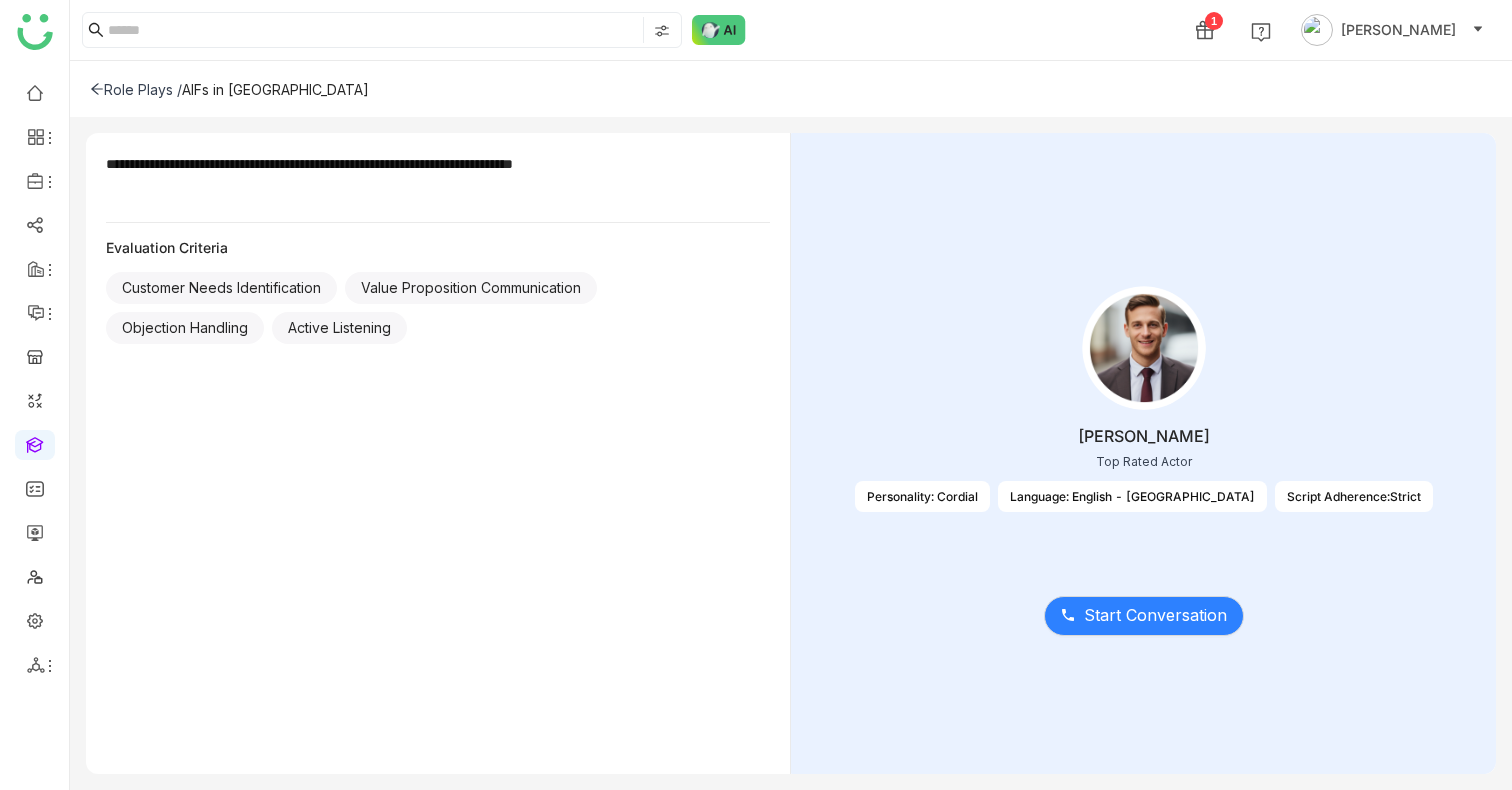 click 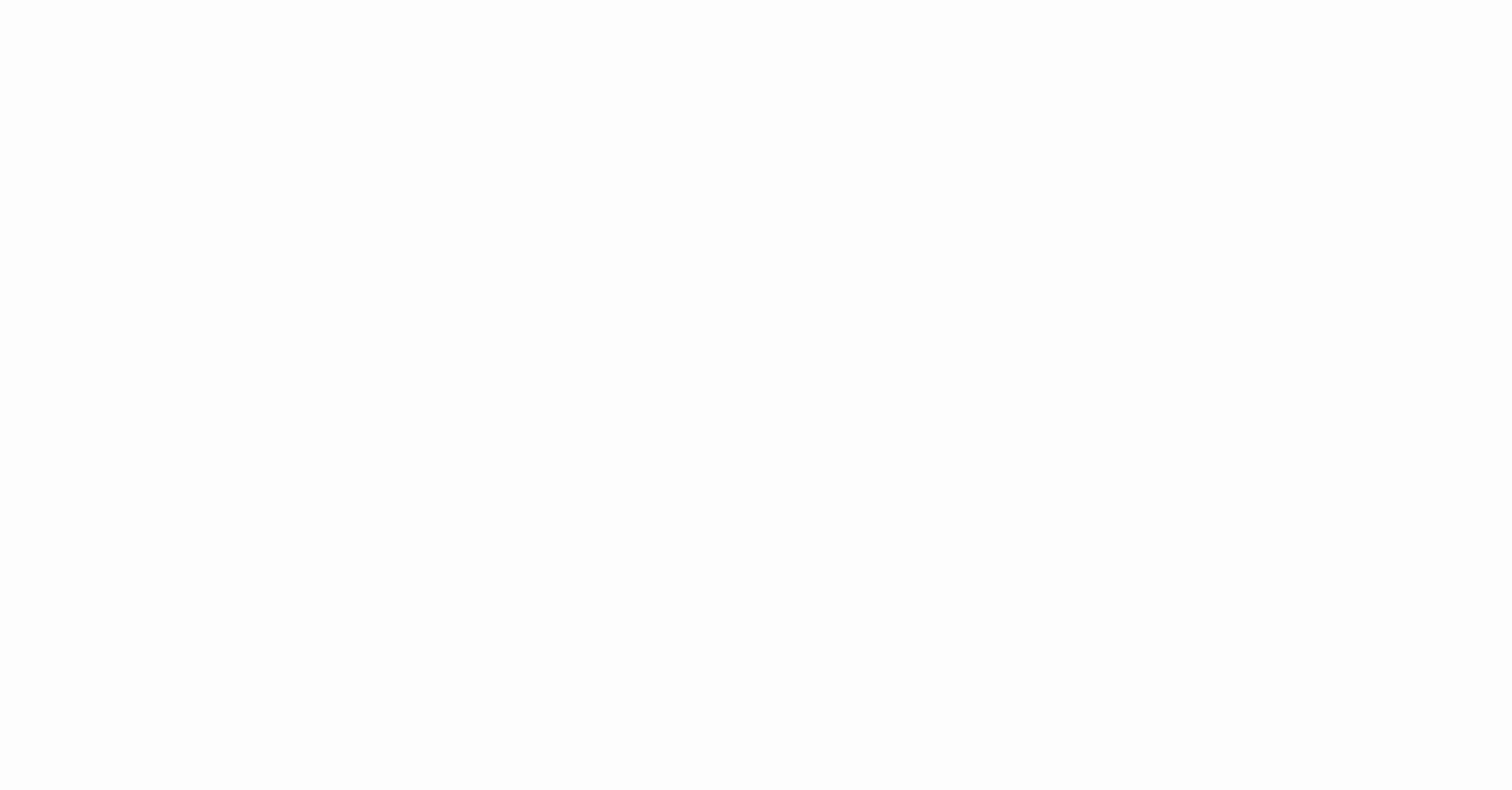 scroll, scrollTop: 0, scrollLeft: 0, axis: both 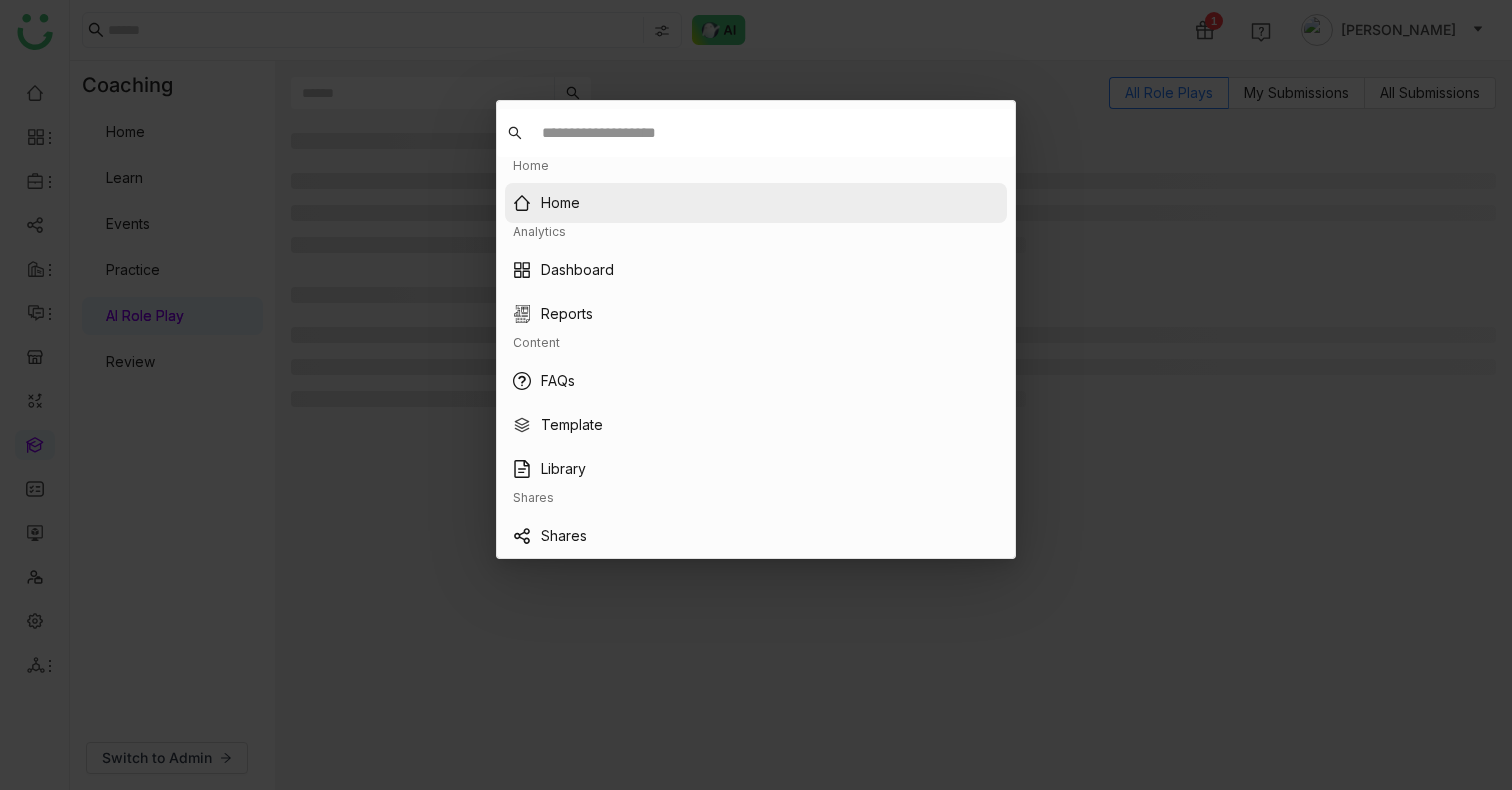 type 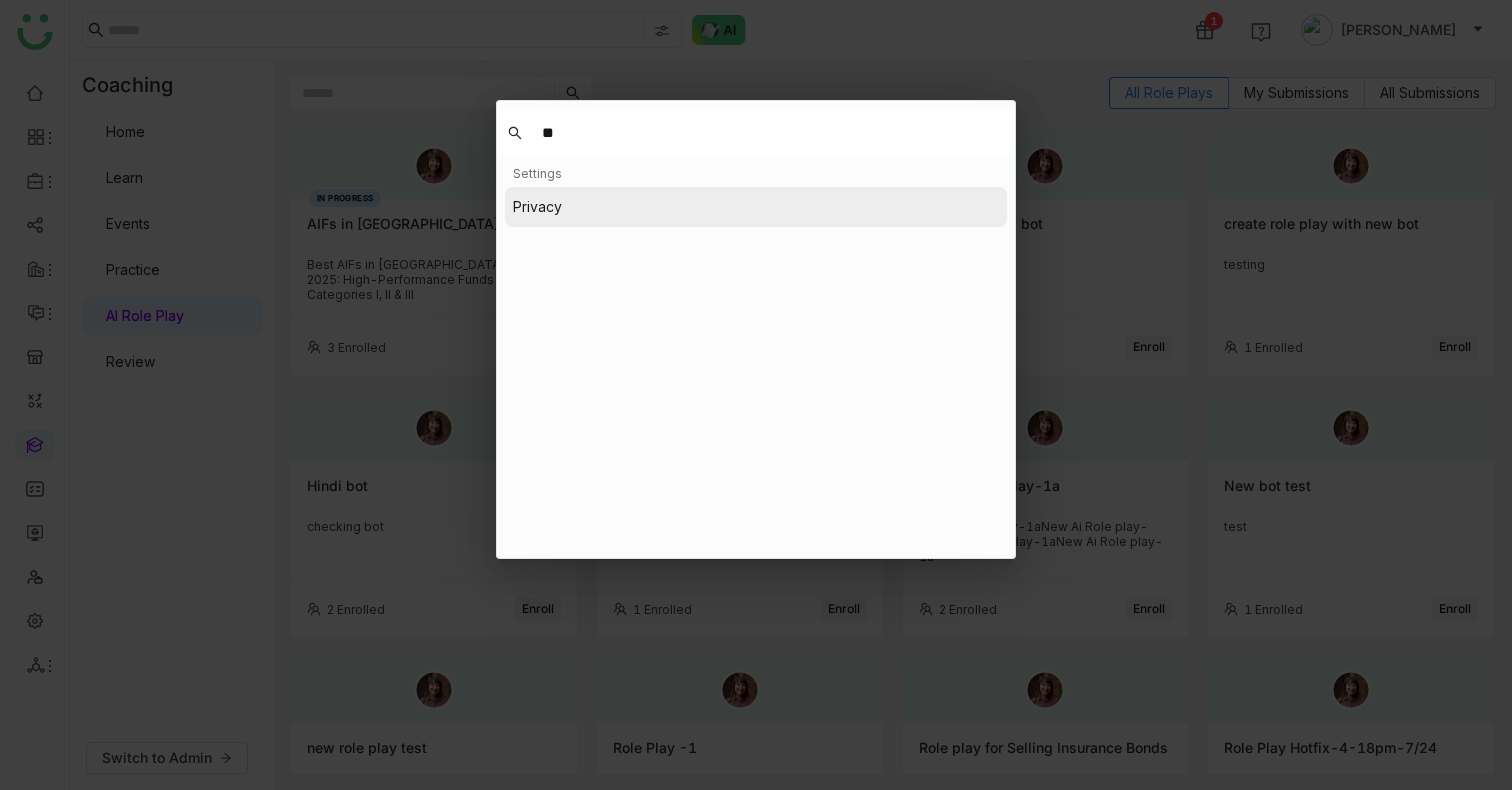 type on "*" 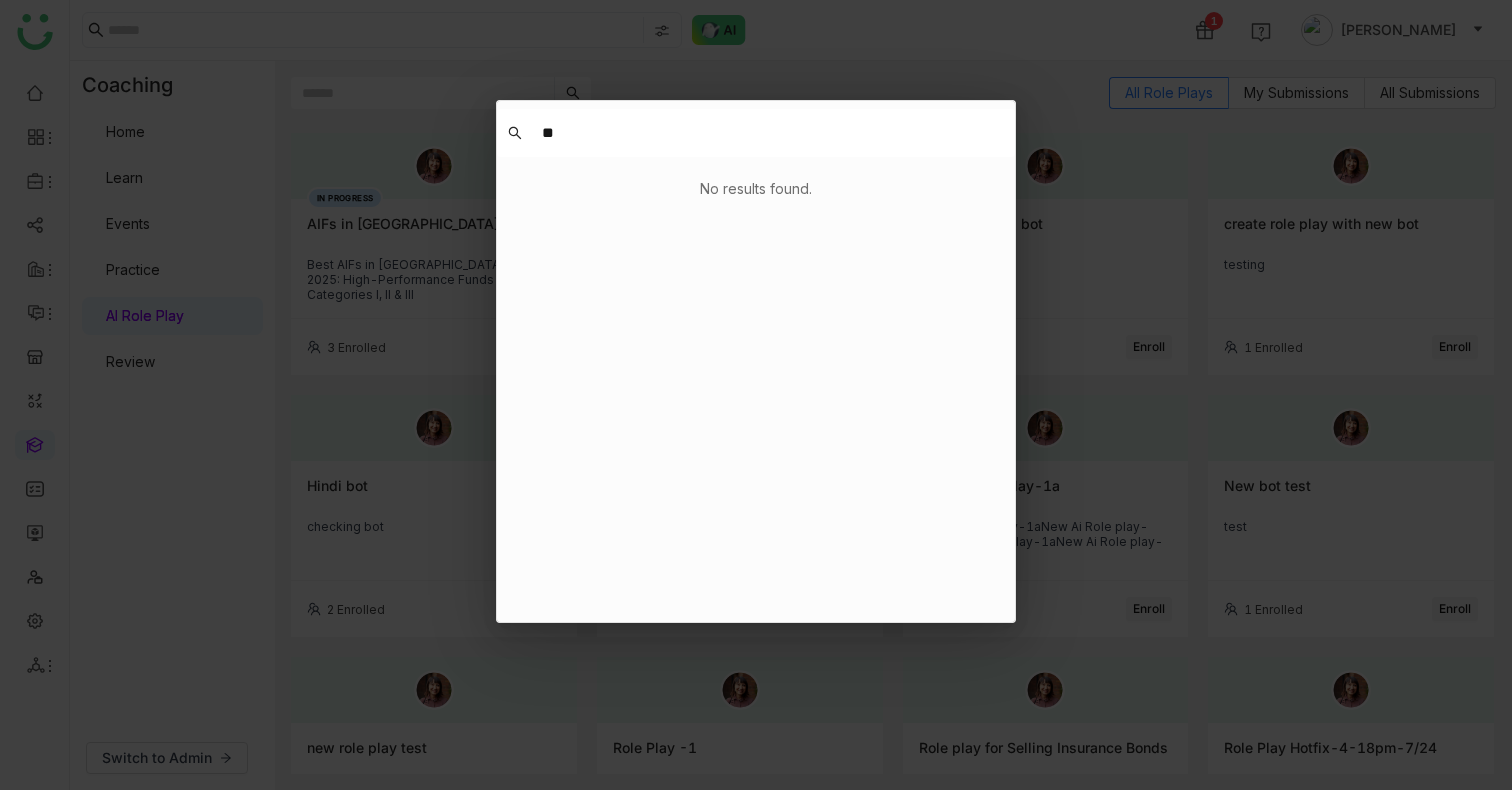type on "***" 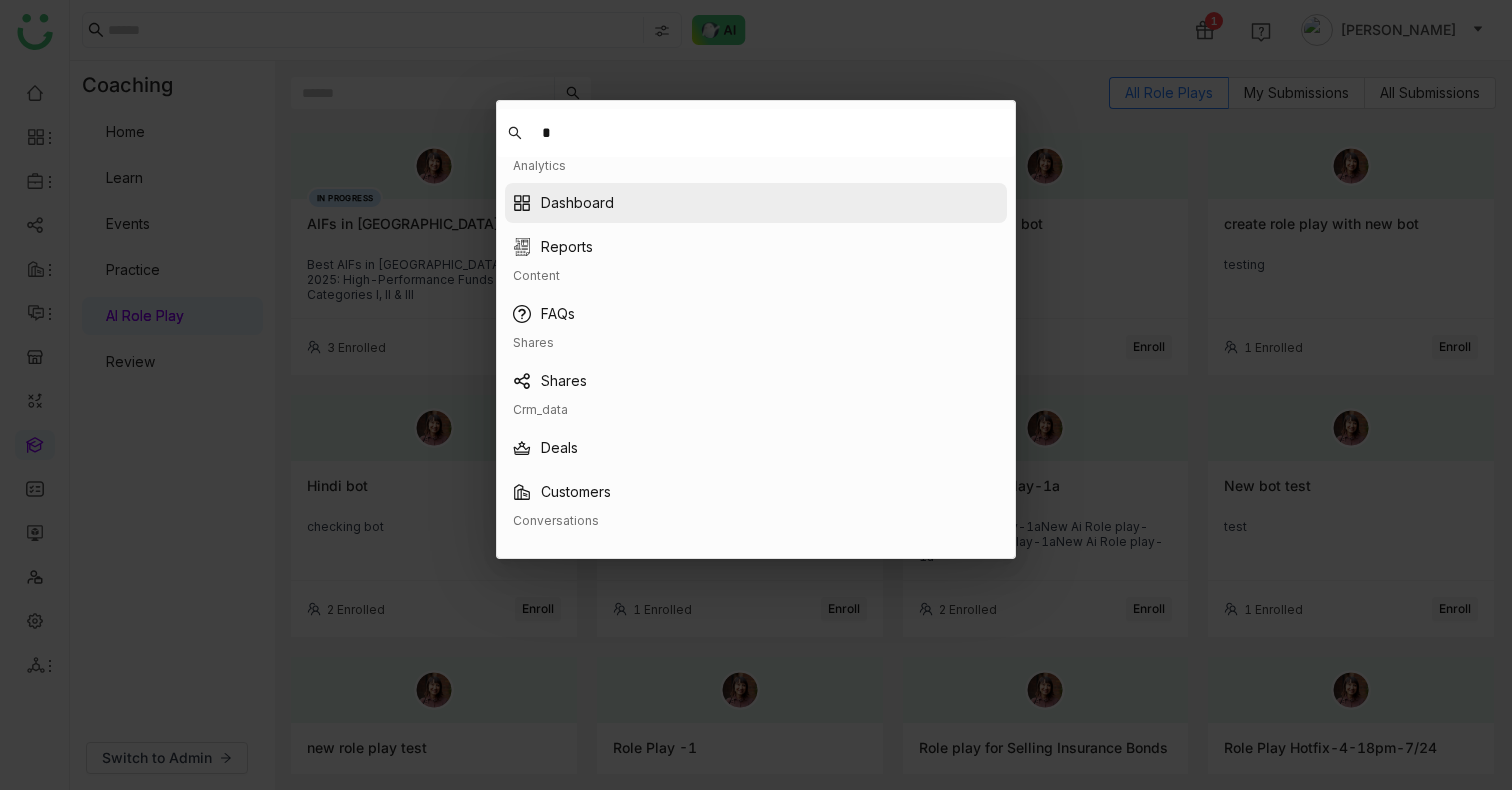 type on "**" 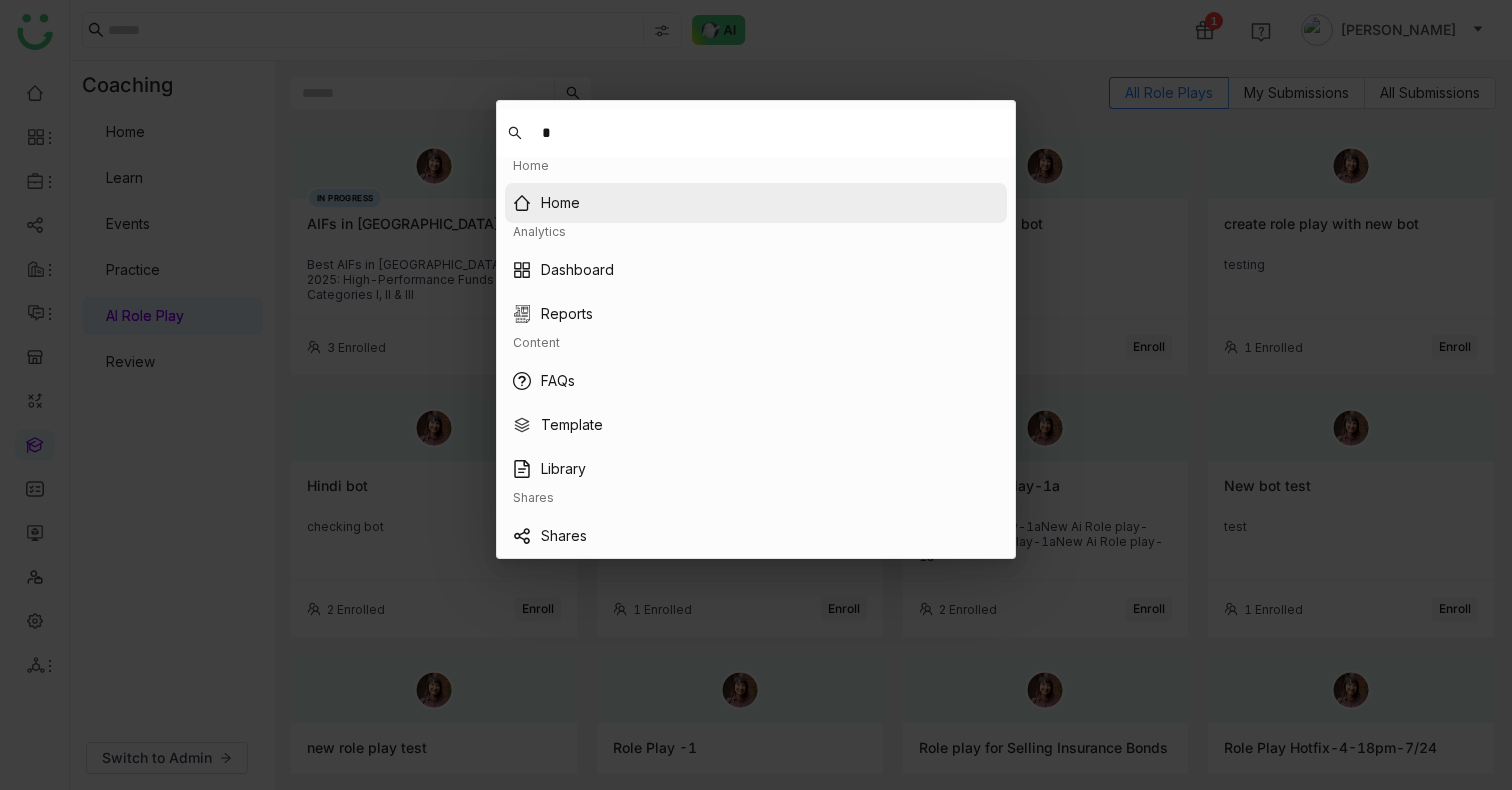 type on "**" 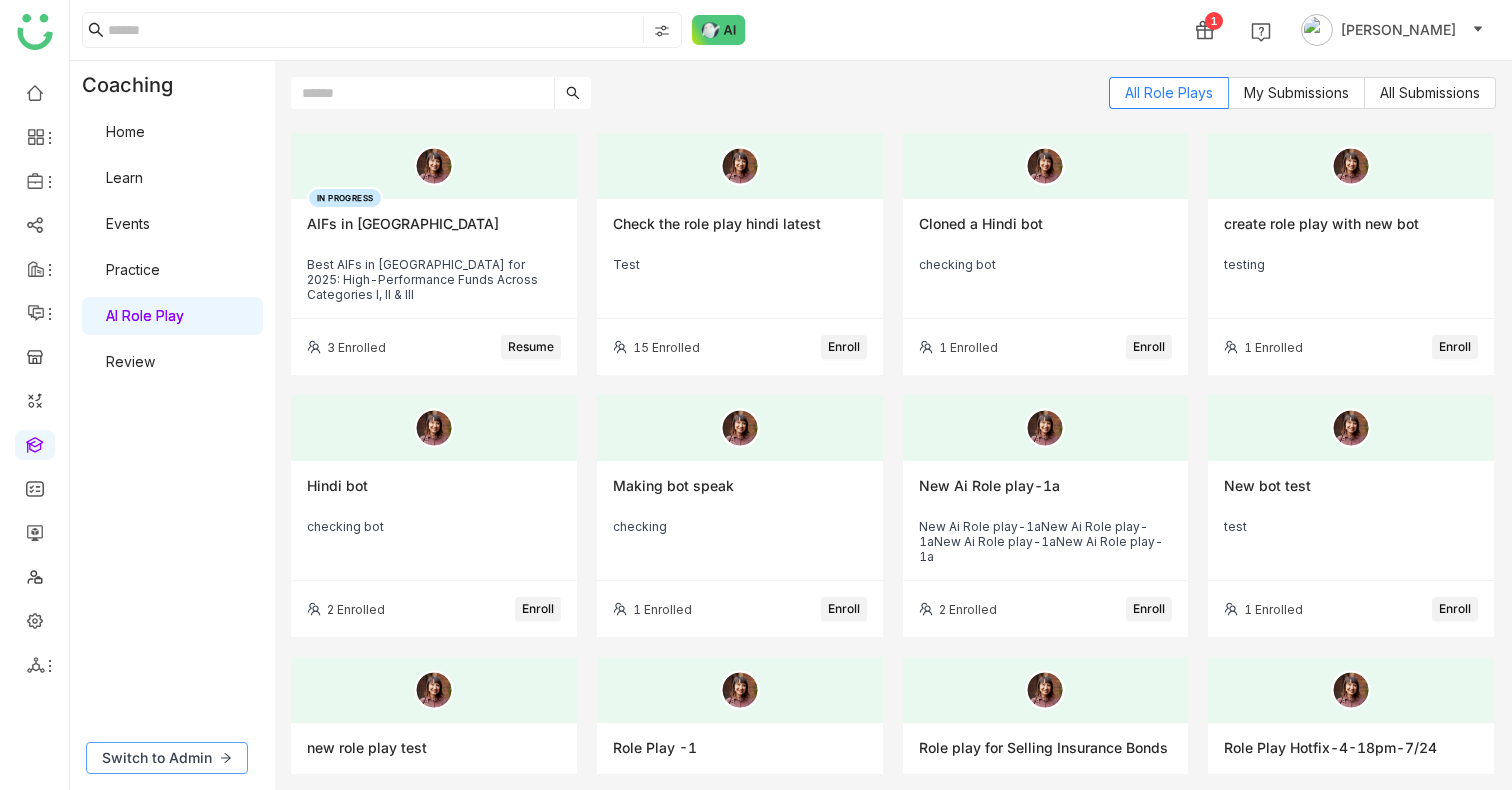 click on "Switch to Admin" 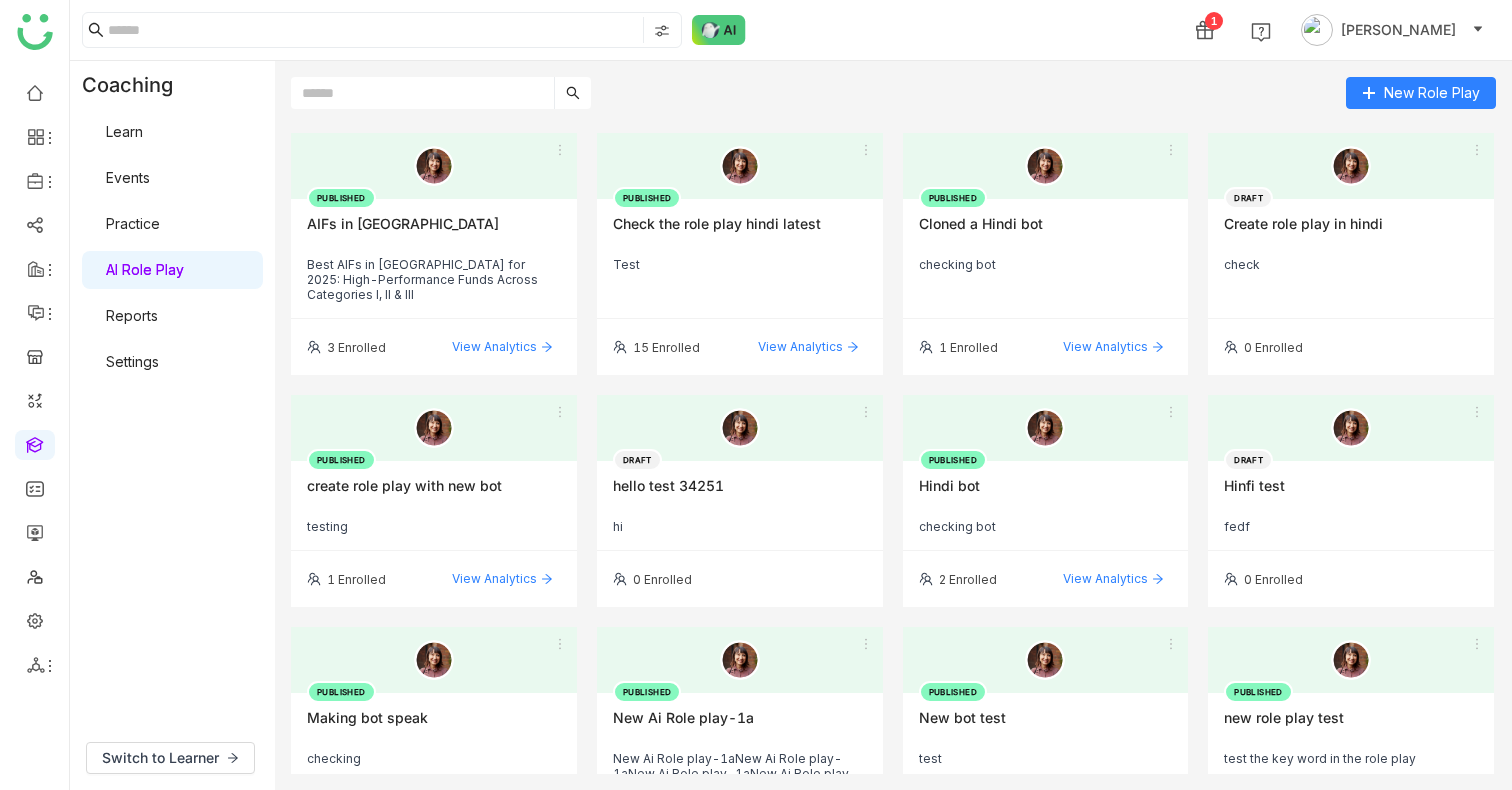 click on "Settings" at bounding box center (132, 361) 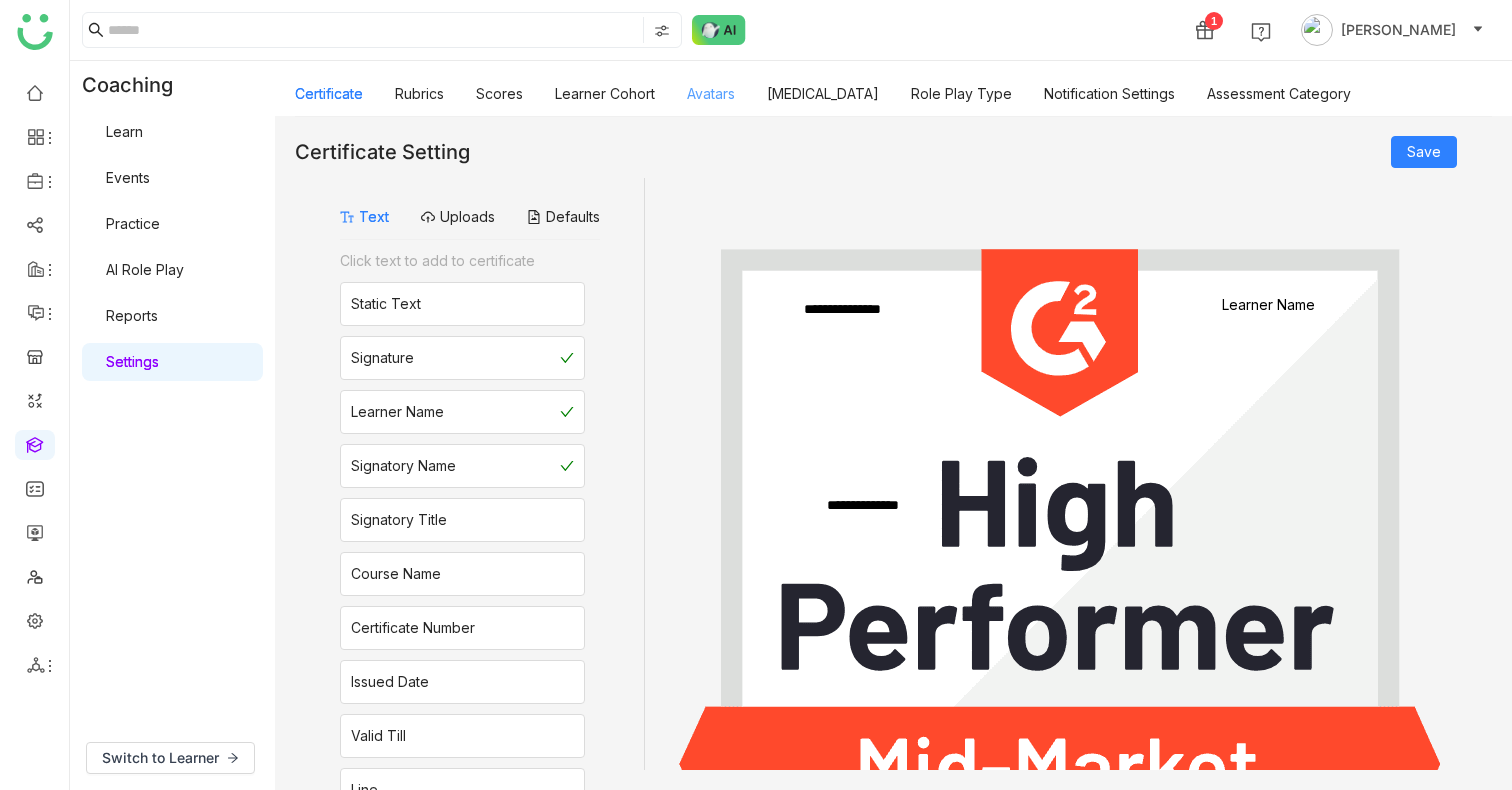 click on "Avatars" at bounding box center (711, 93) 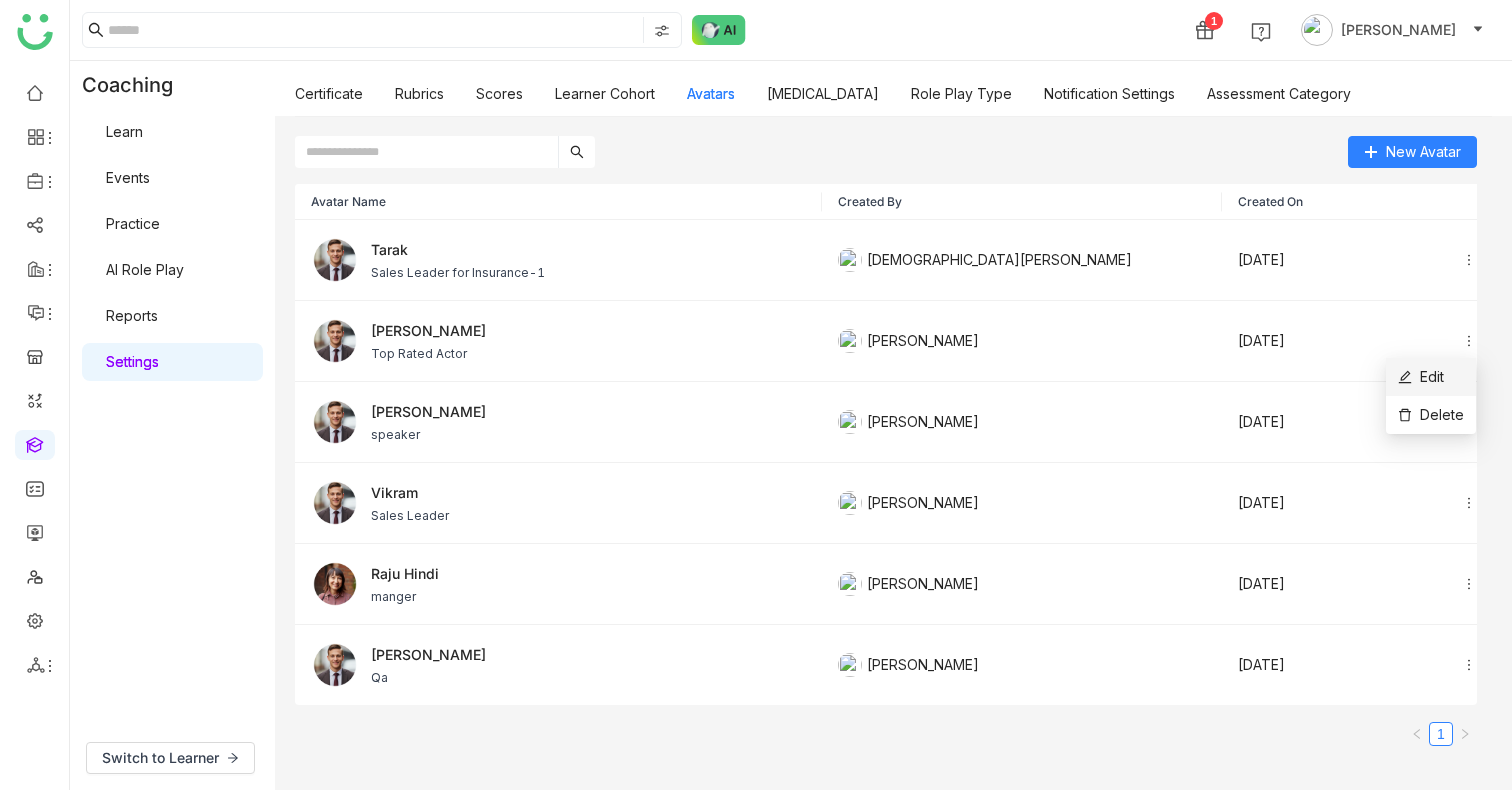 click on "Edit" at bounding box center [1421, 377] 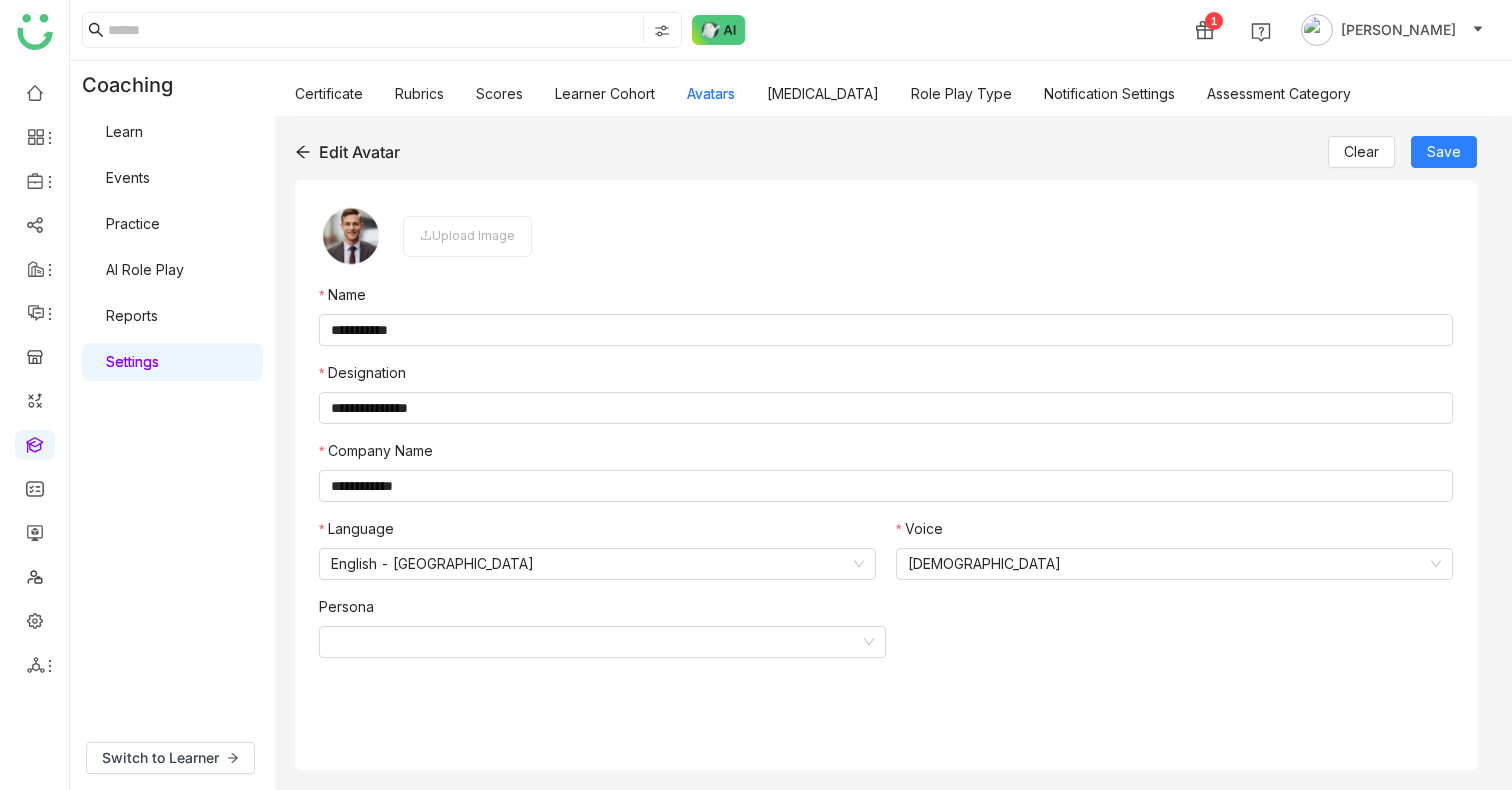 click 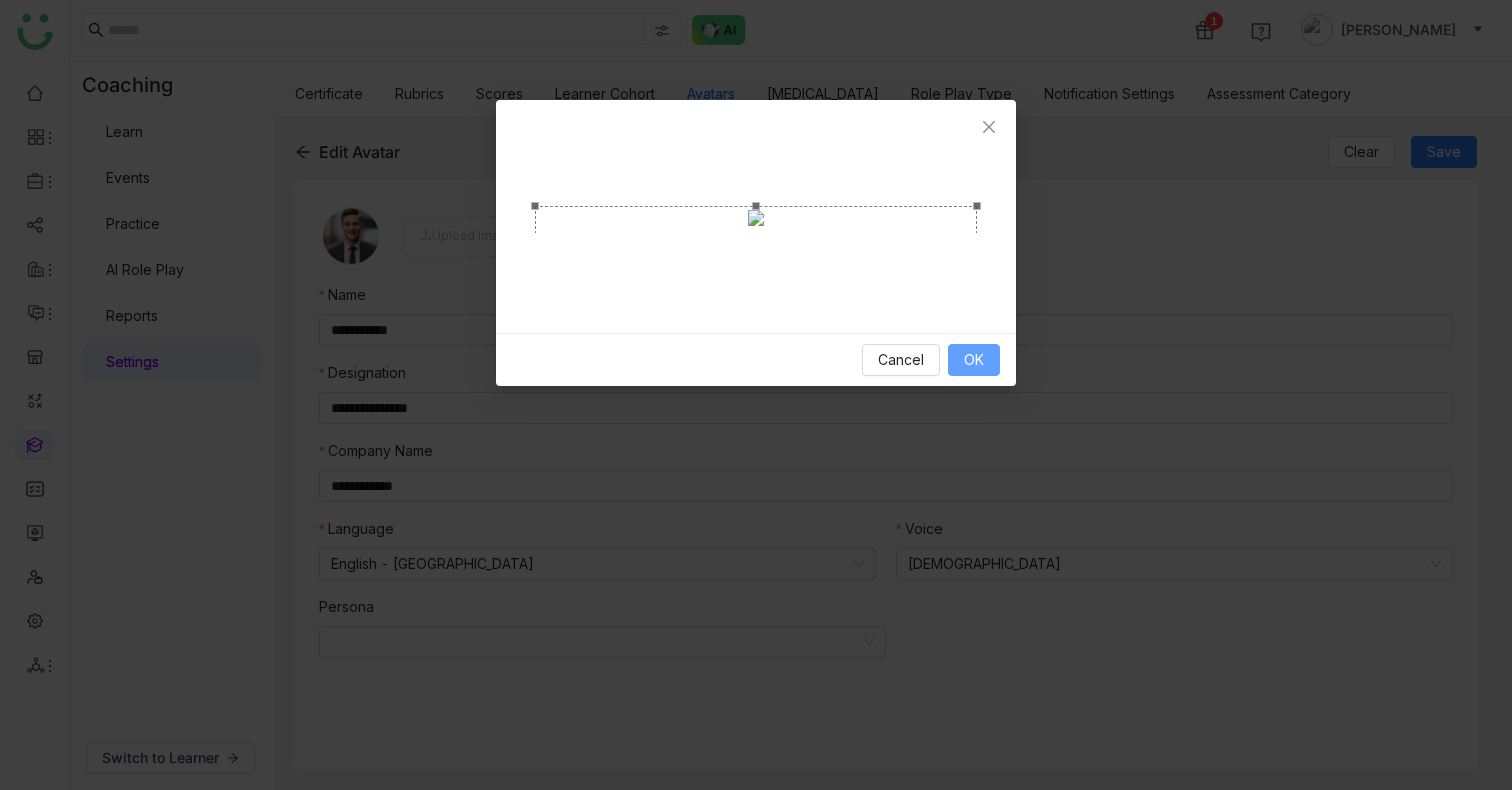 click on "OK" at bounding box center [974, 360] 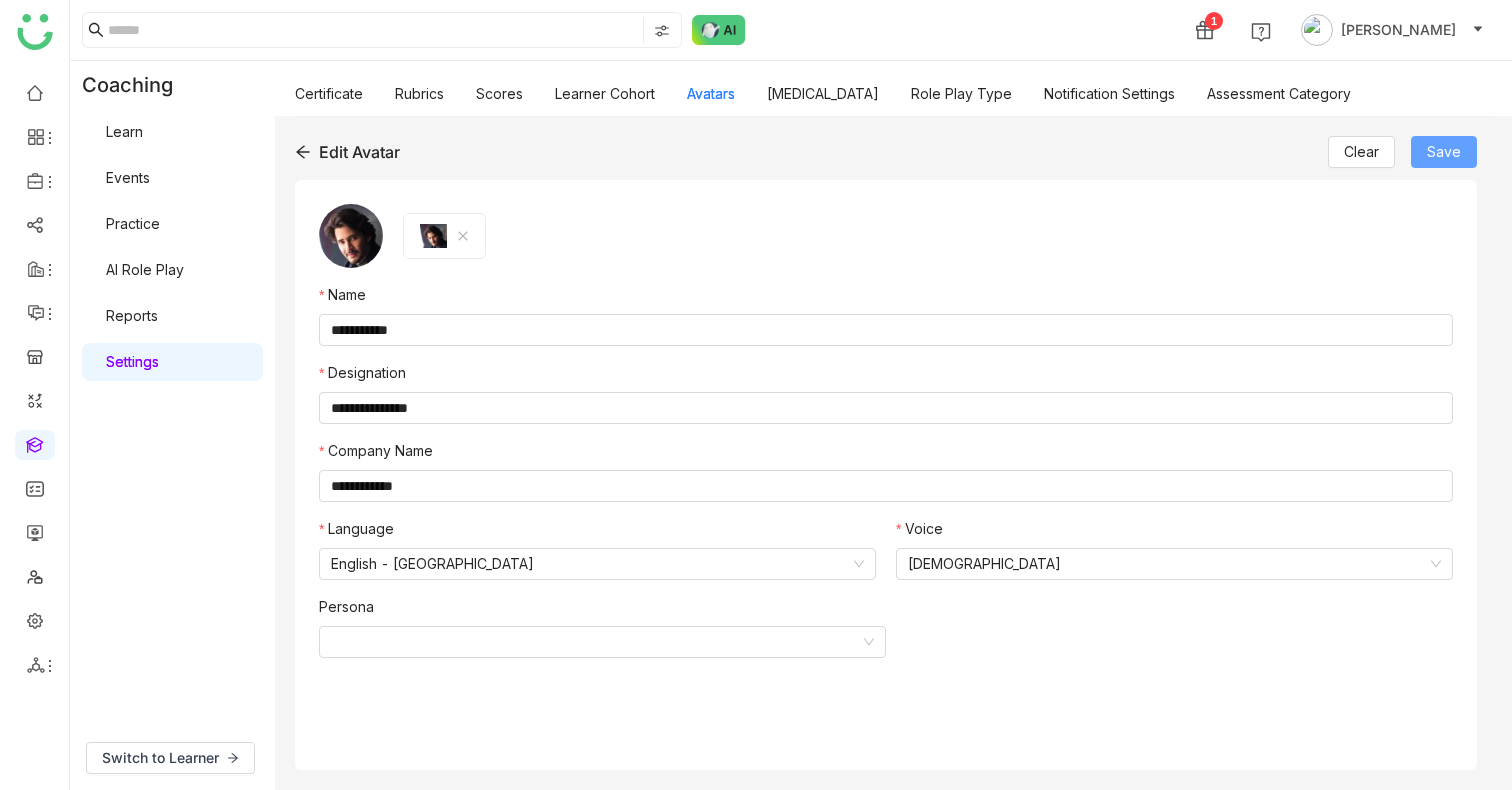 click on "Save" 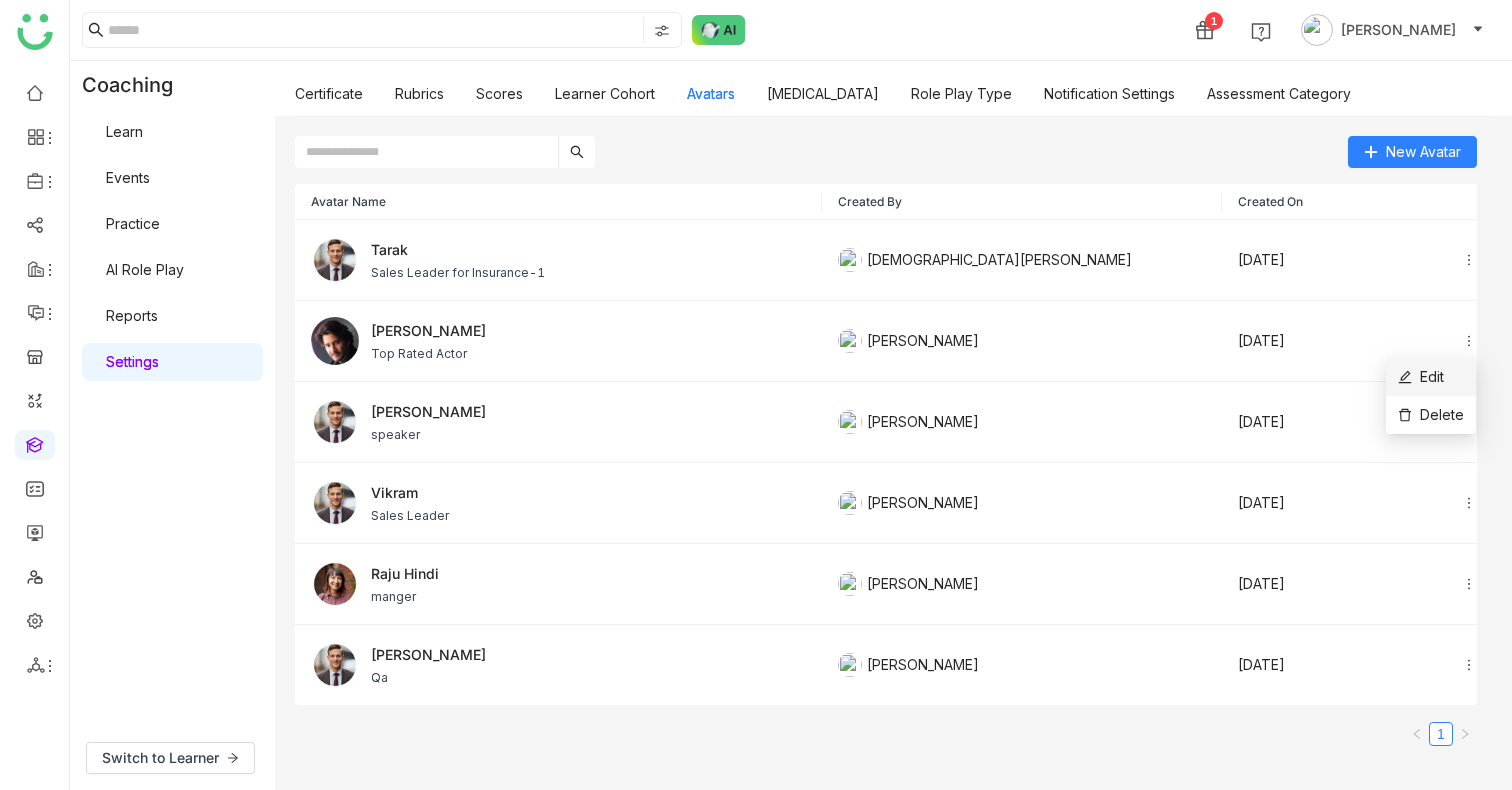 click on "Edit" at bounding box center (1421, 377) 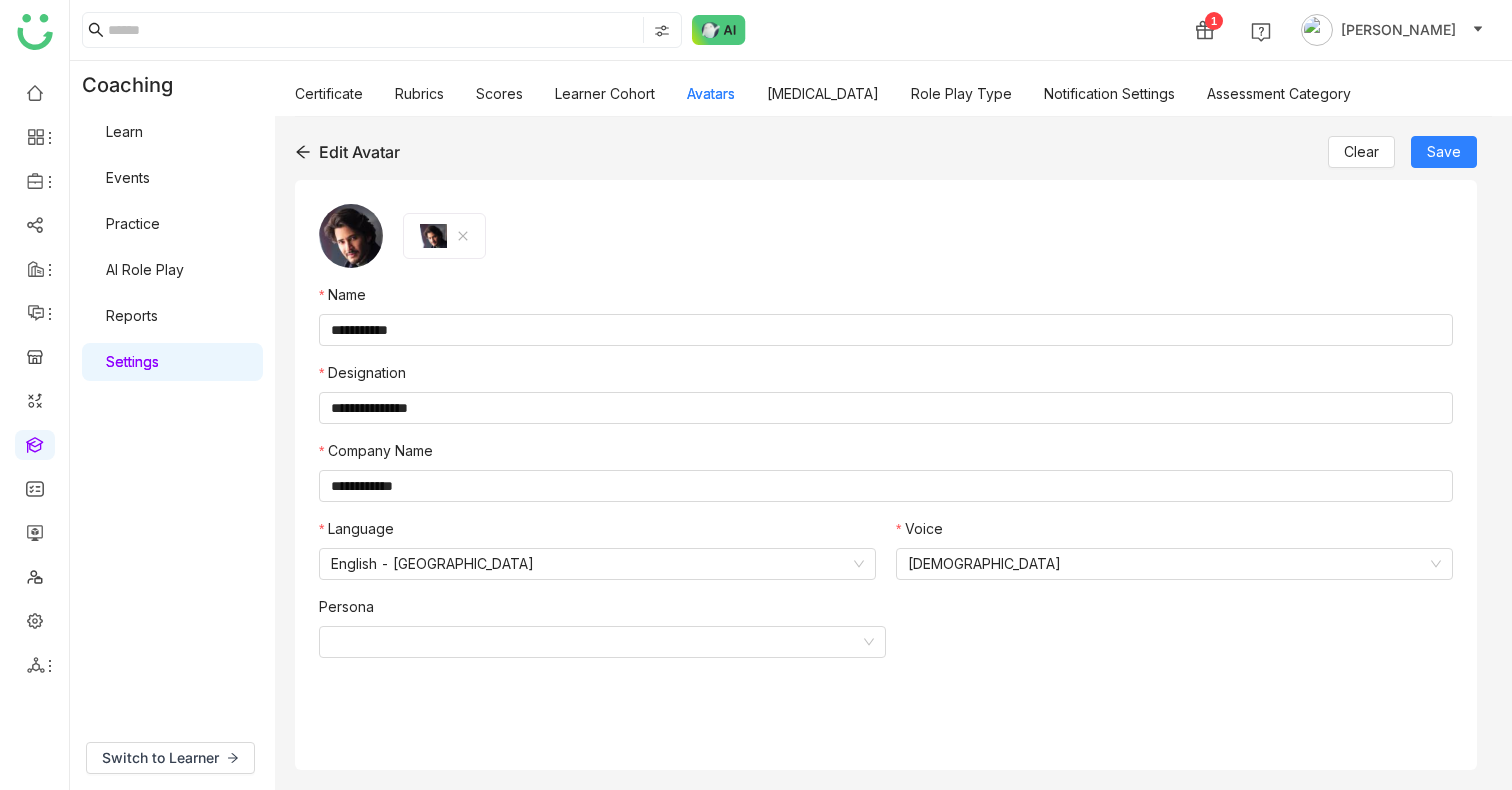 click 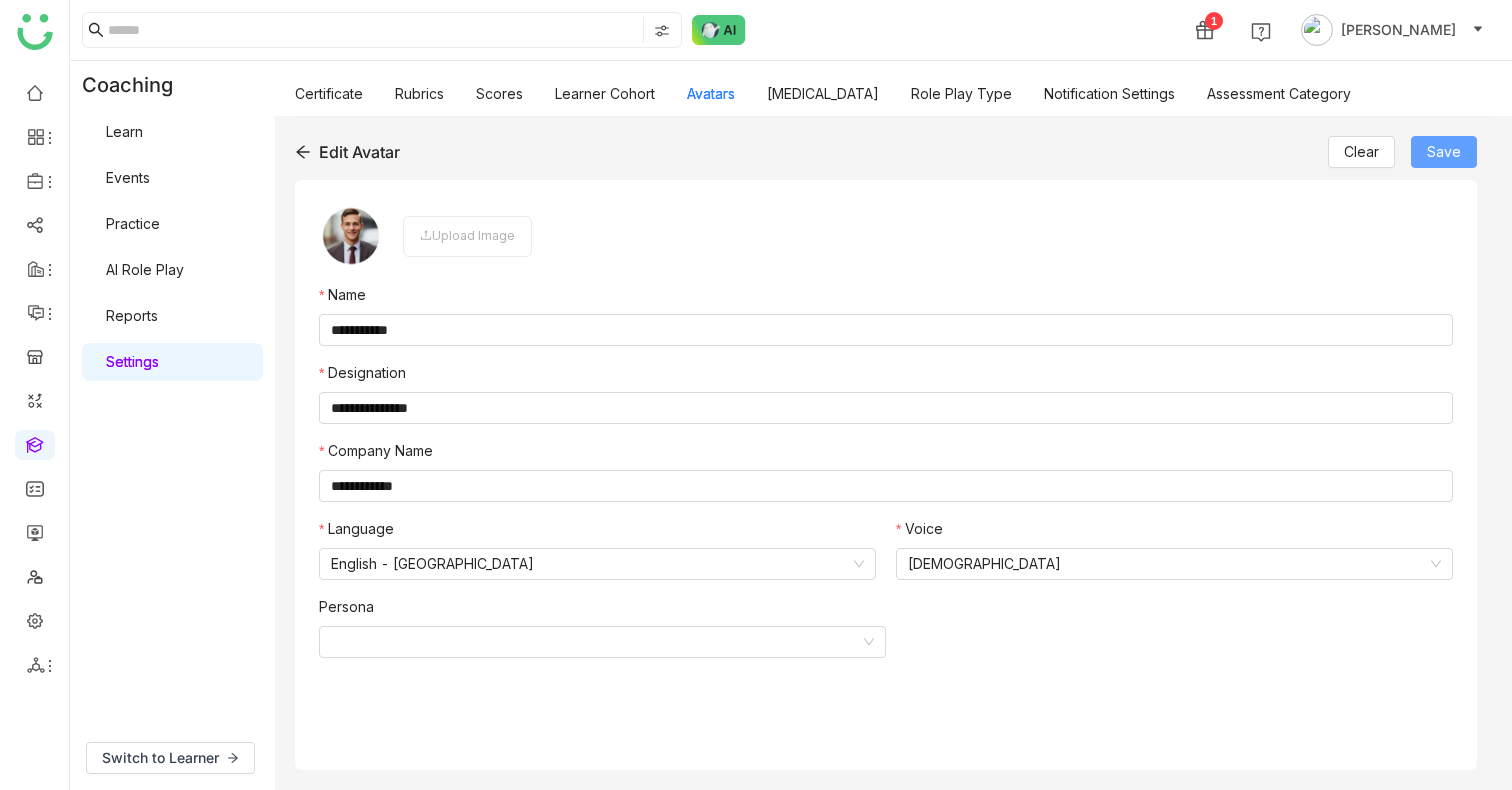 click on "Save" 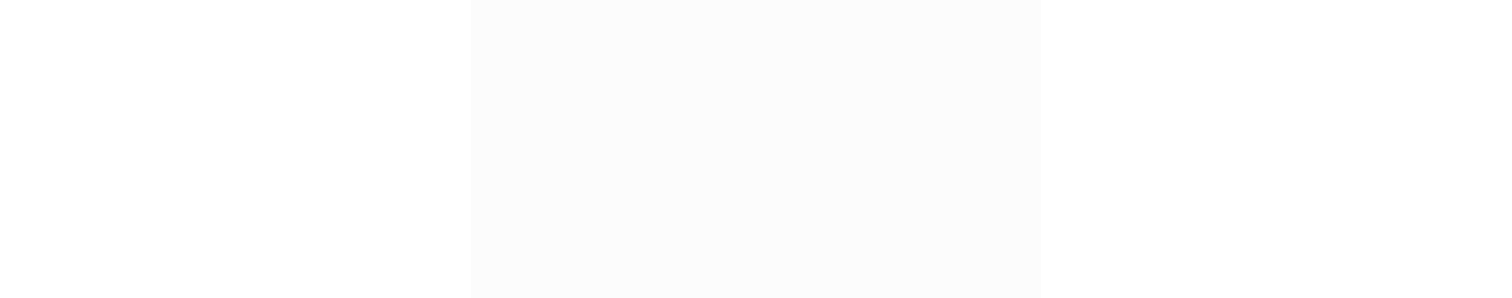 scroll, scrollTop: 0, scrollLeft: 0, axis: both 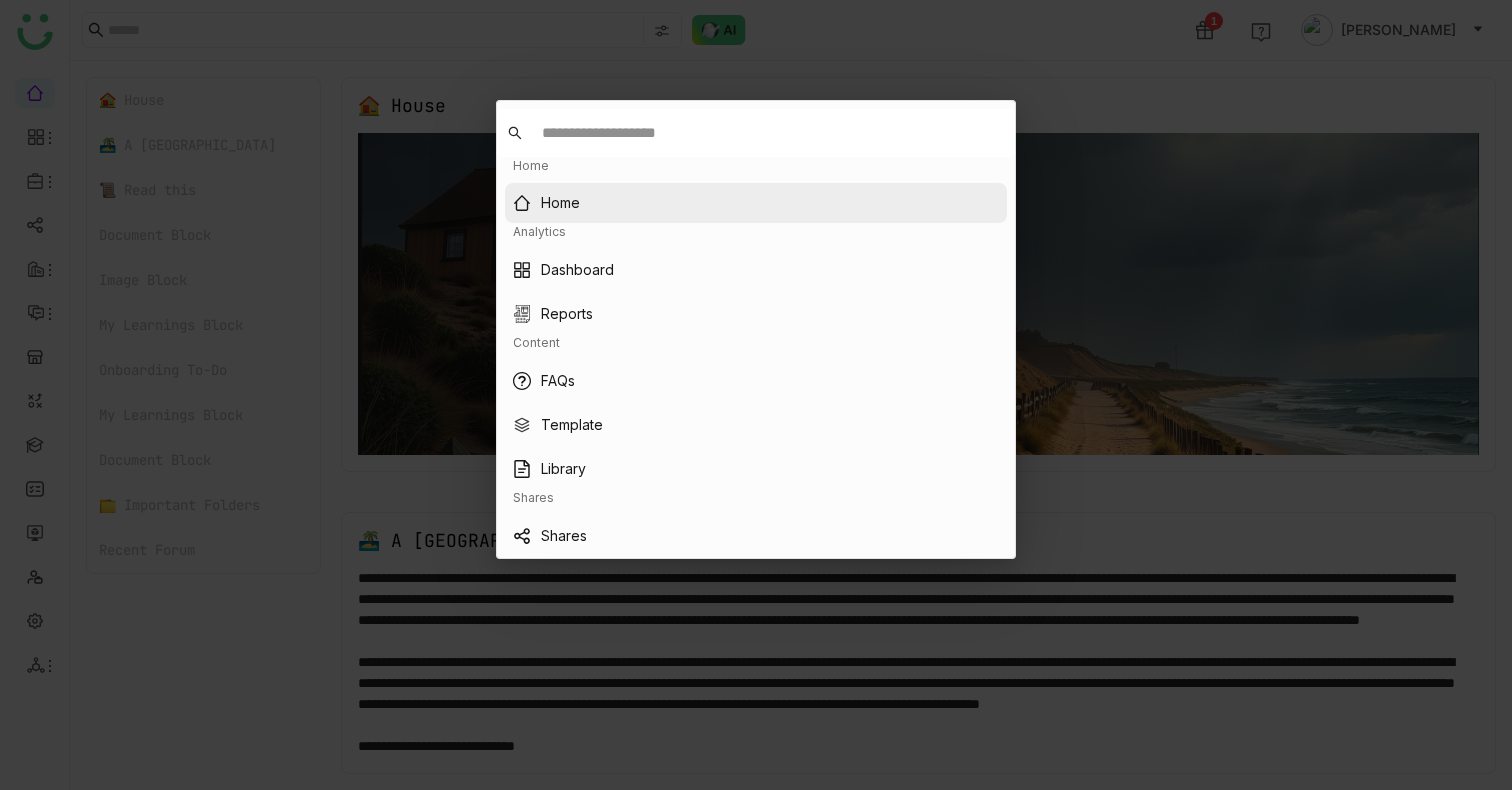 type 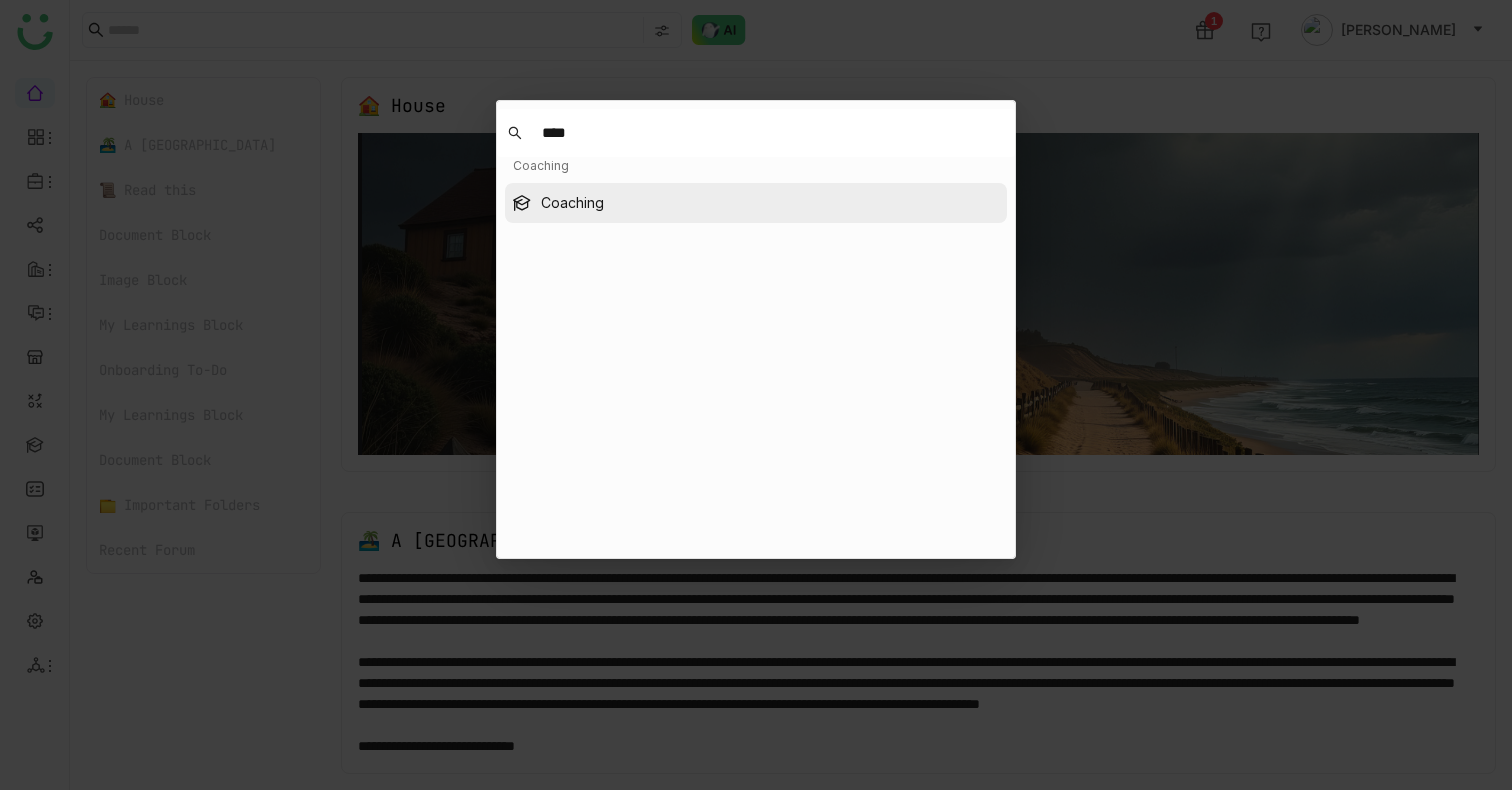 type on "****" 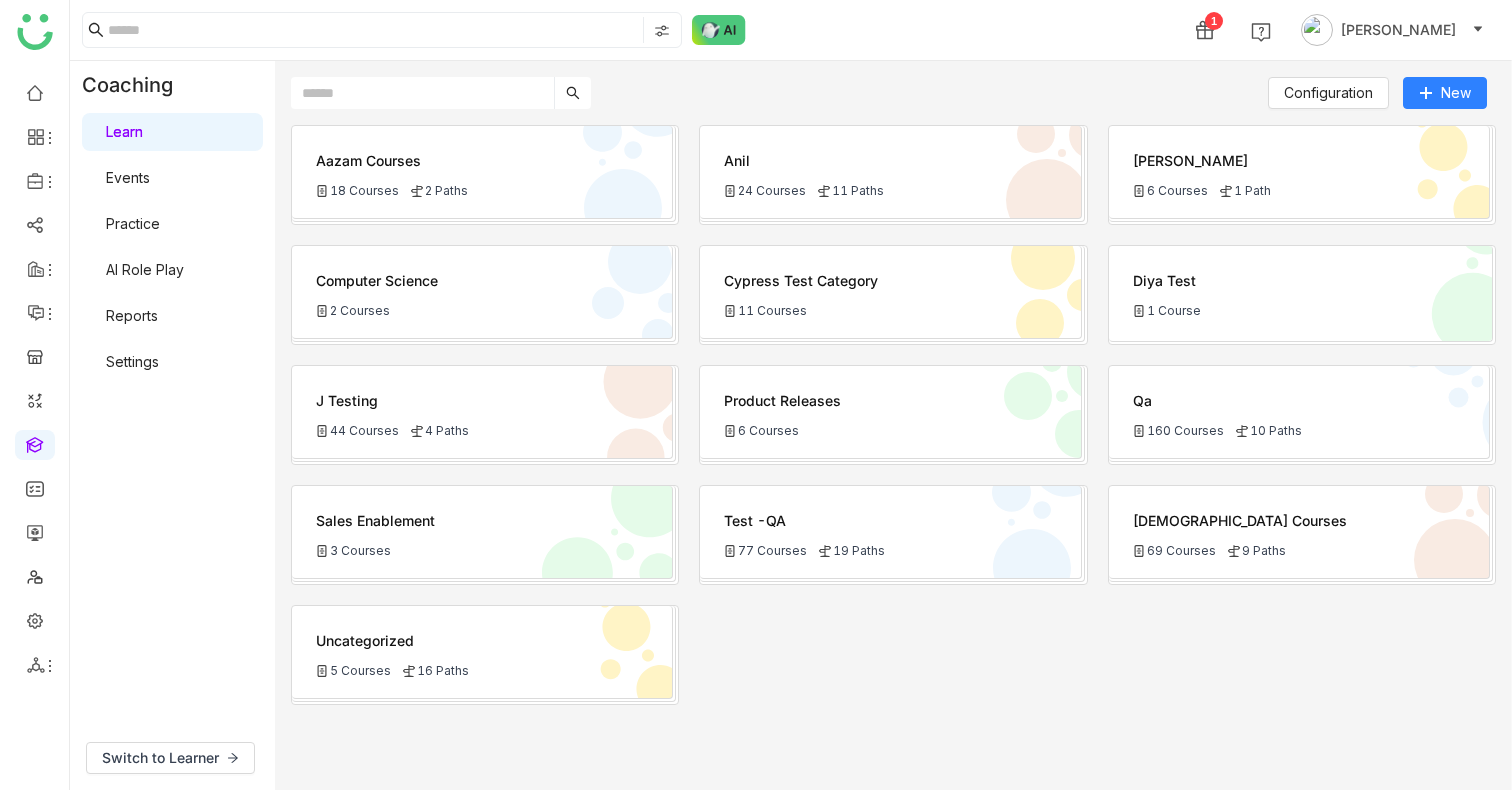 click on "Reports" at bounding box center [132, 315] 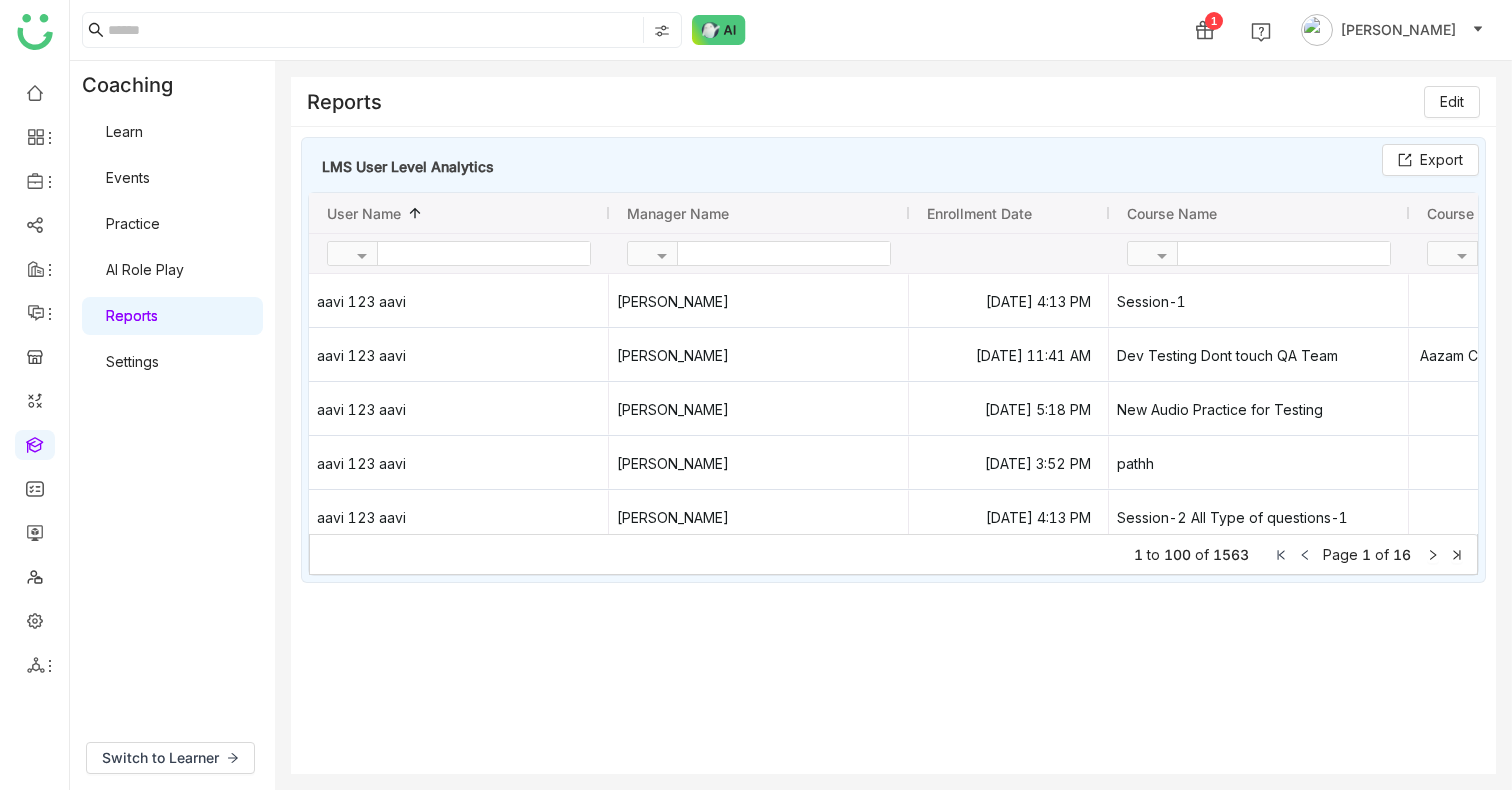 click on "Settings" at bounding box center (132, 361) 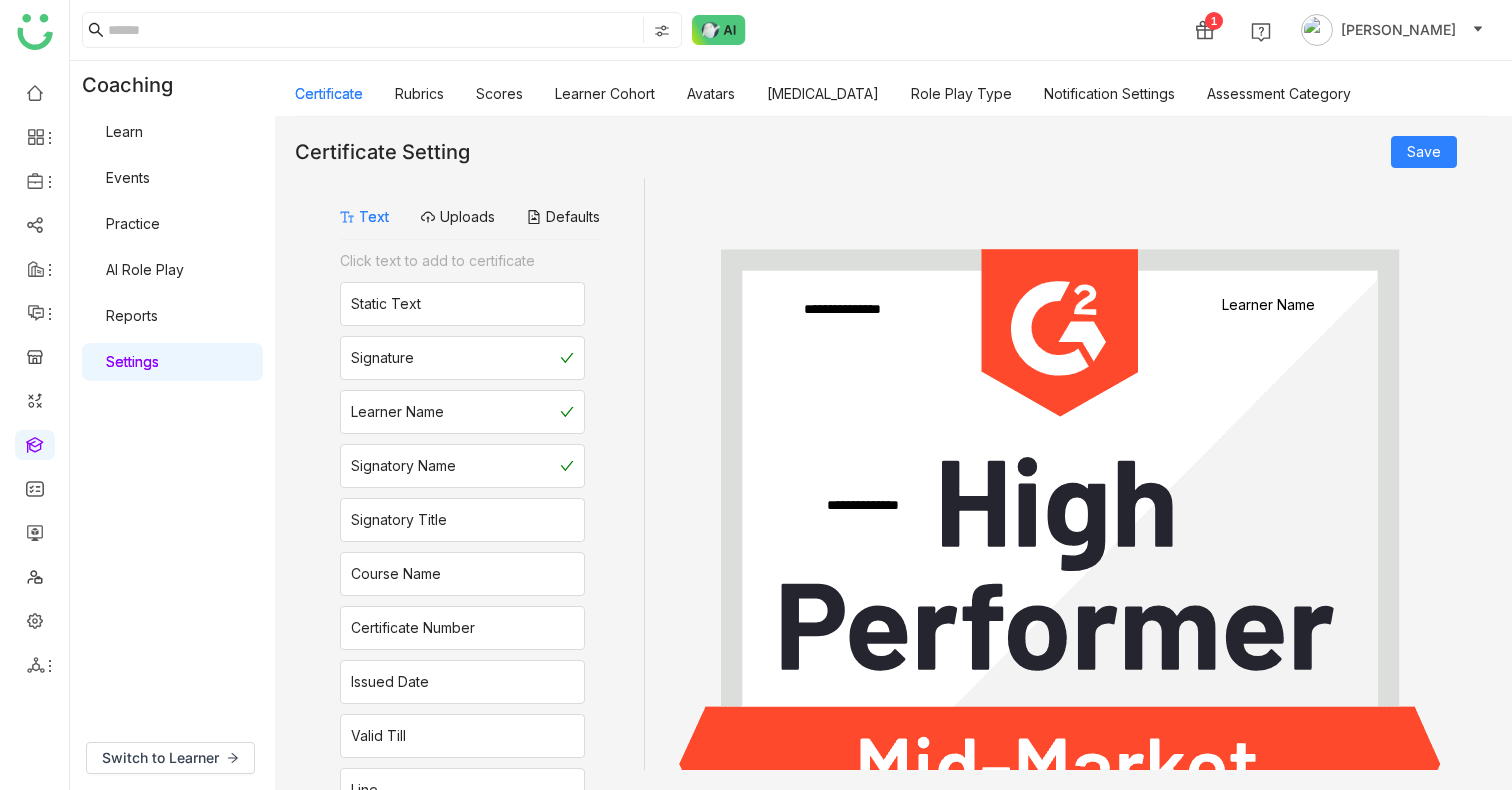 type 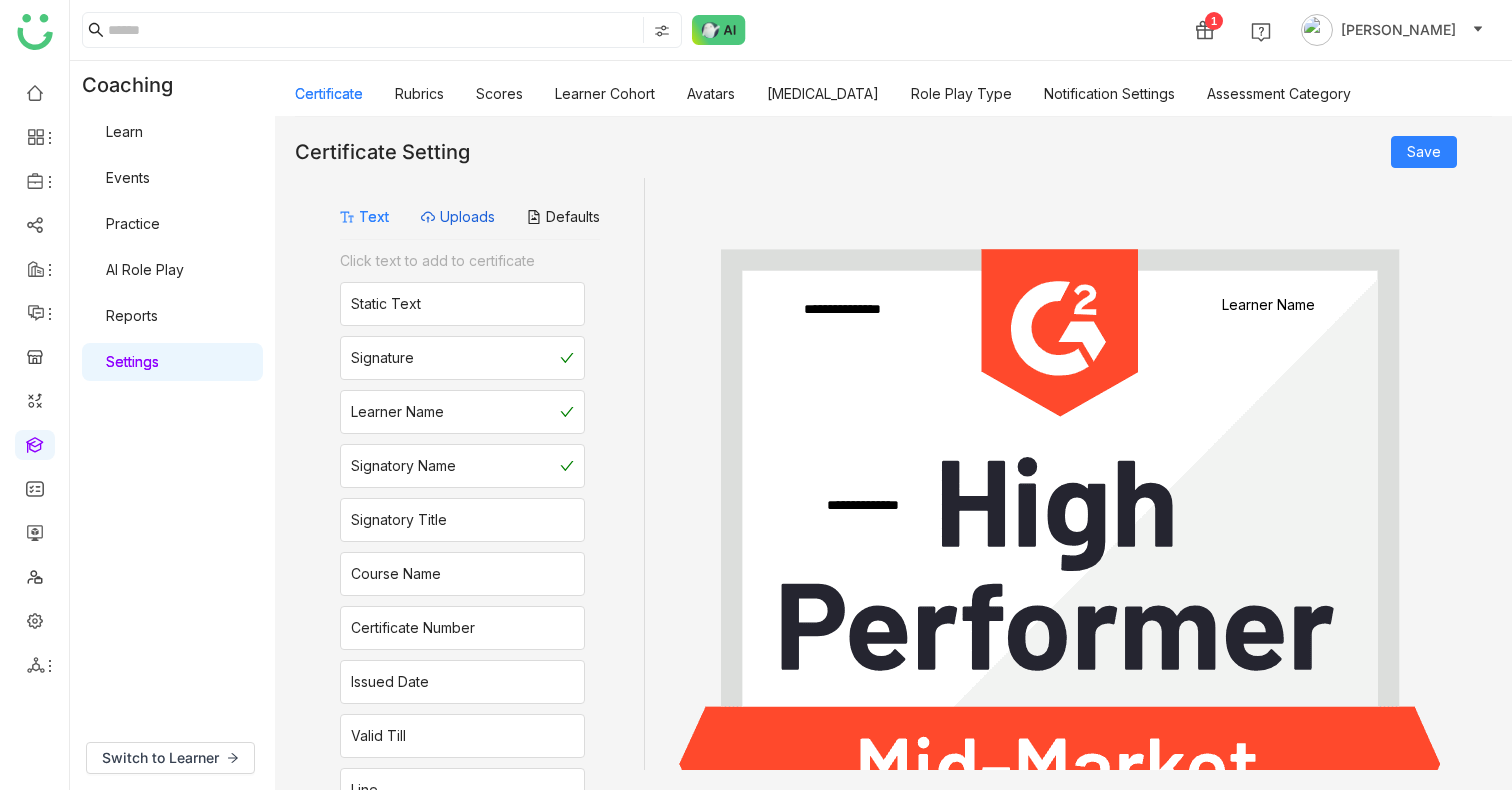 click on "Uploads" at bounding box center [458, 217] 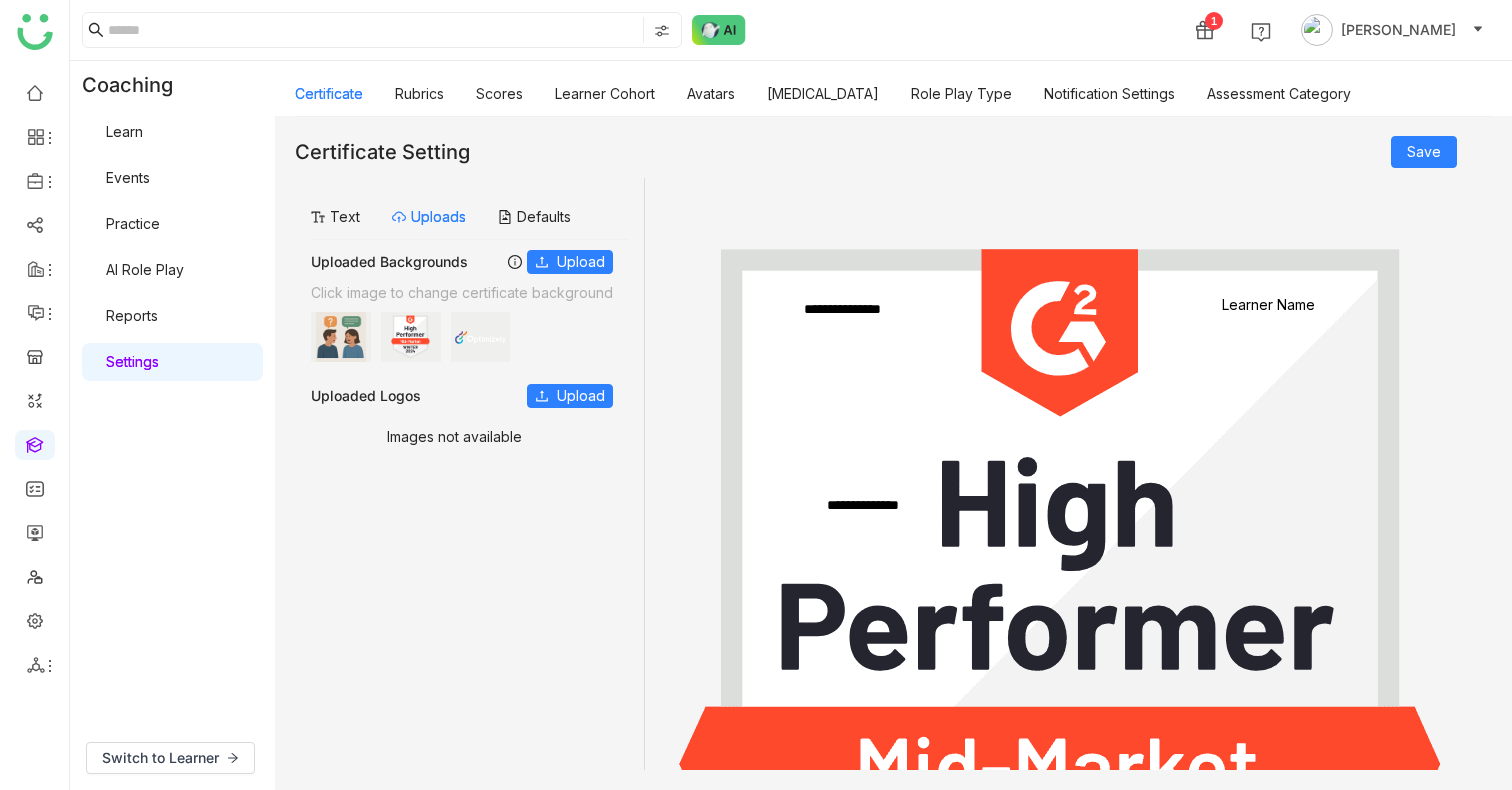 click on "Text   Uploads   Defaults" 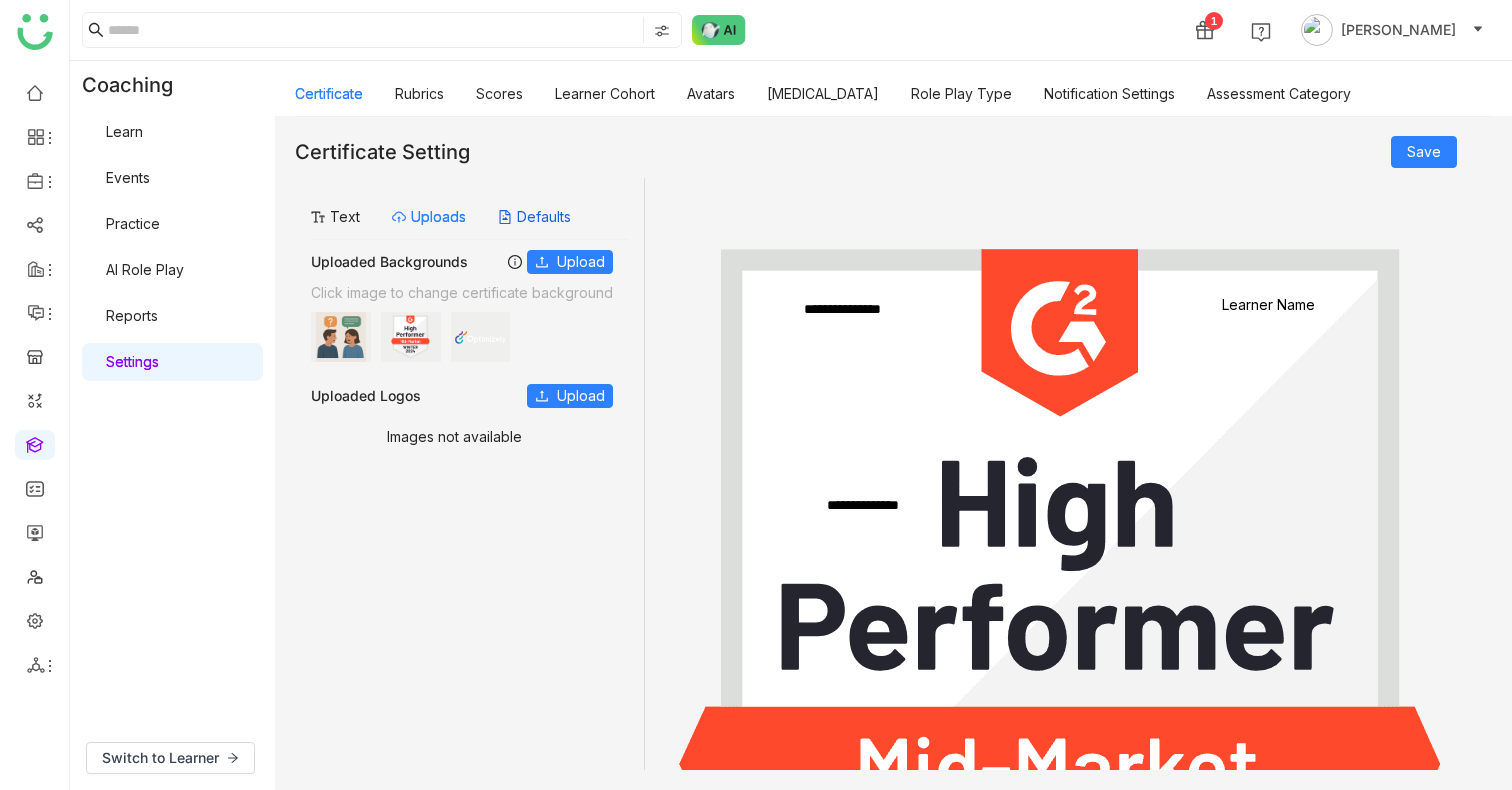 click on "Defaults" at bounding box center (534, 217) 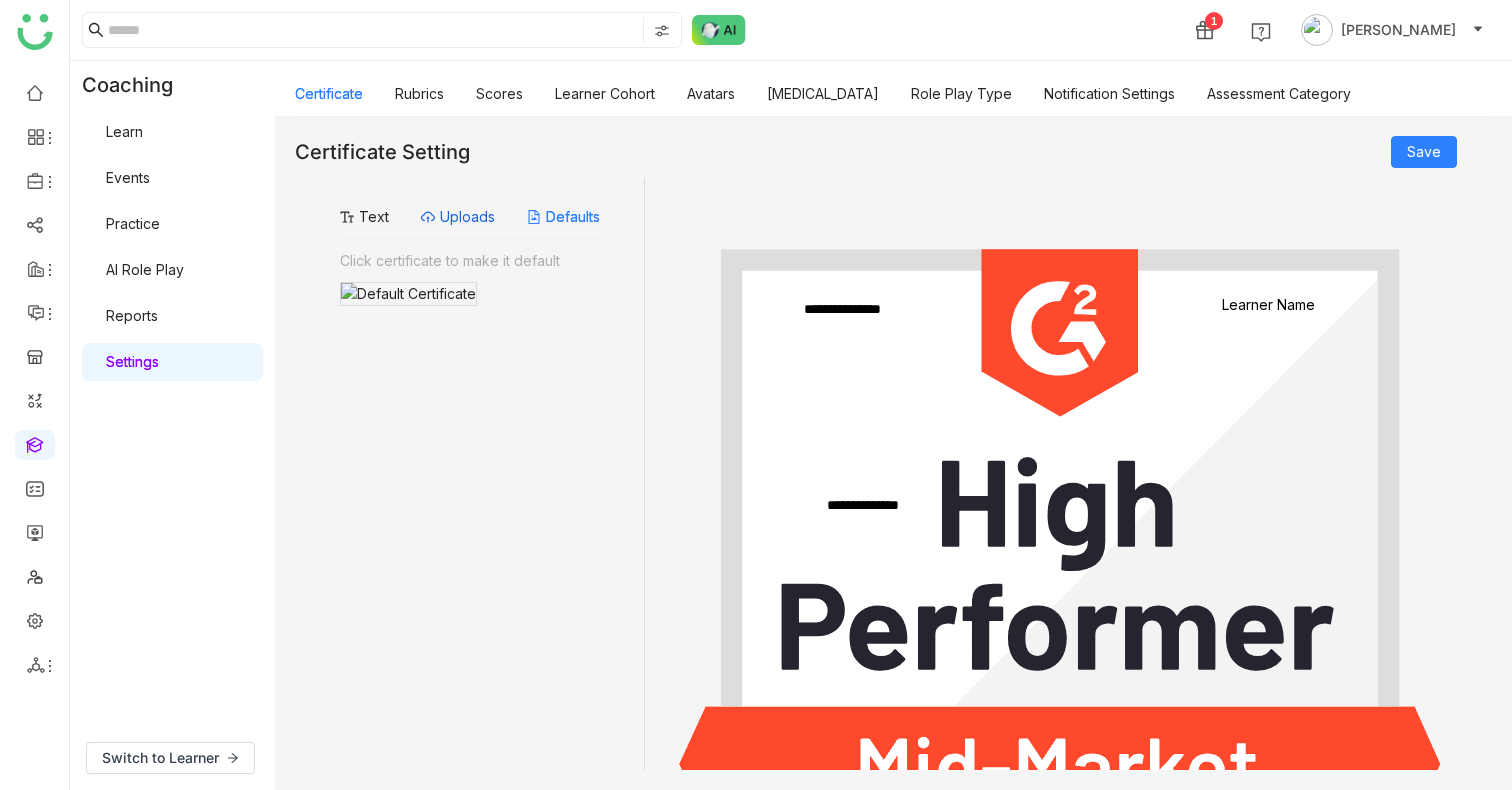 click on "Uploads" at bounding box center [458, 217] 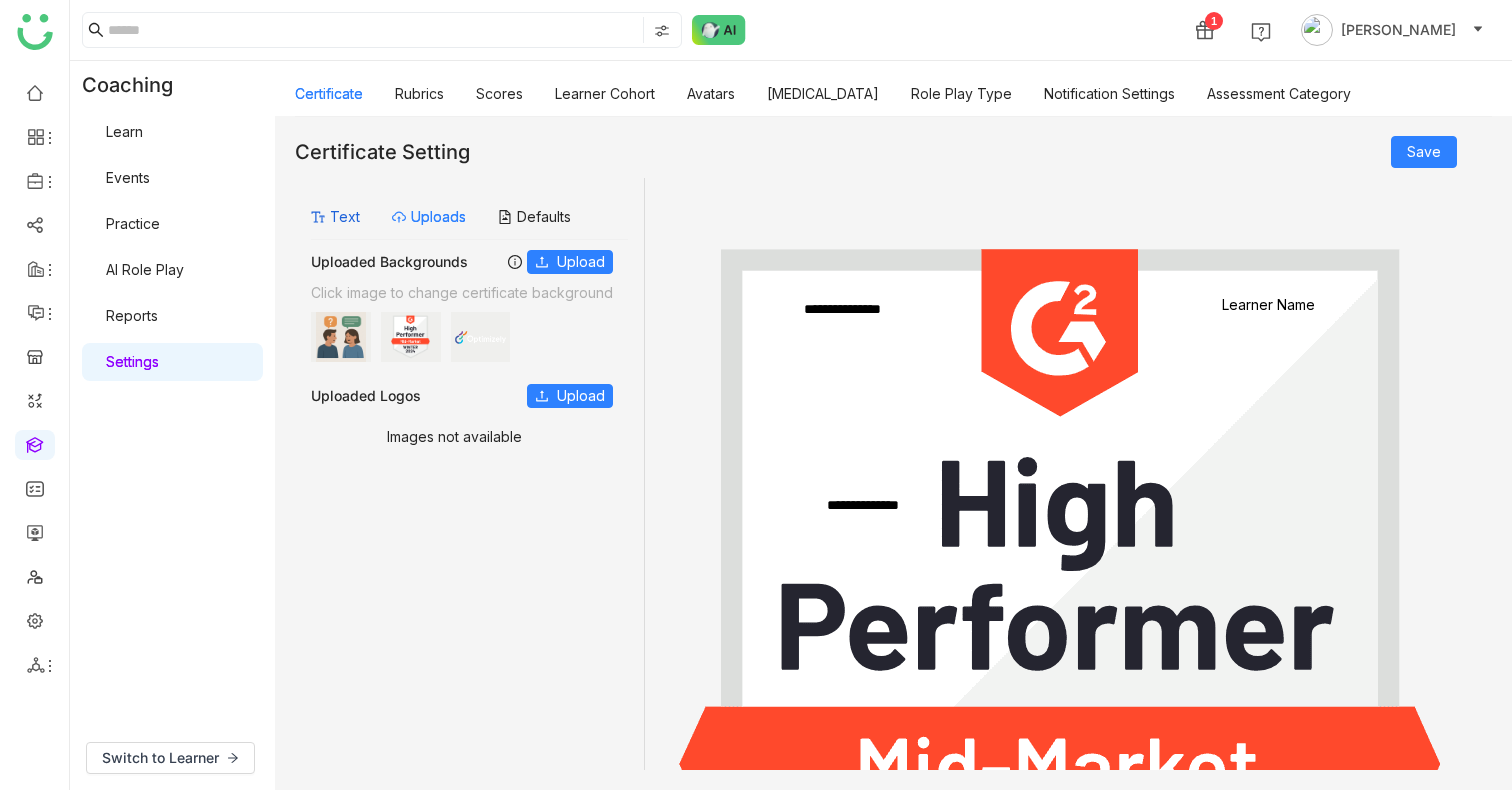 click on "Text" at bounding box center [335, 217] 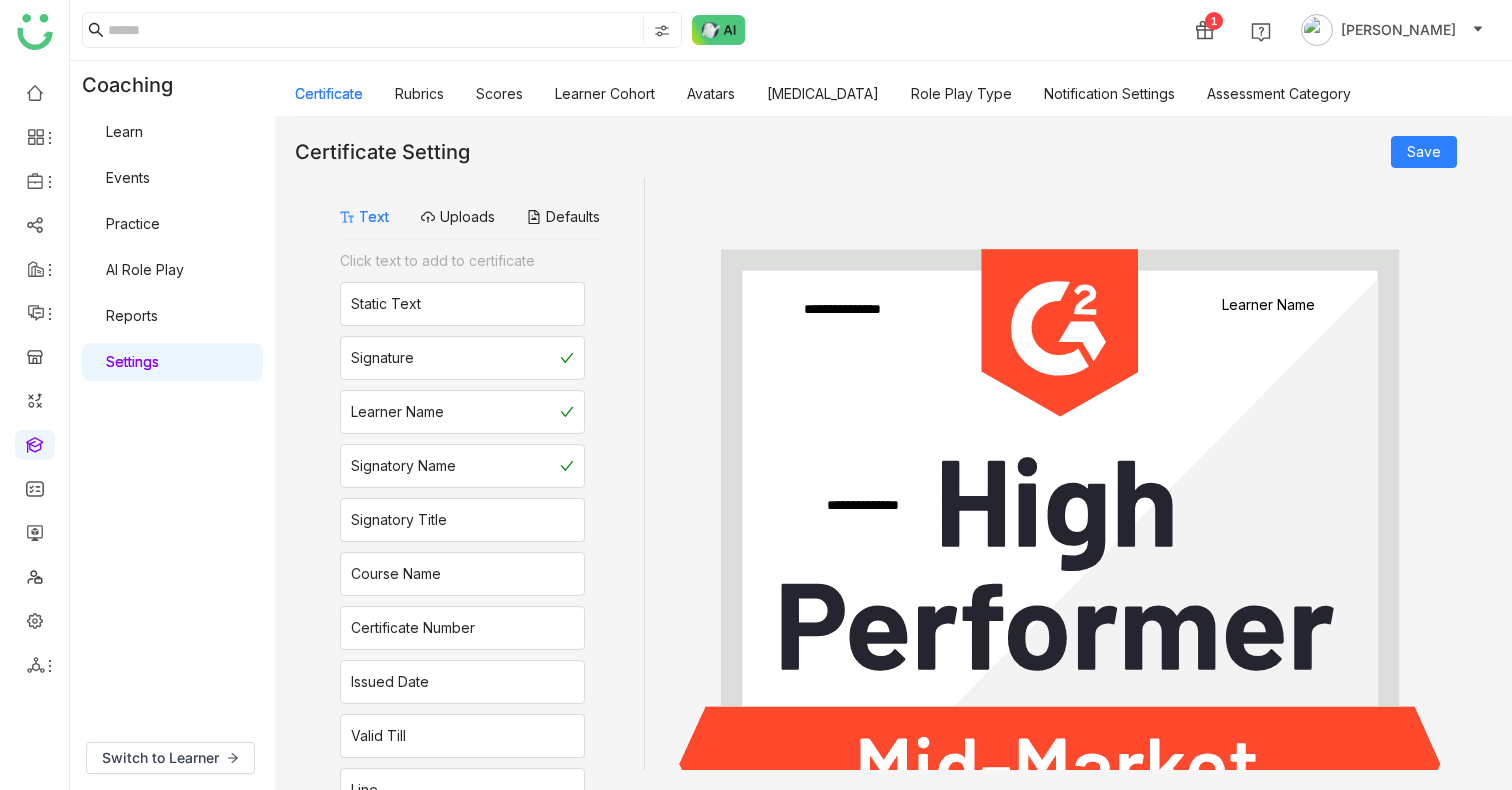 type 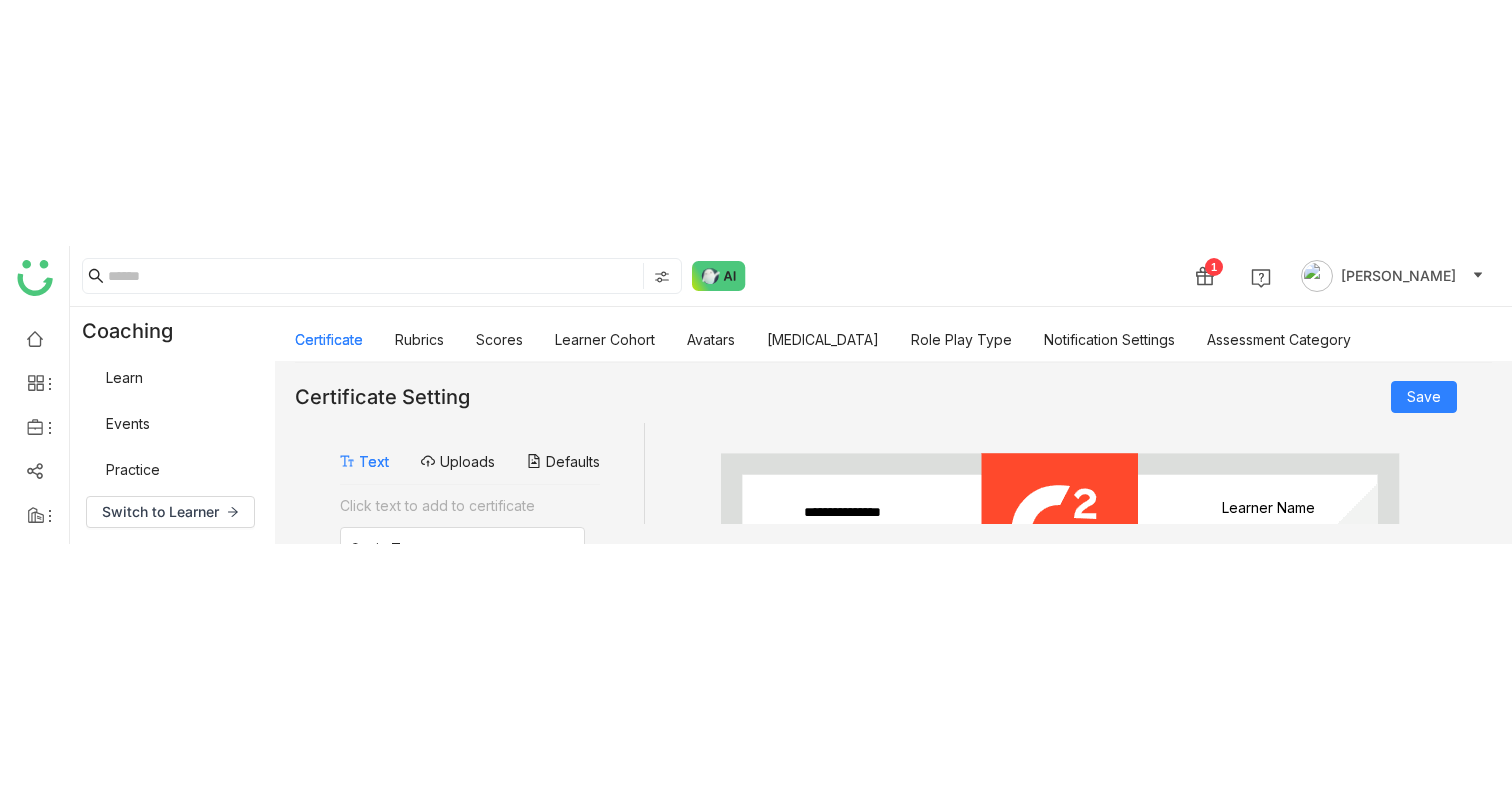 scroll, scrollTop: 60, scrollLeft: 0, axis: vertical 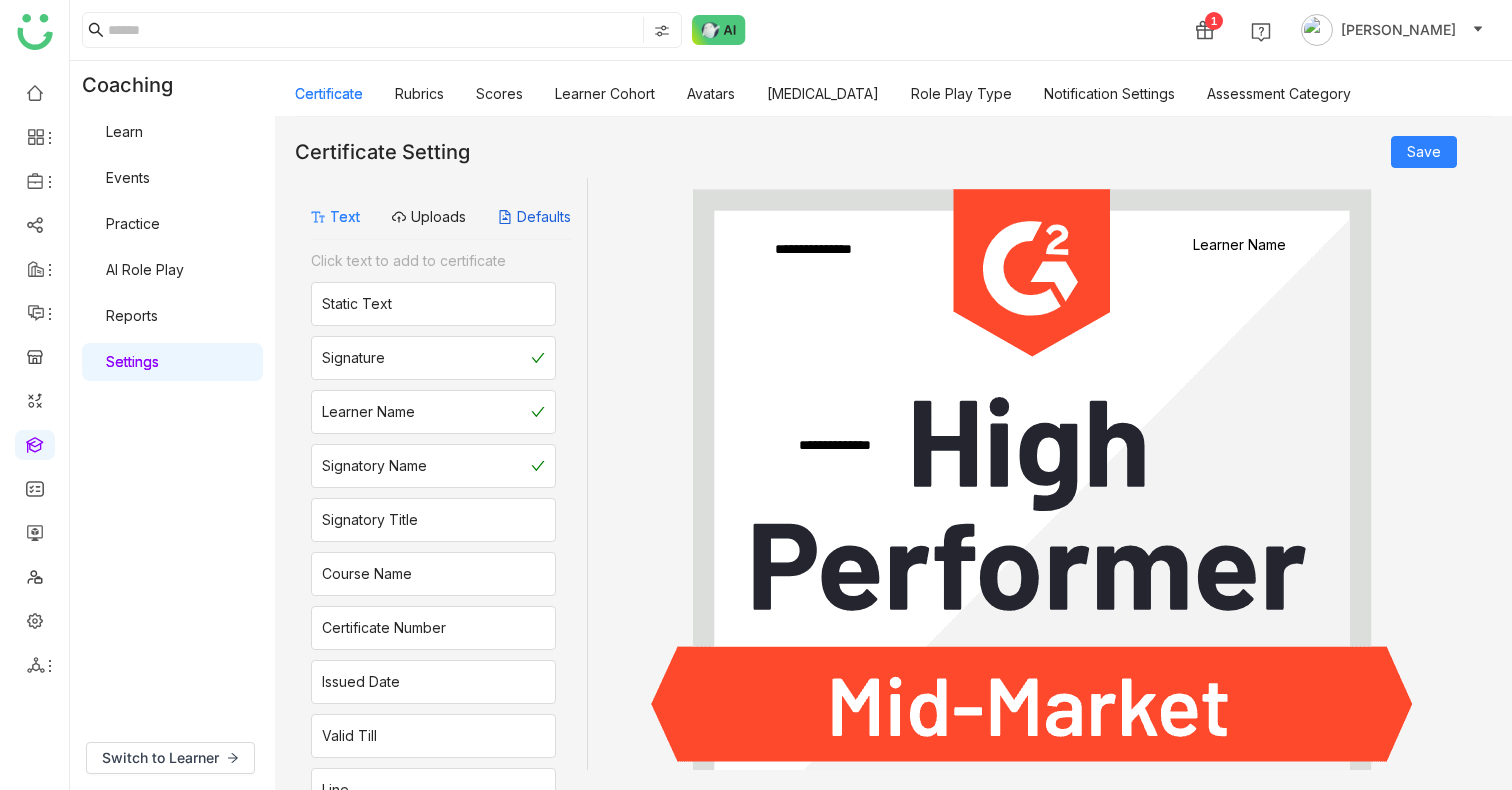click on "Defaults" at bounding box center (534, 217) 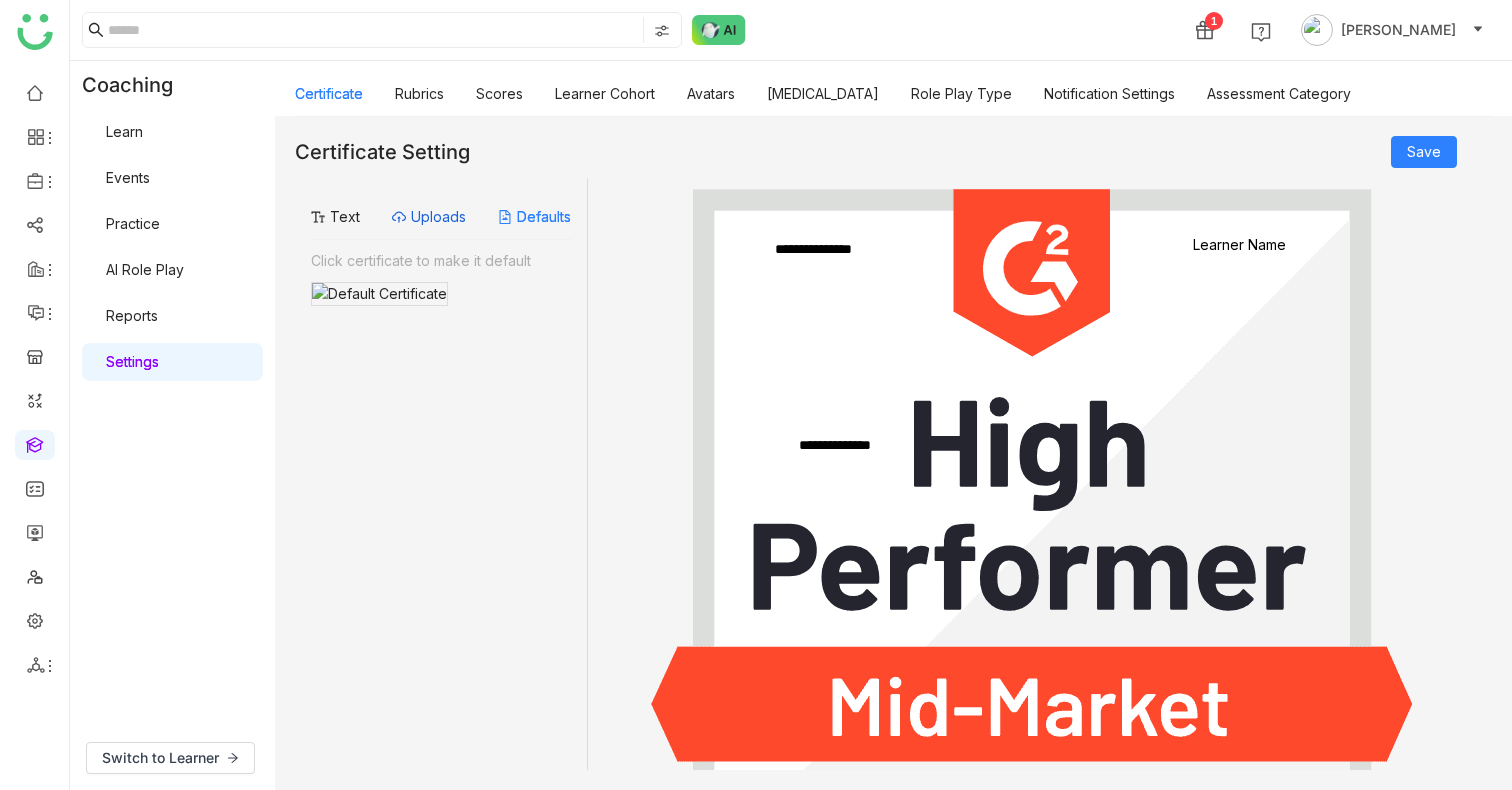 click on "Uploads" at bounding box center (429, 217) 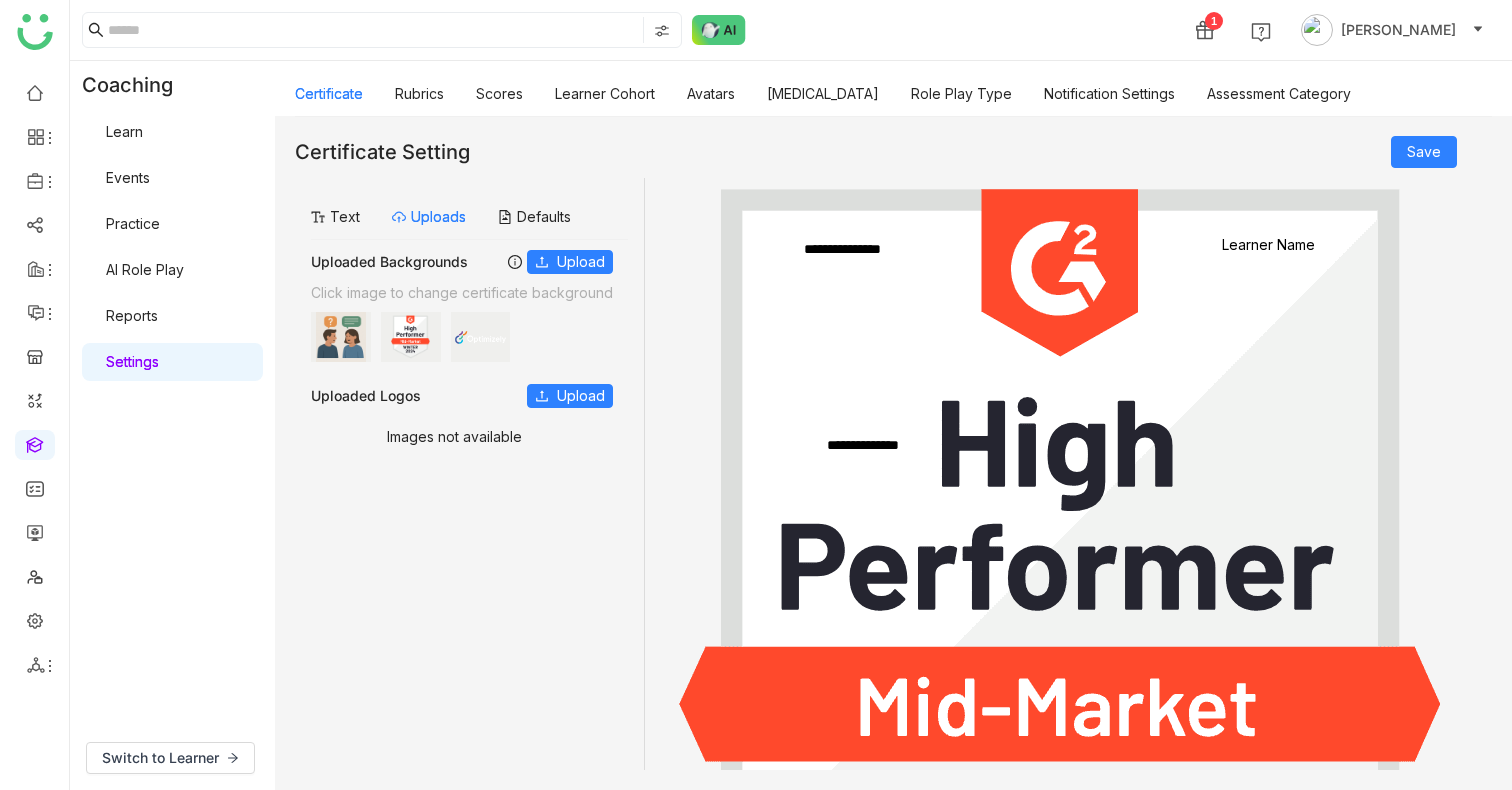 type 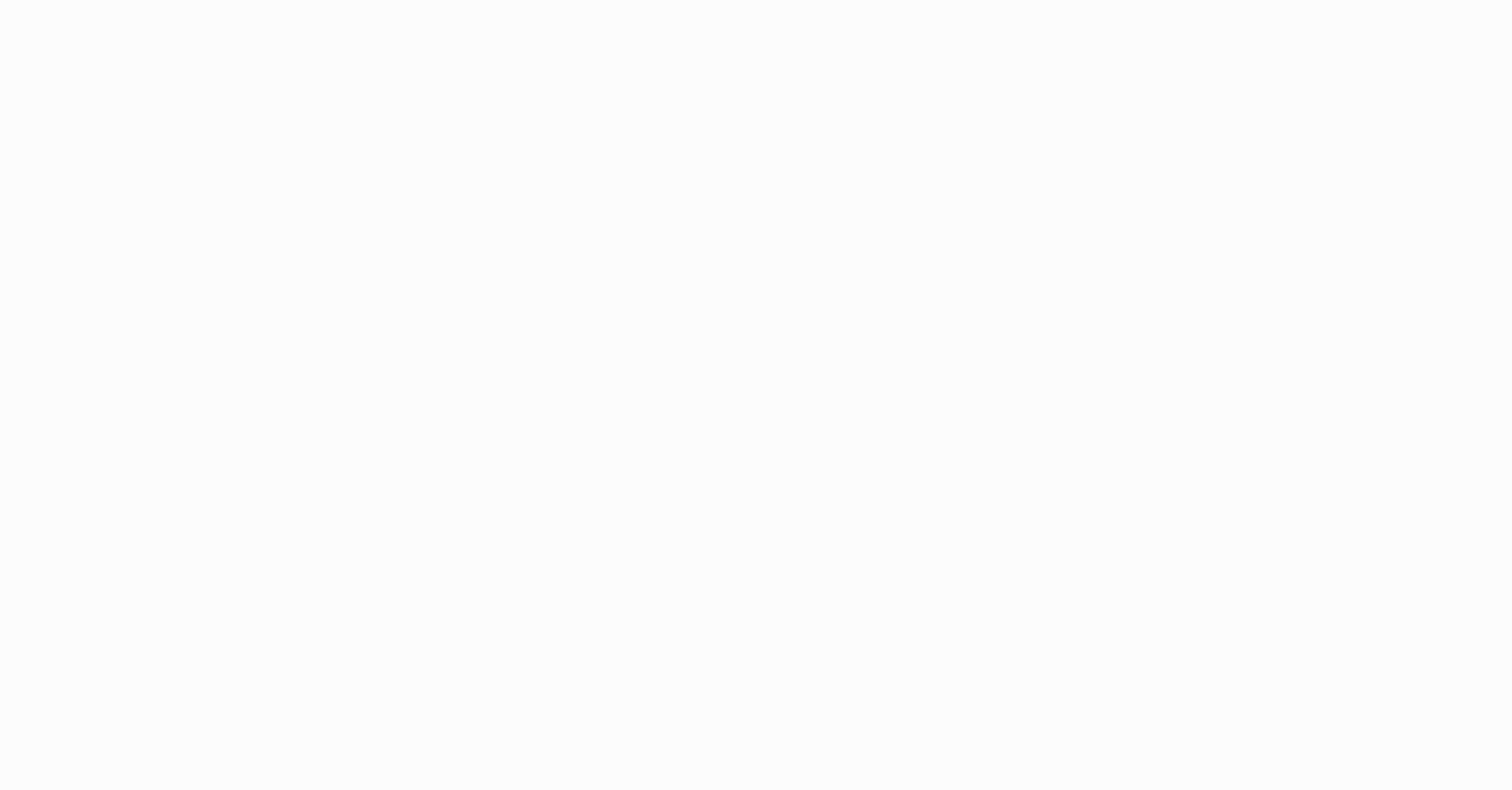 scroll, scrollTop: 0, scrollLeft: 0, axis: both 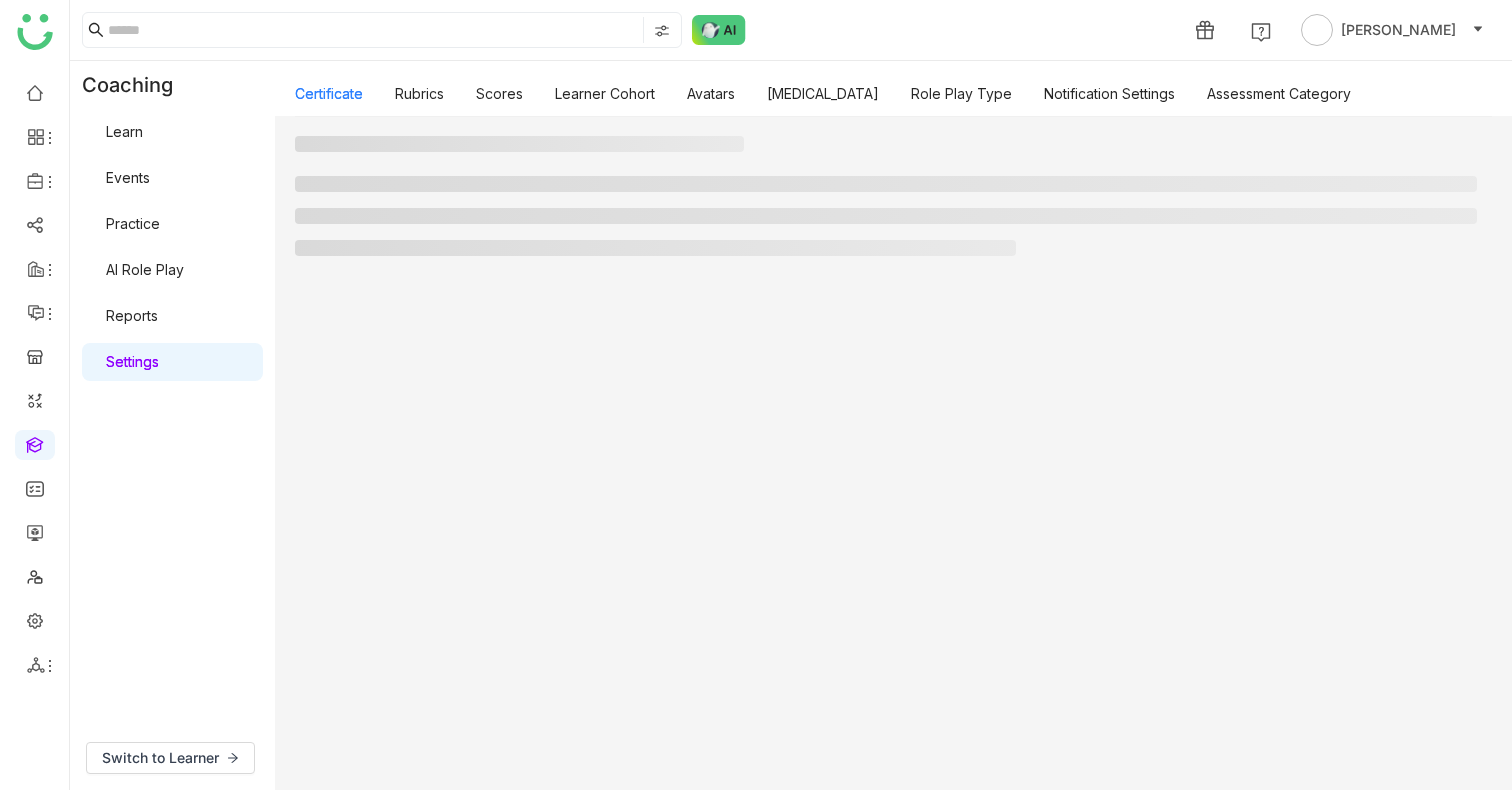 type 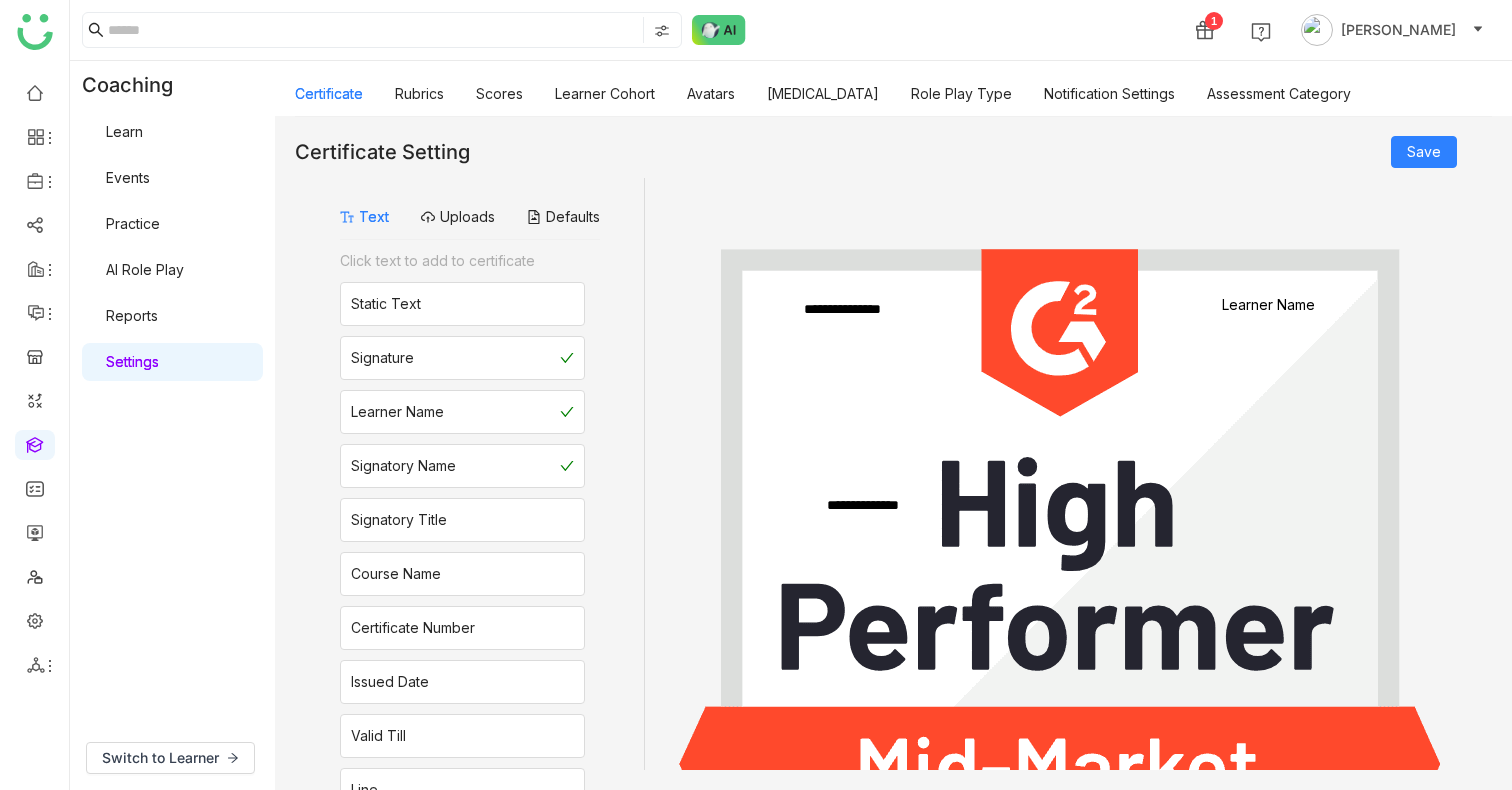 click on "AI Role Play" at bounding box center [145, 269] 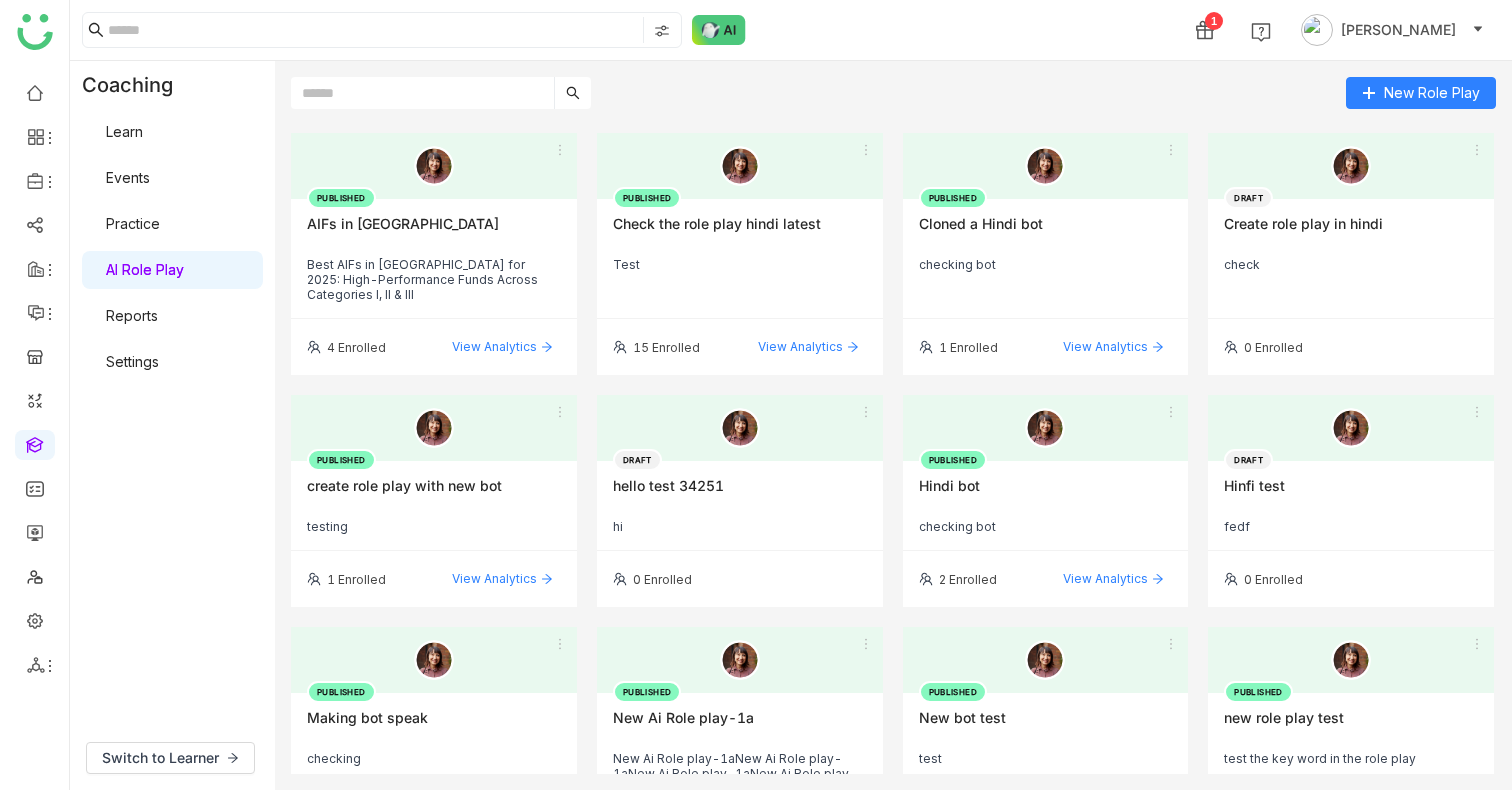 click on "AIFs in [GEOGRAPHIC_DATA]" 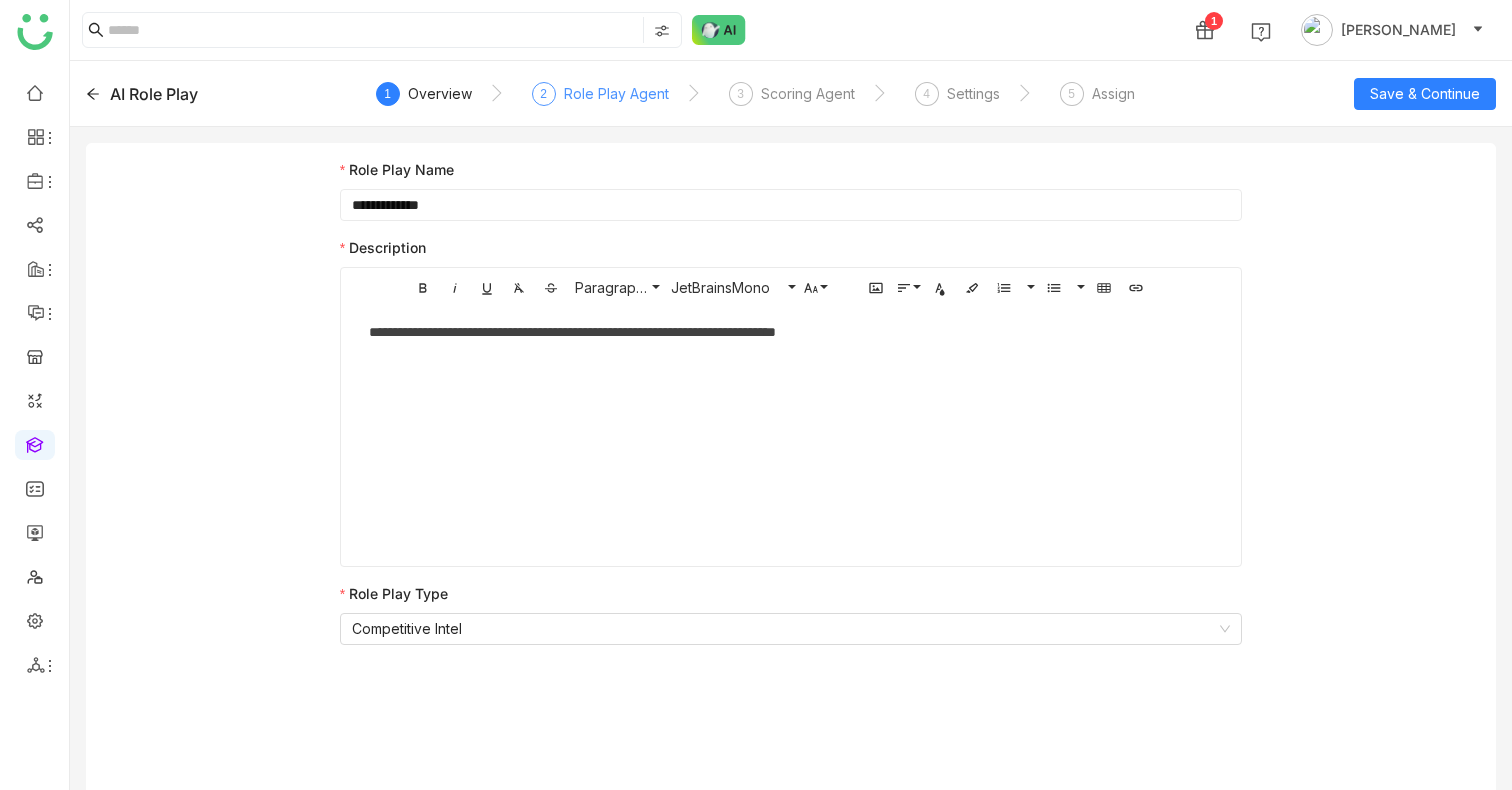 click on "Role Play Agent" 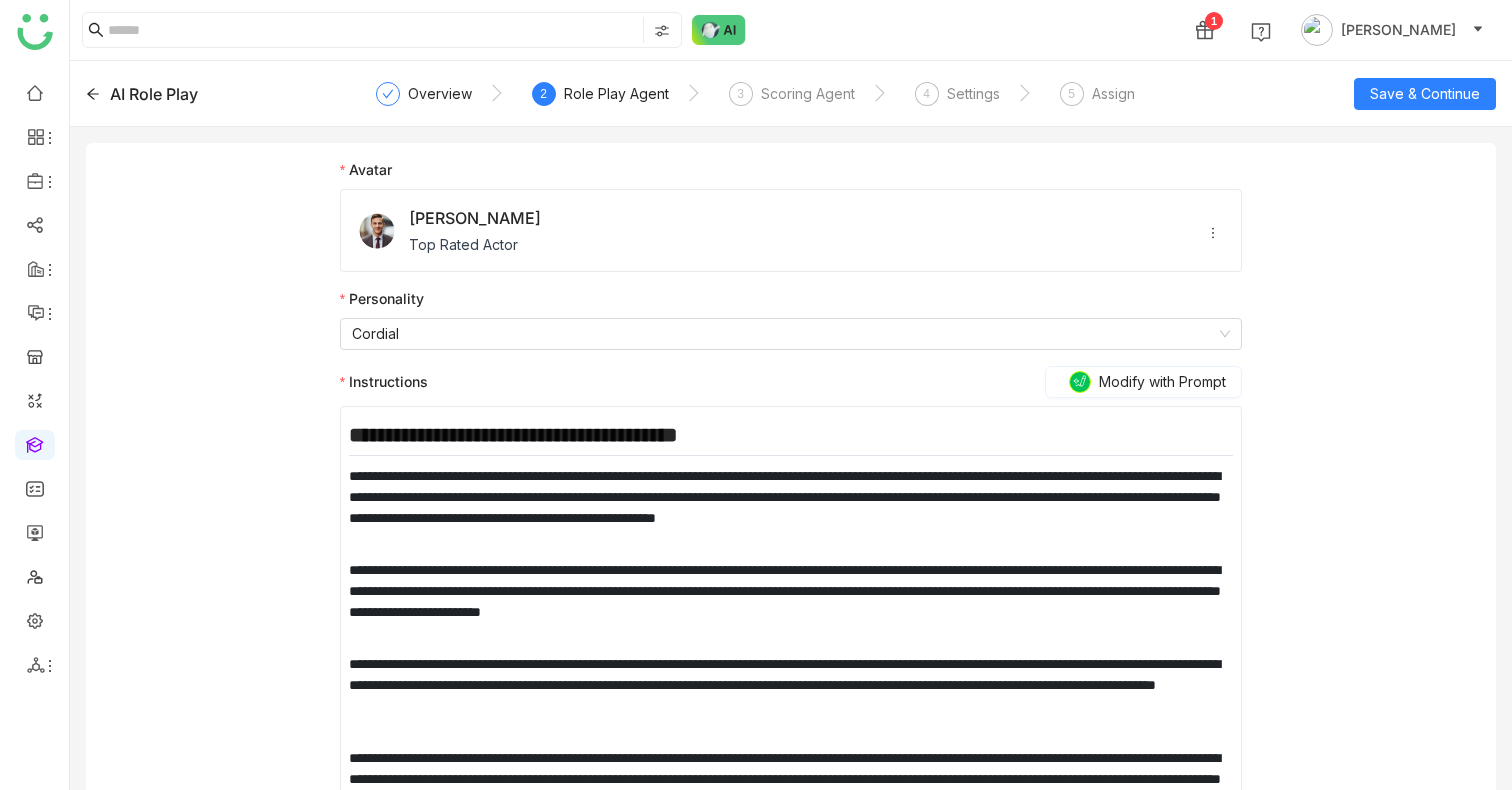 click 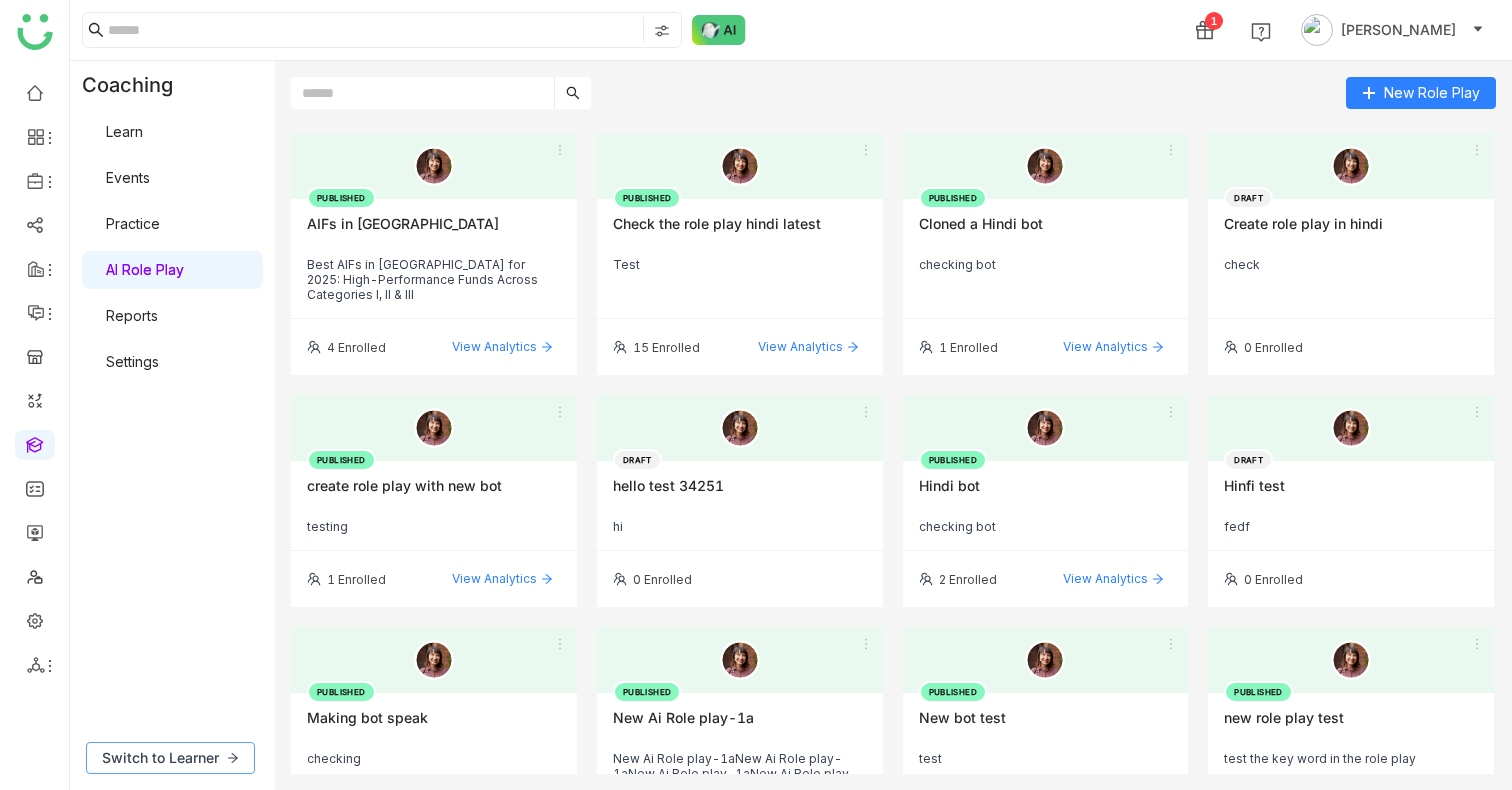 click on "Switch to Learner" 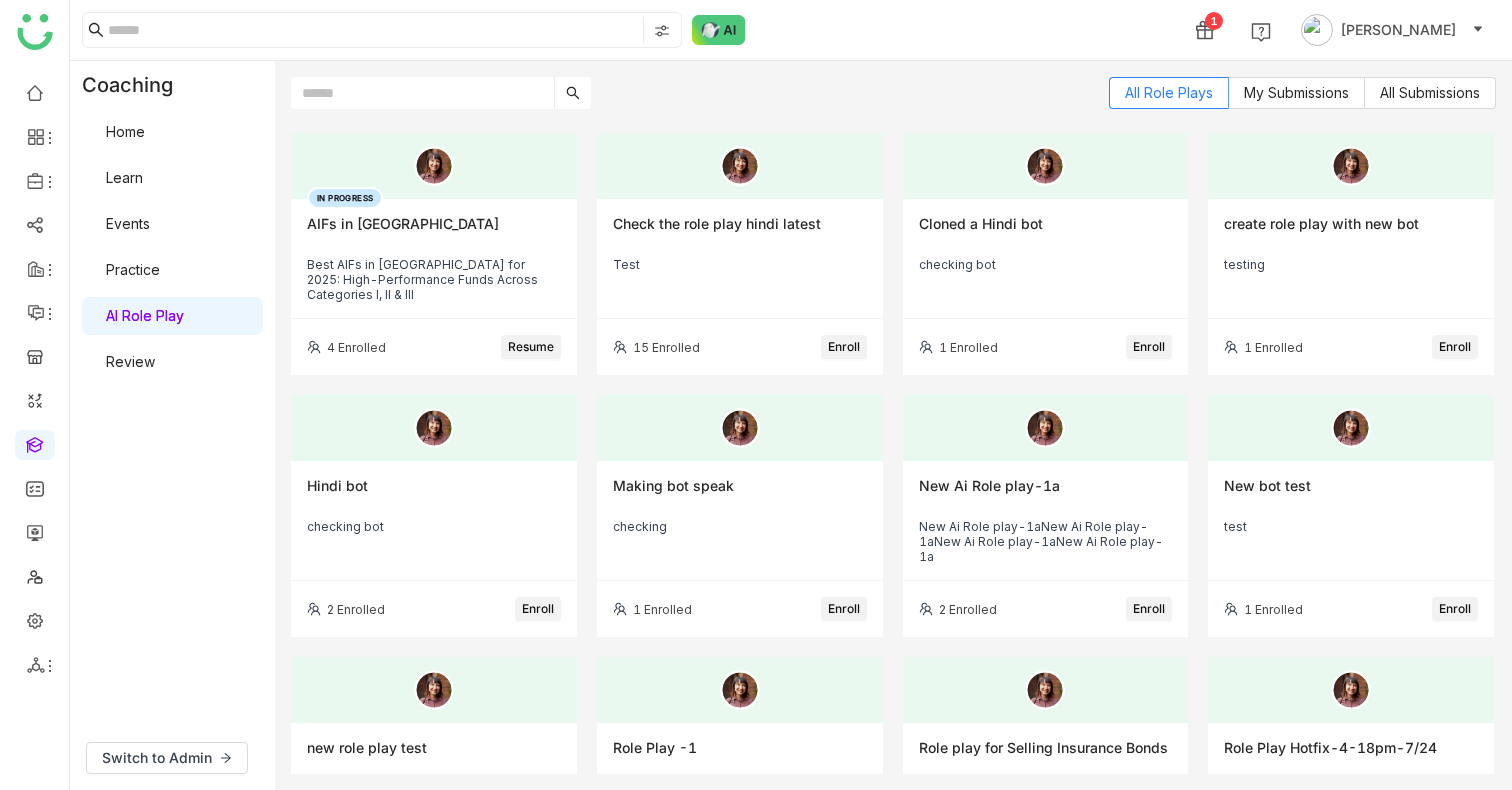 type 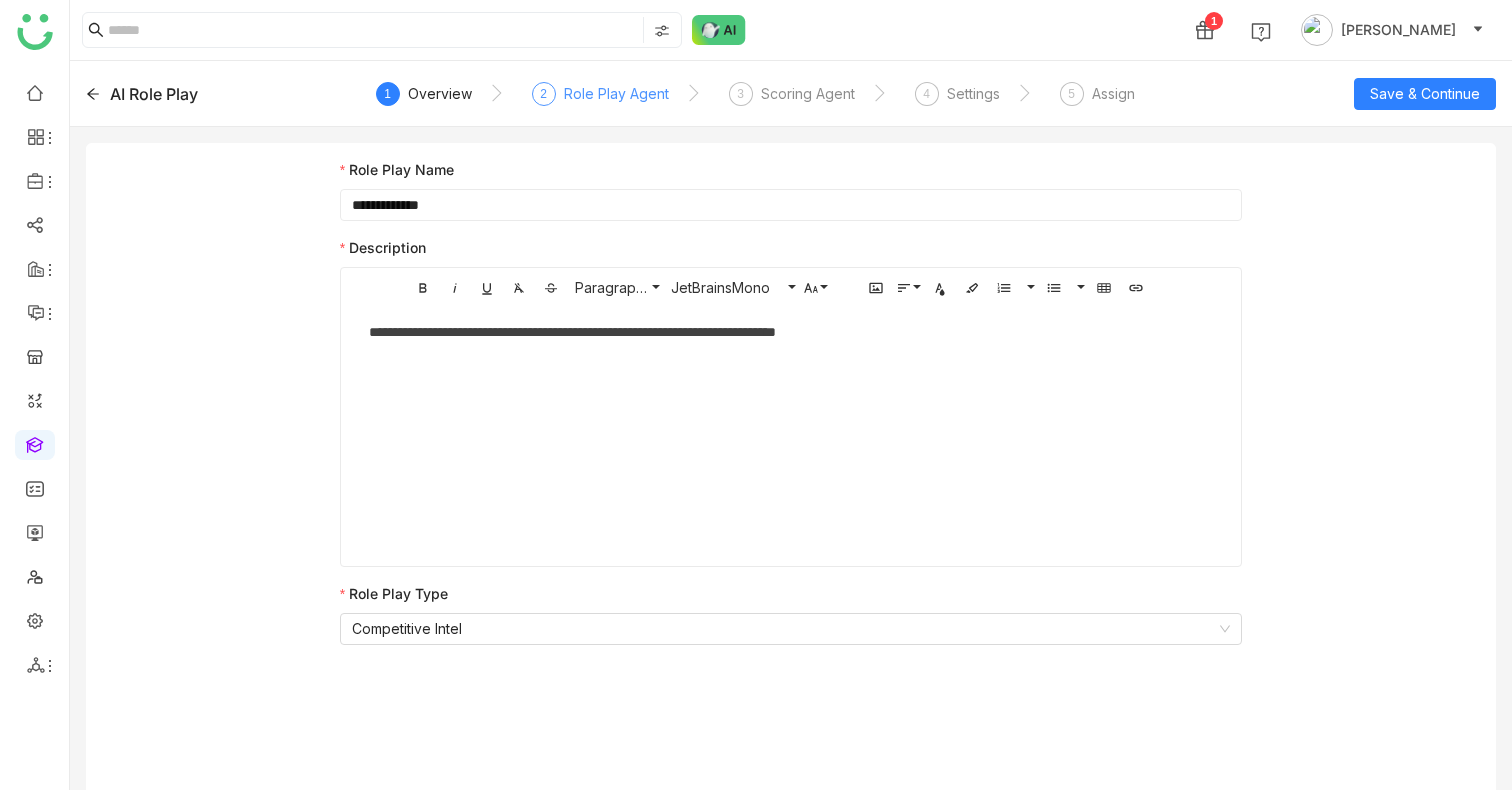 click on "Role Play Agent" 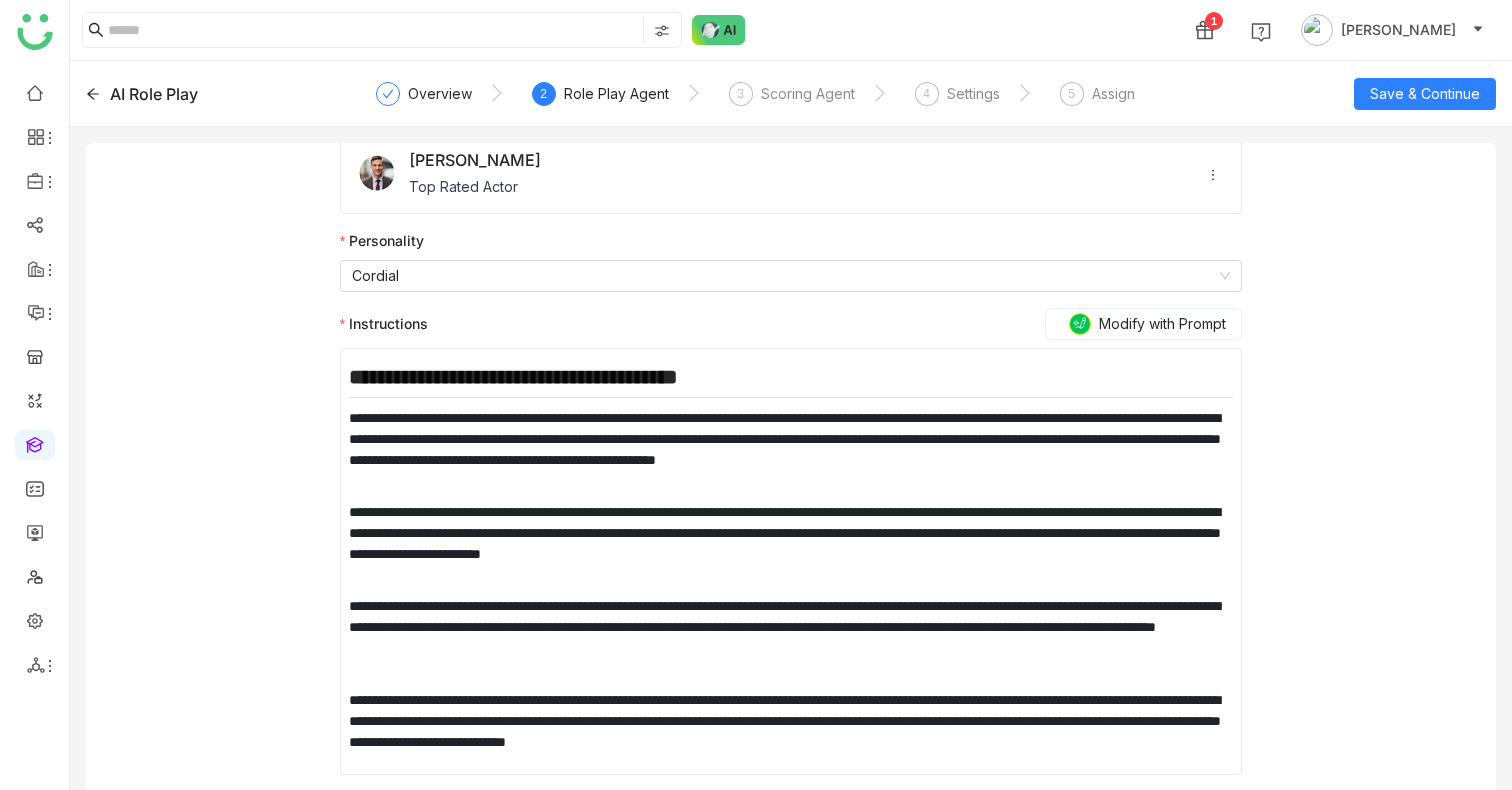 scroll, scrollTop: 0, scrollLeft: 0, axis: both 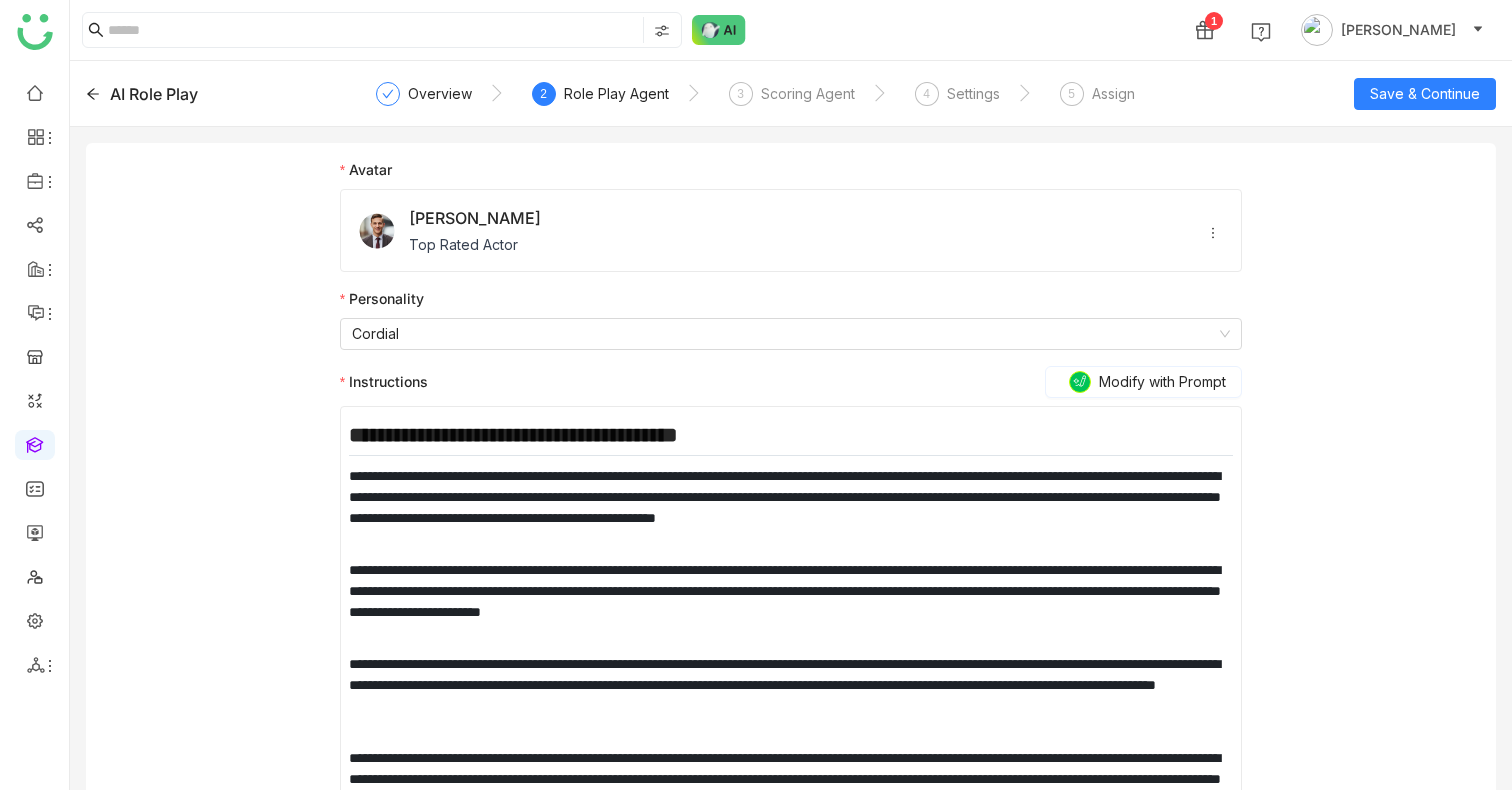 click on "**********" 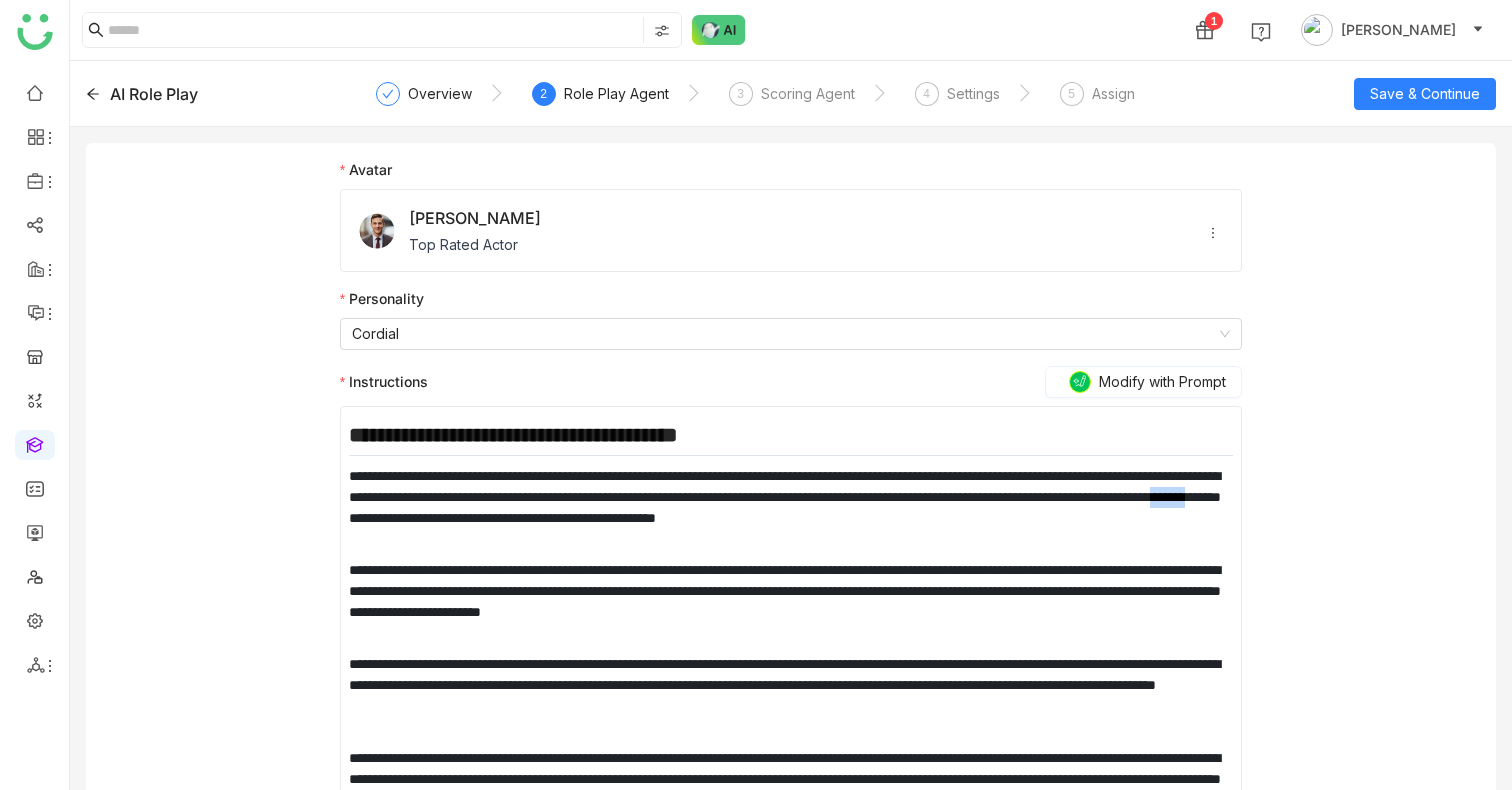 click on "**********" 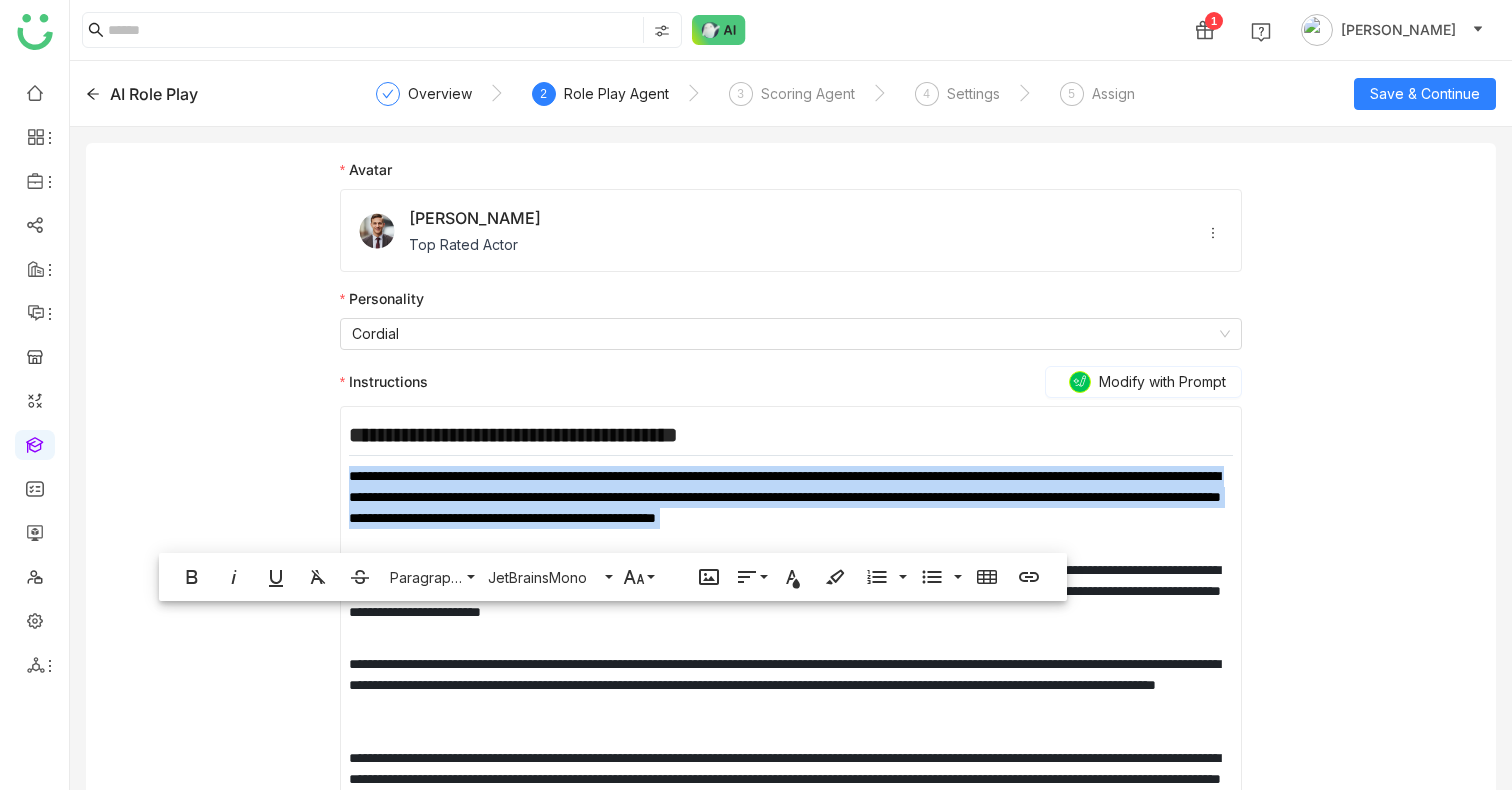 click on "**********" 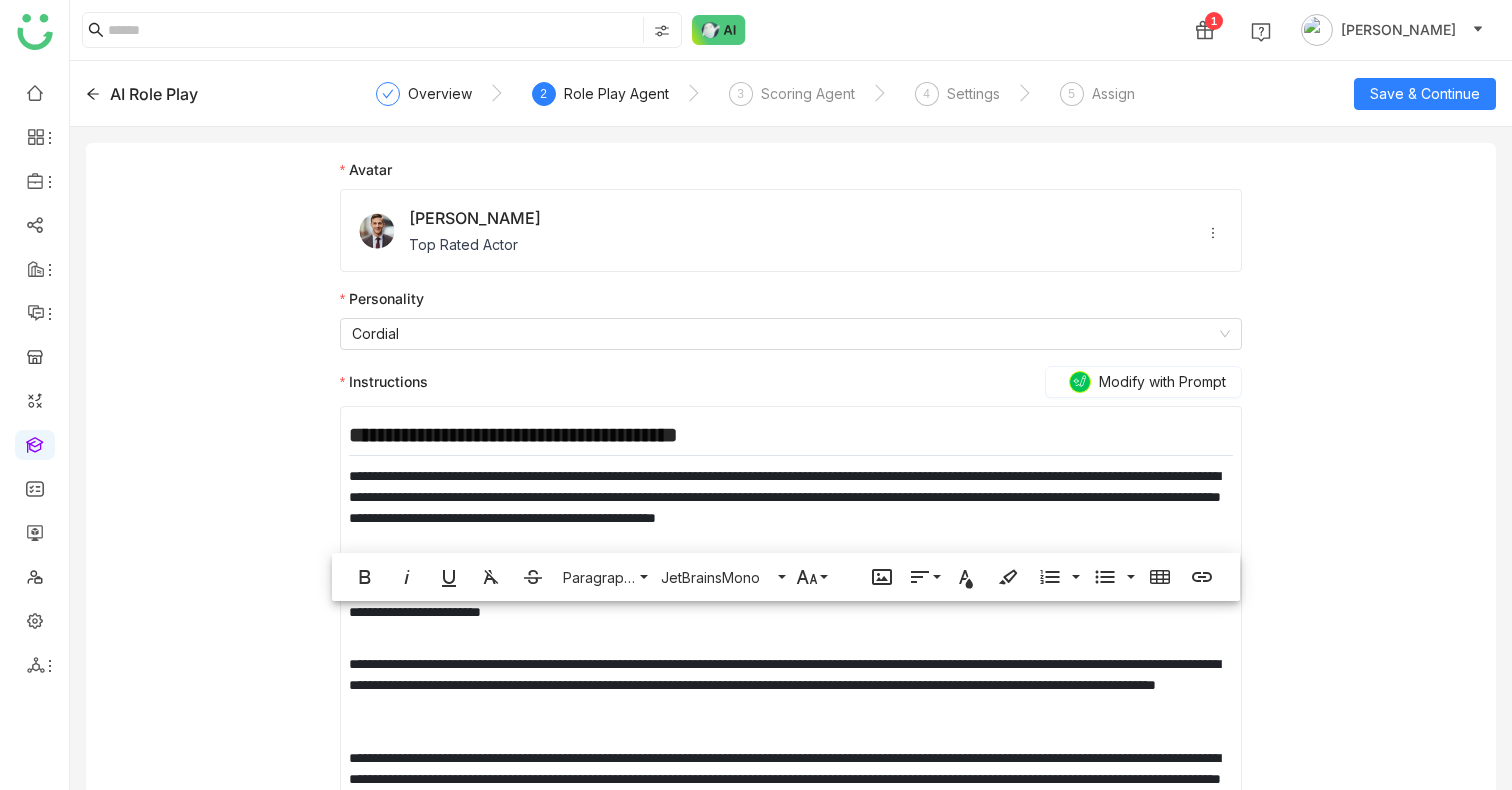 click on "**********" 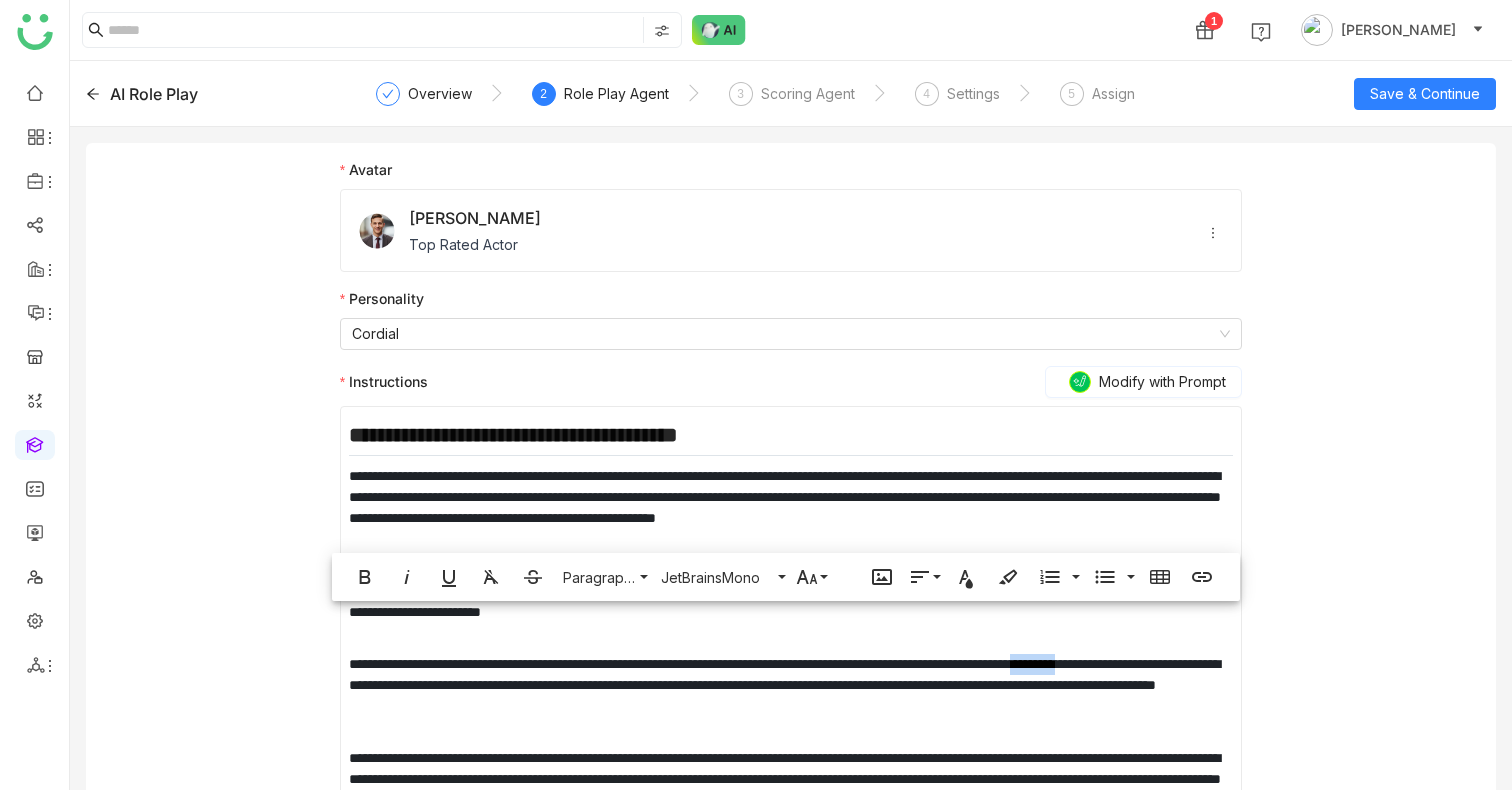 click on "**********" 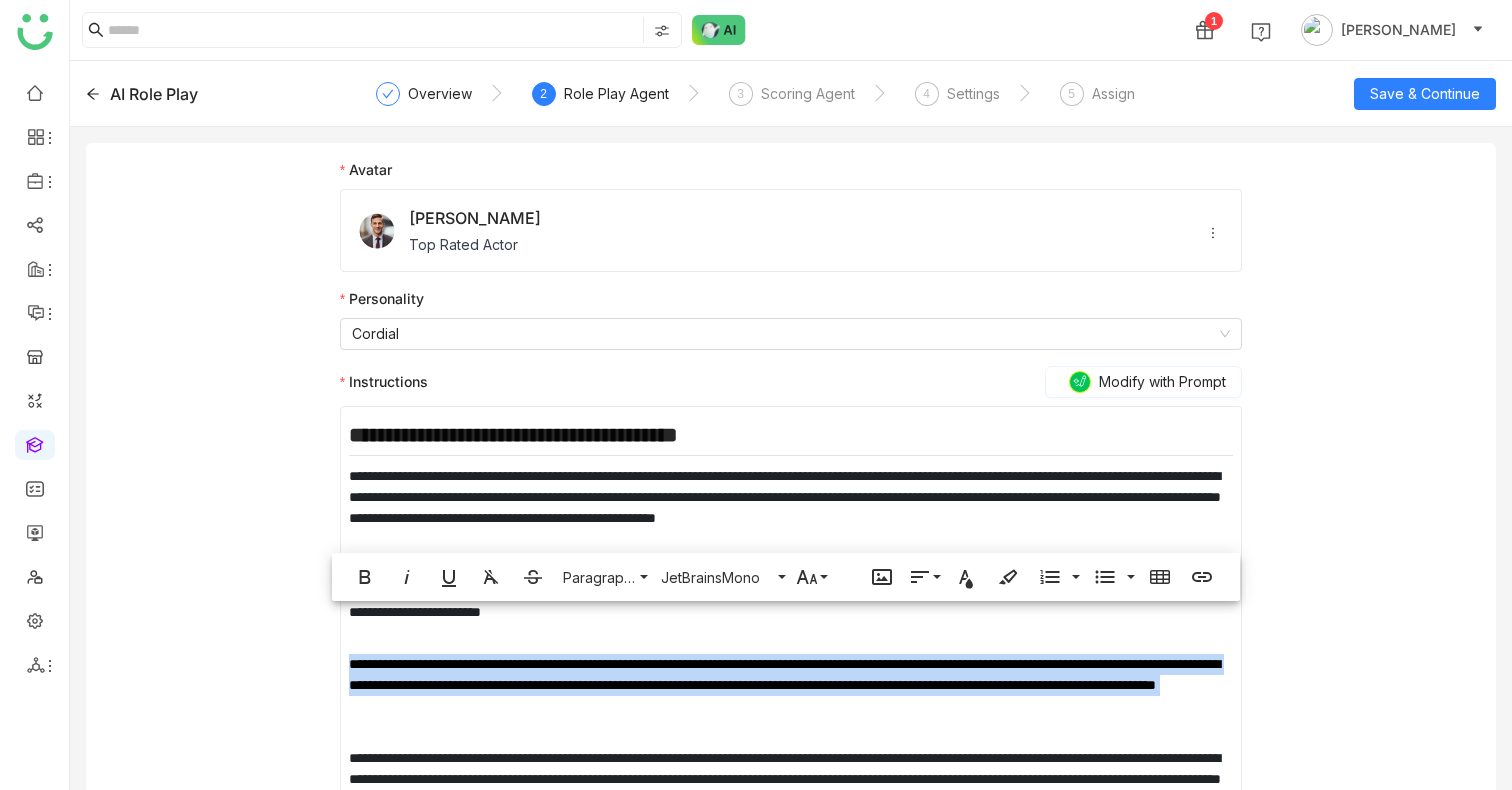 click on "**********" 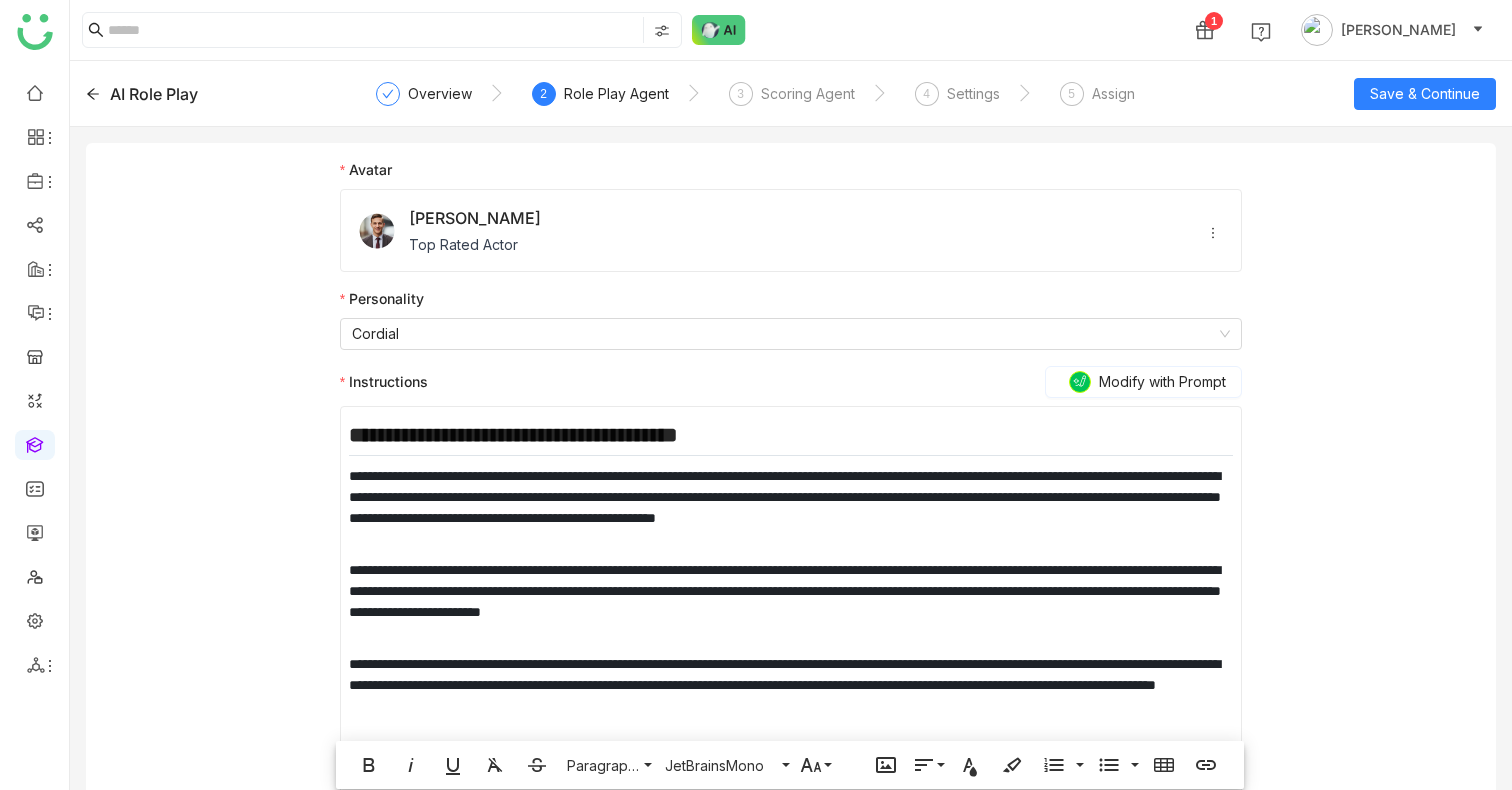 click on "**********" 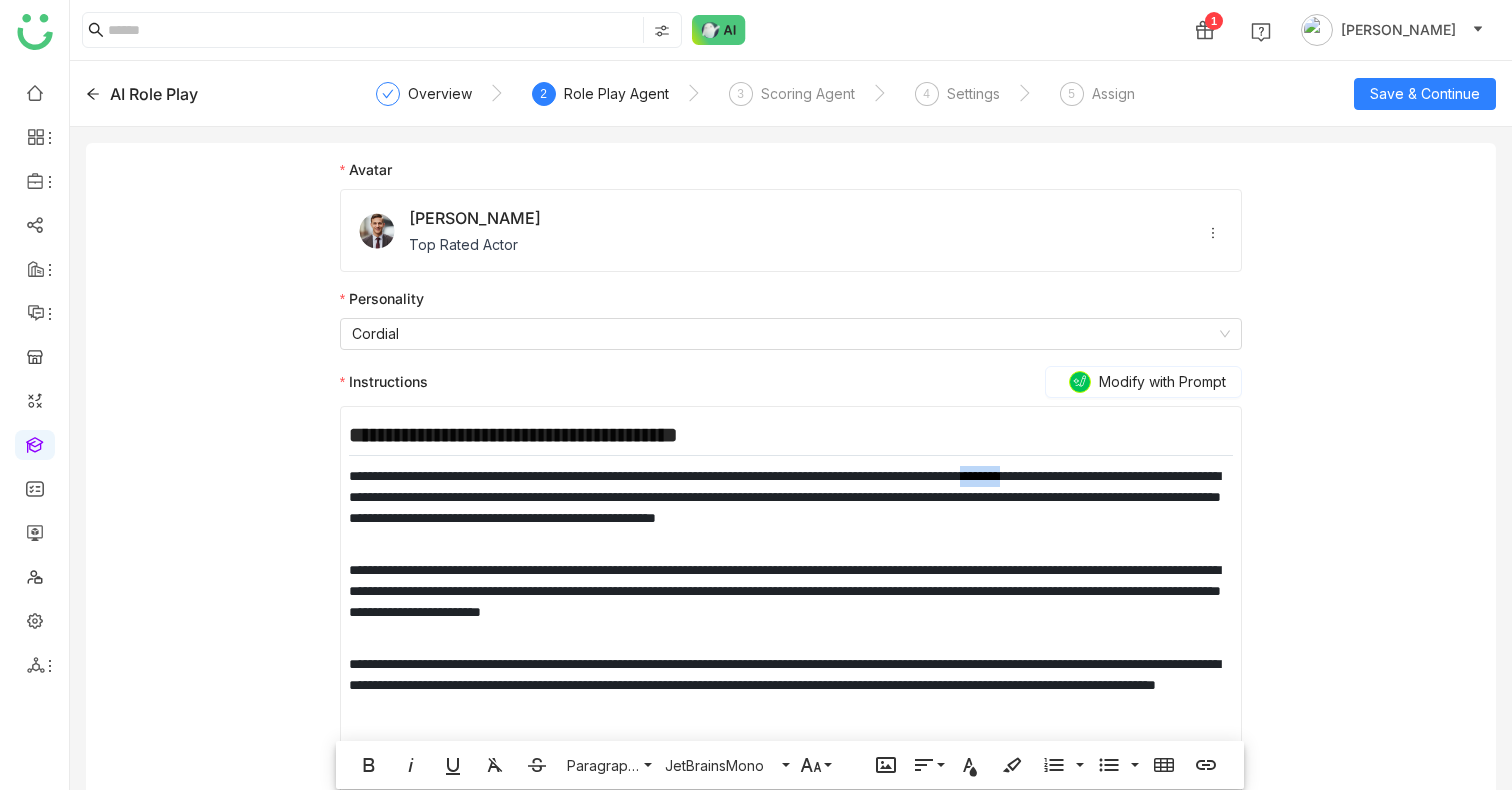 click on "**********" 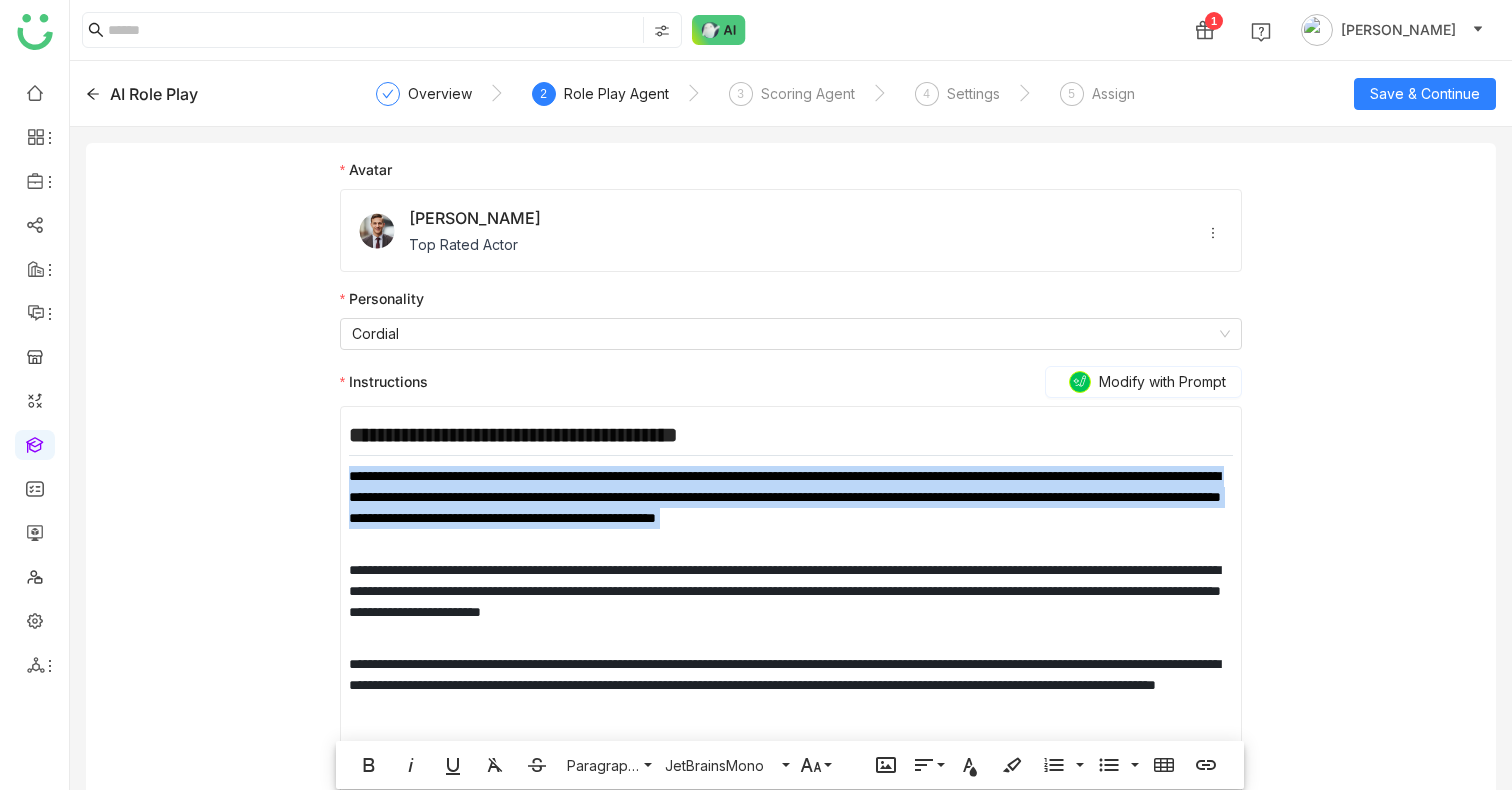 click on "**********" 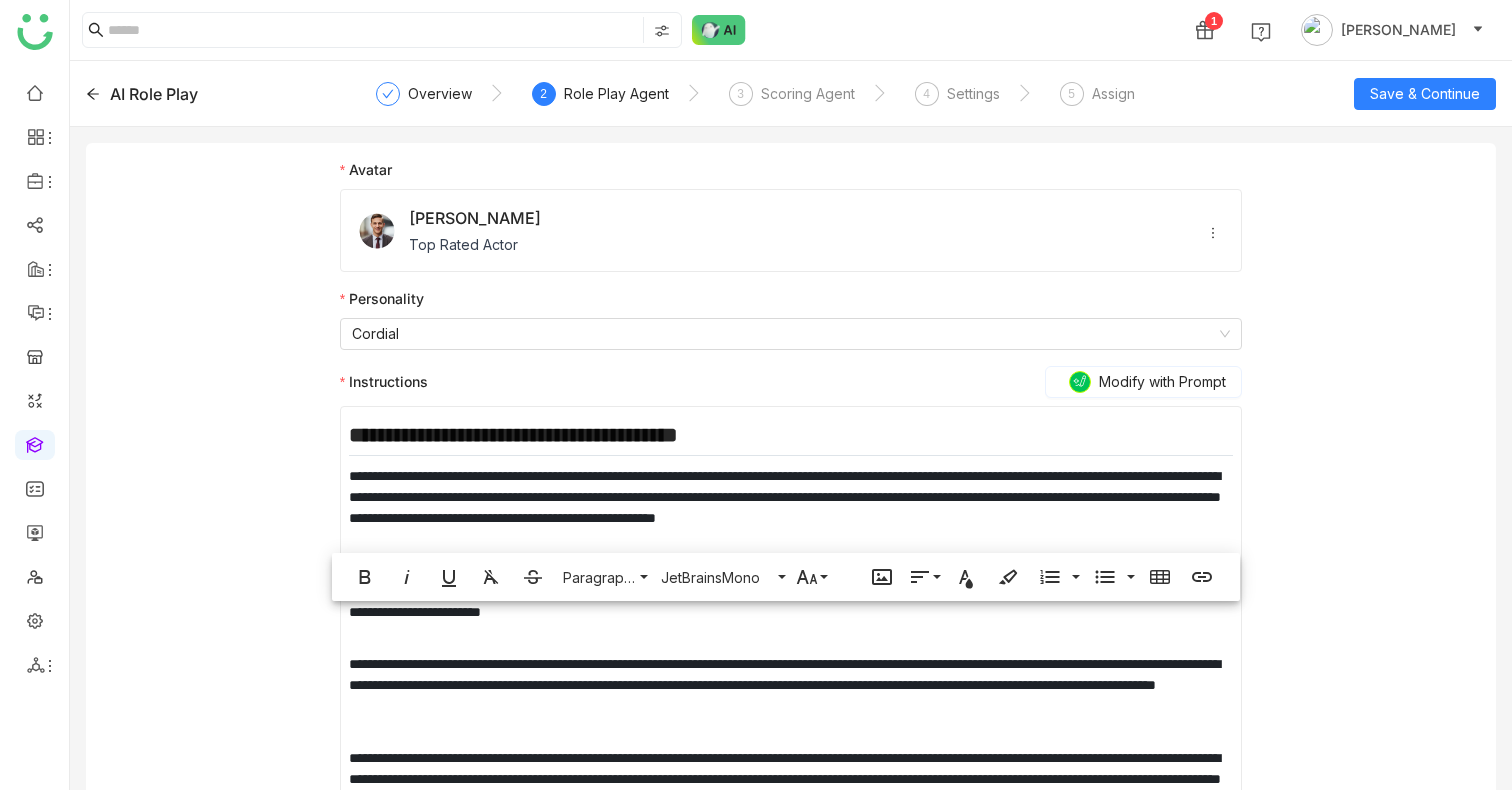 click on "**********" 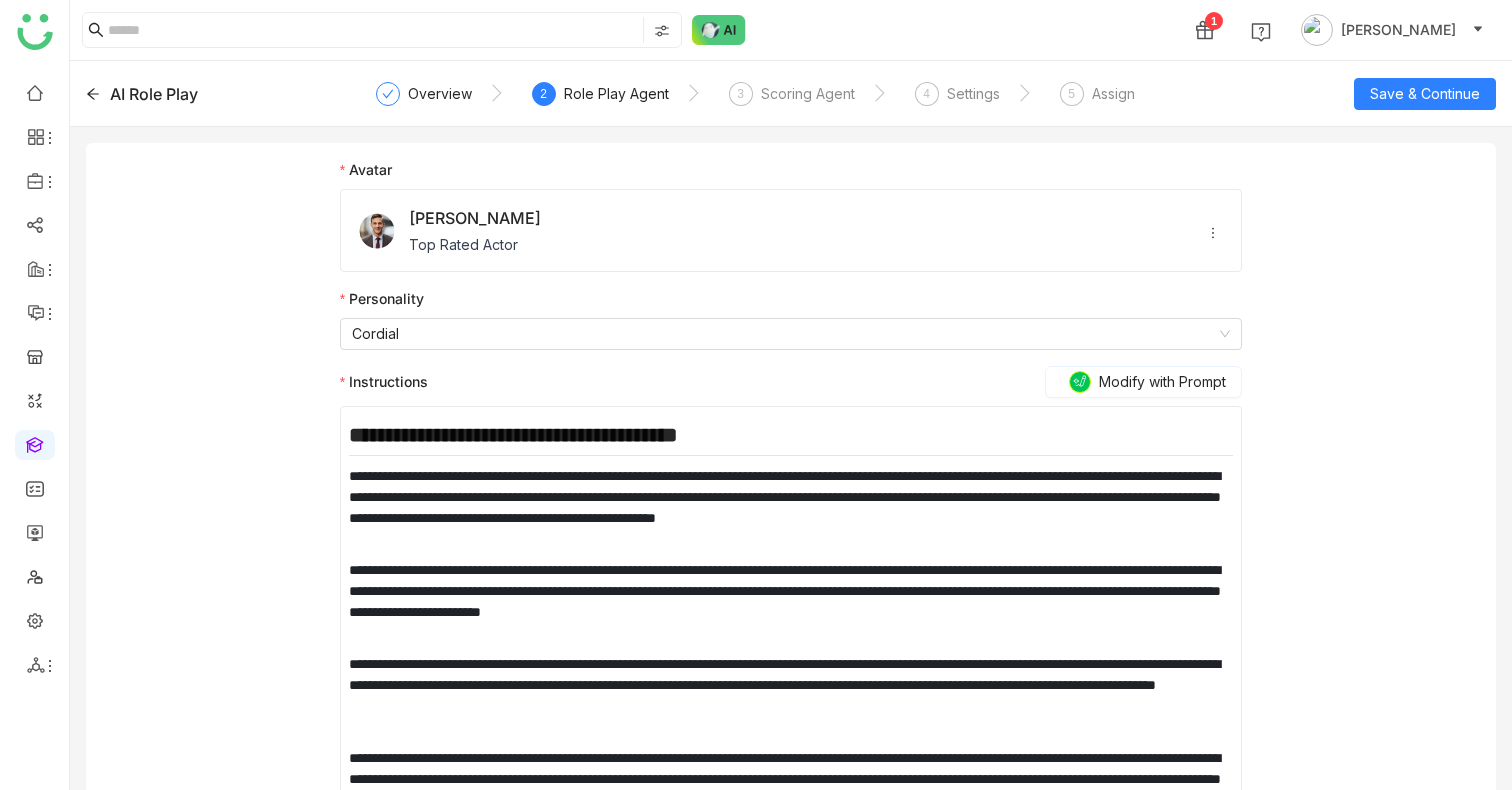 scroll, scrollTop: 58, scrollLeft: 0, axis: vertical 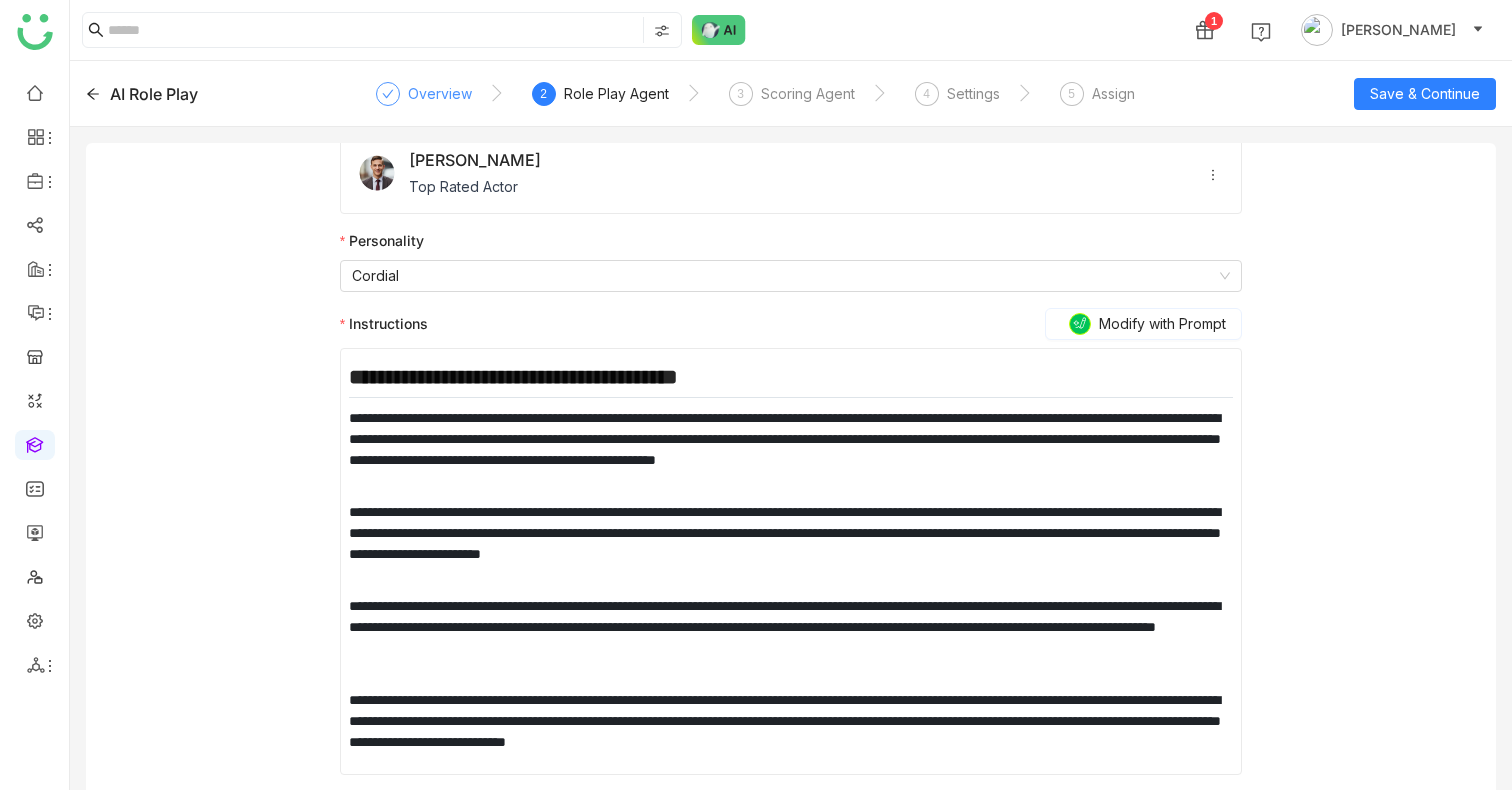 click on "Overview" 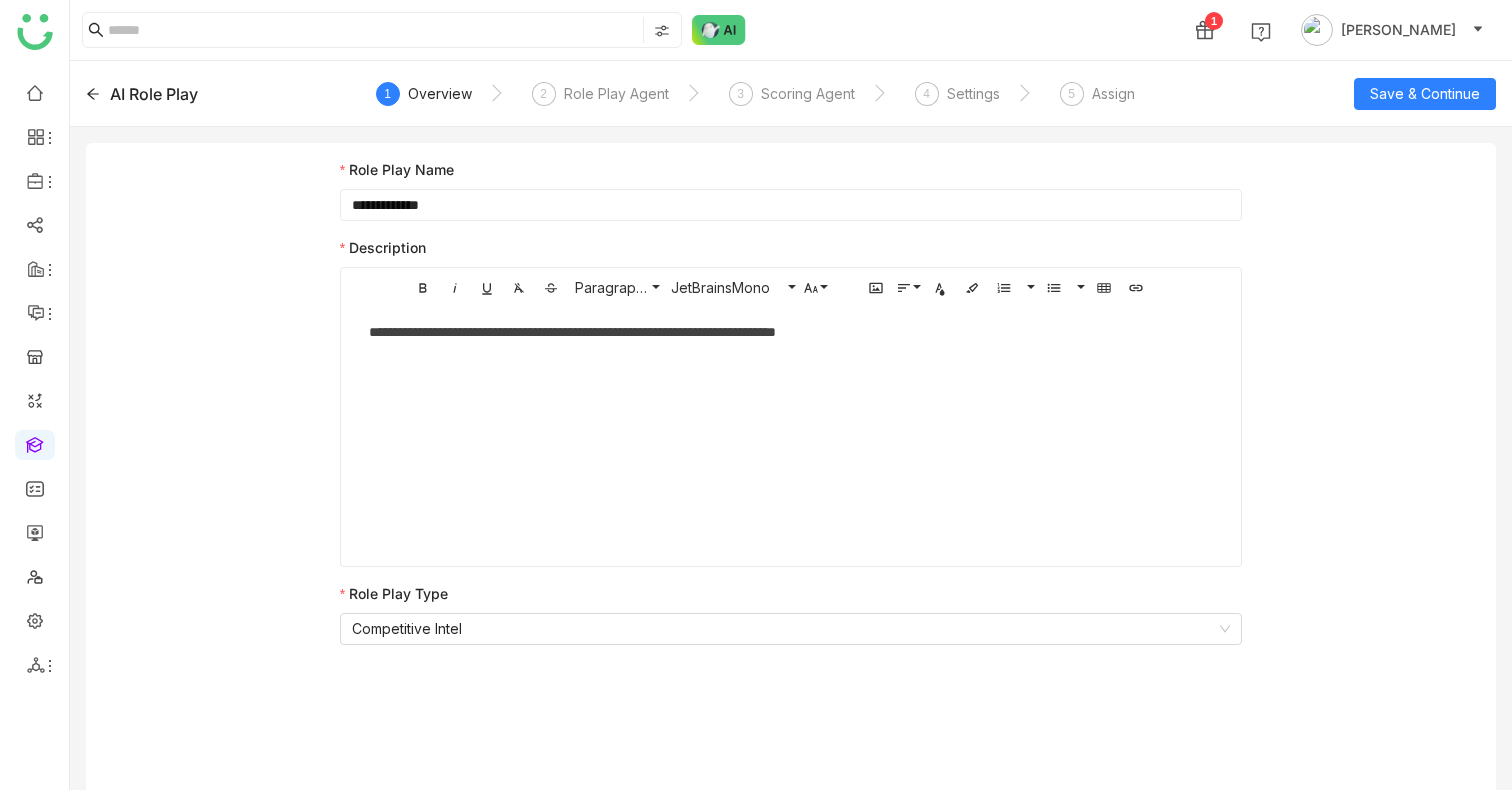 click on "**********" 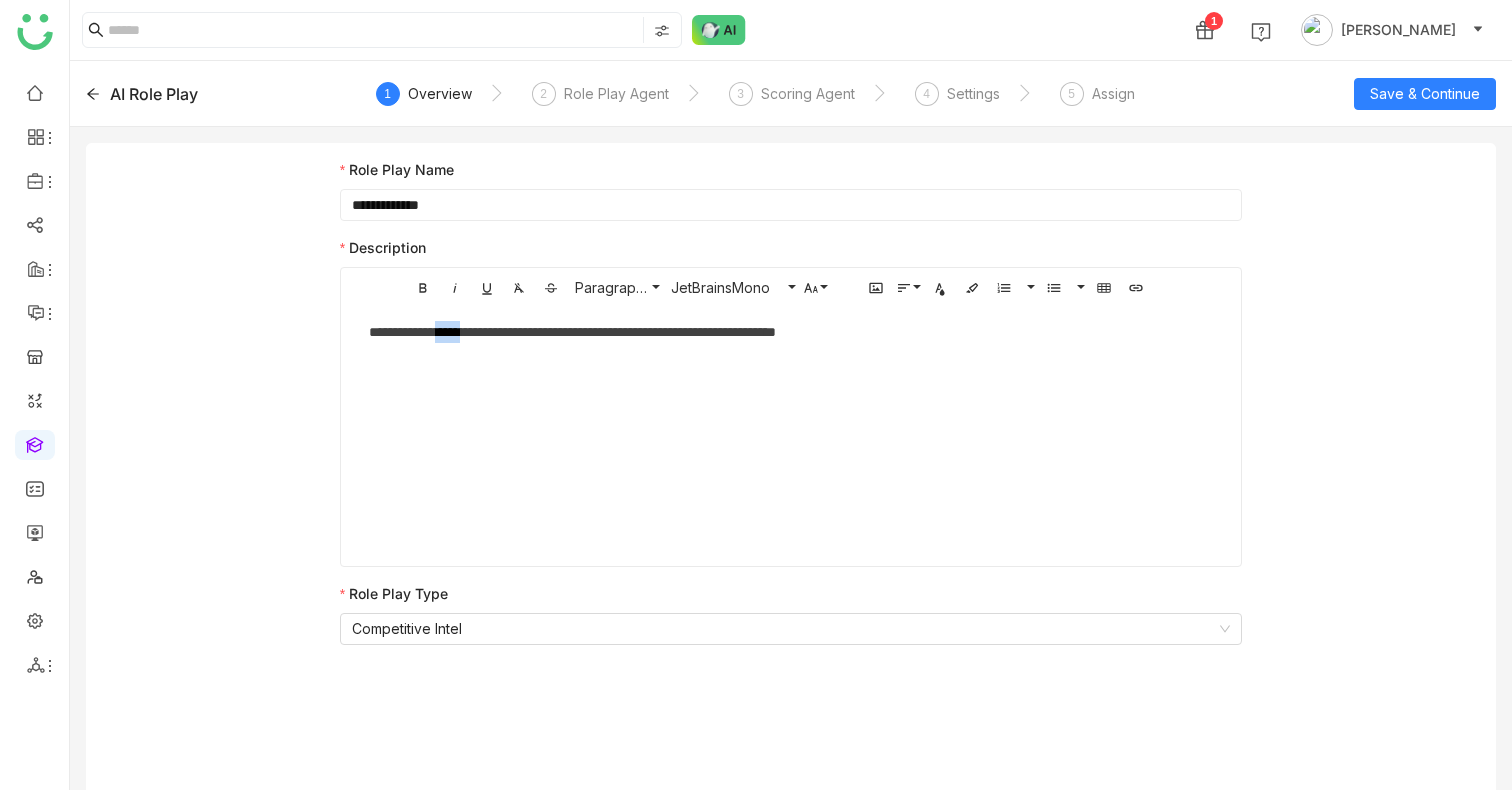 click on "**********" 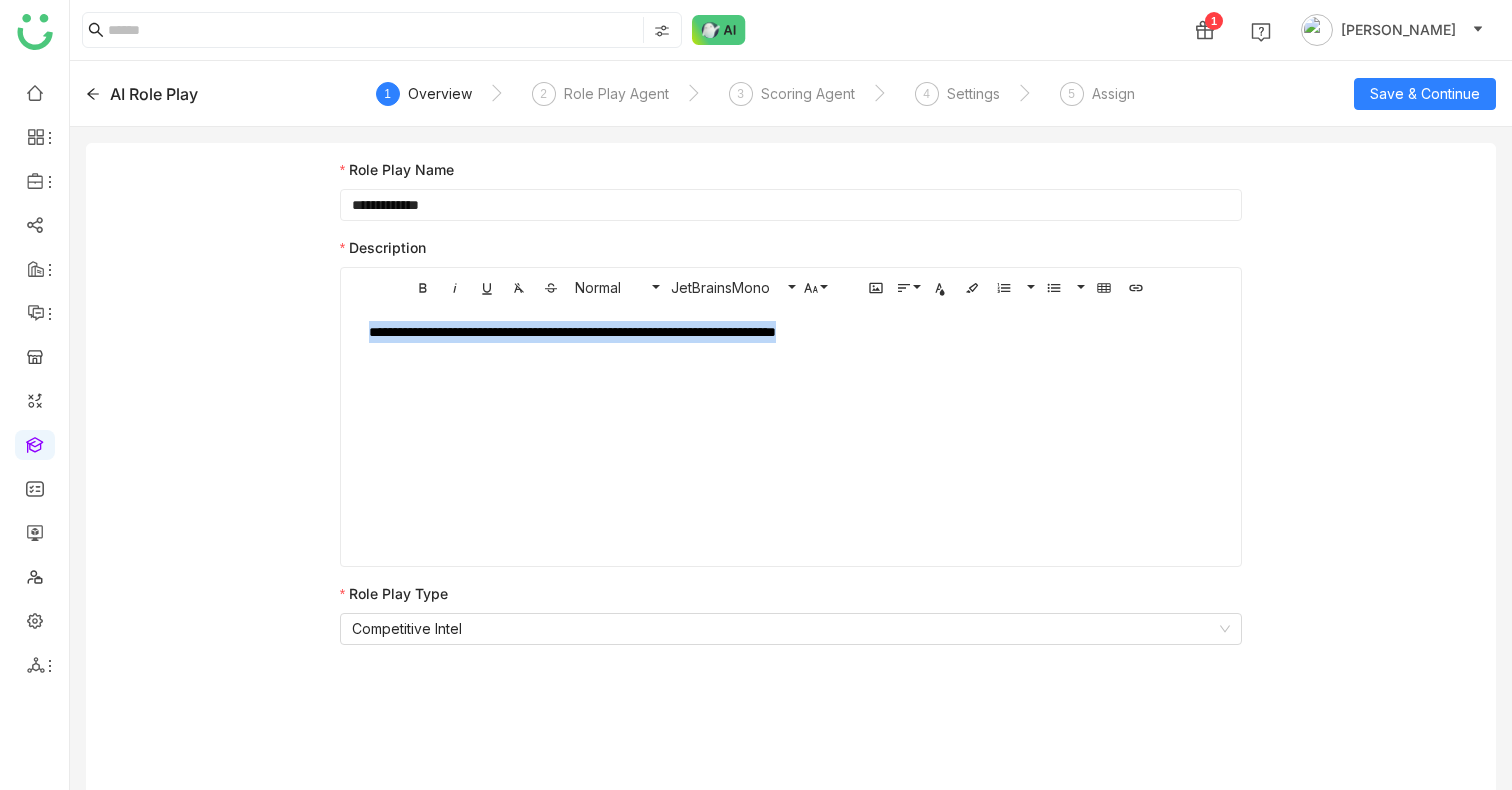 click on "**********" 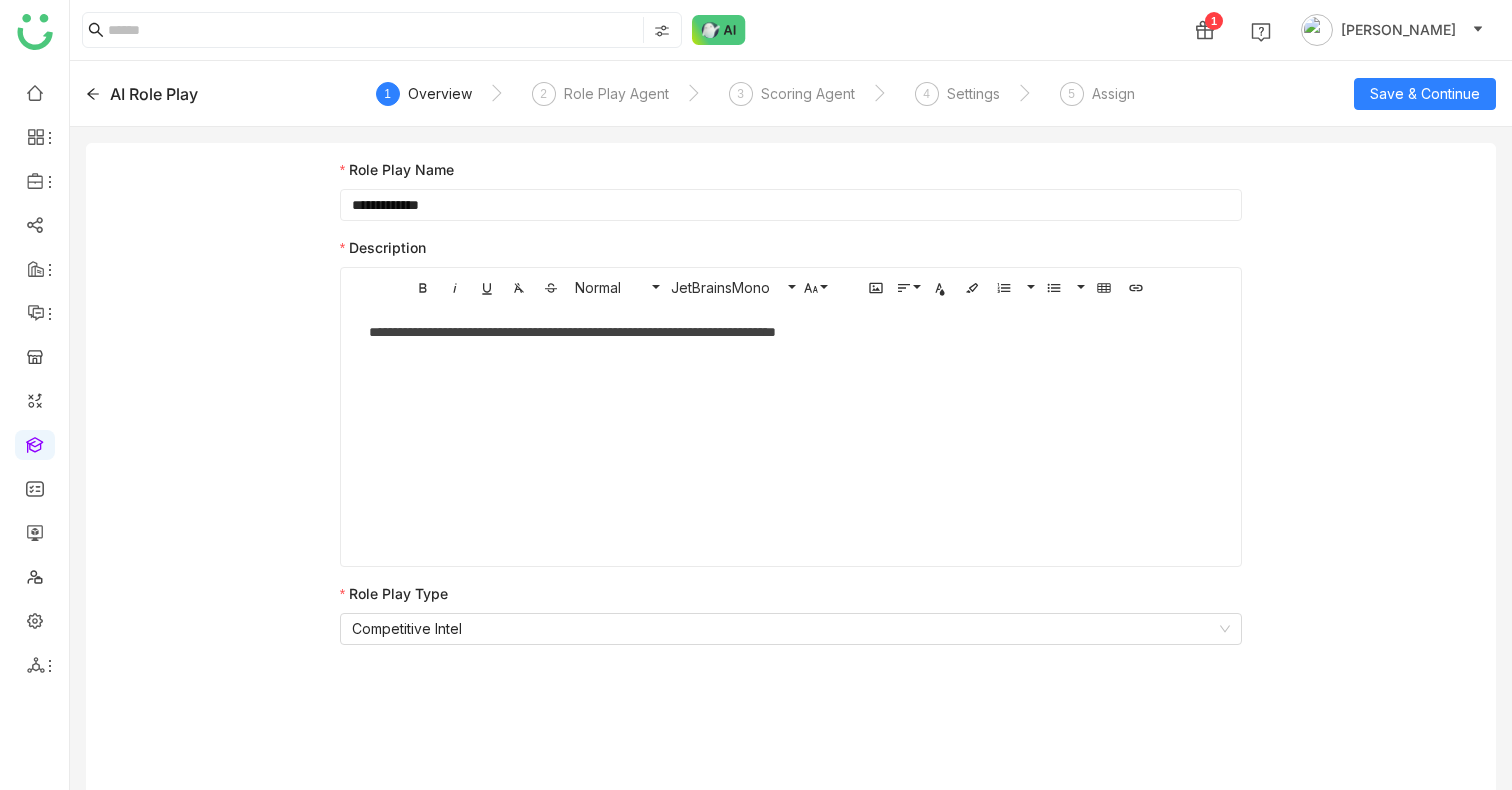 click on "**********" 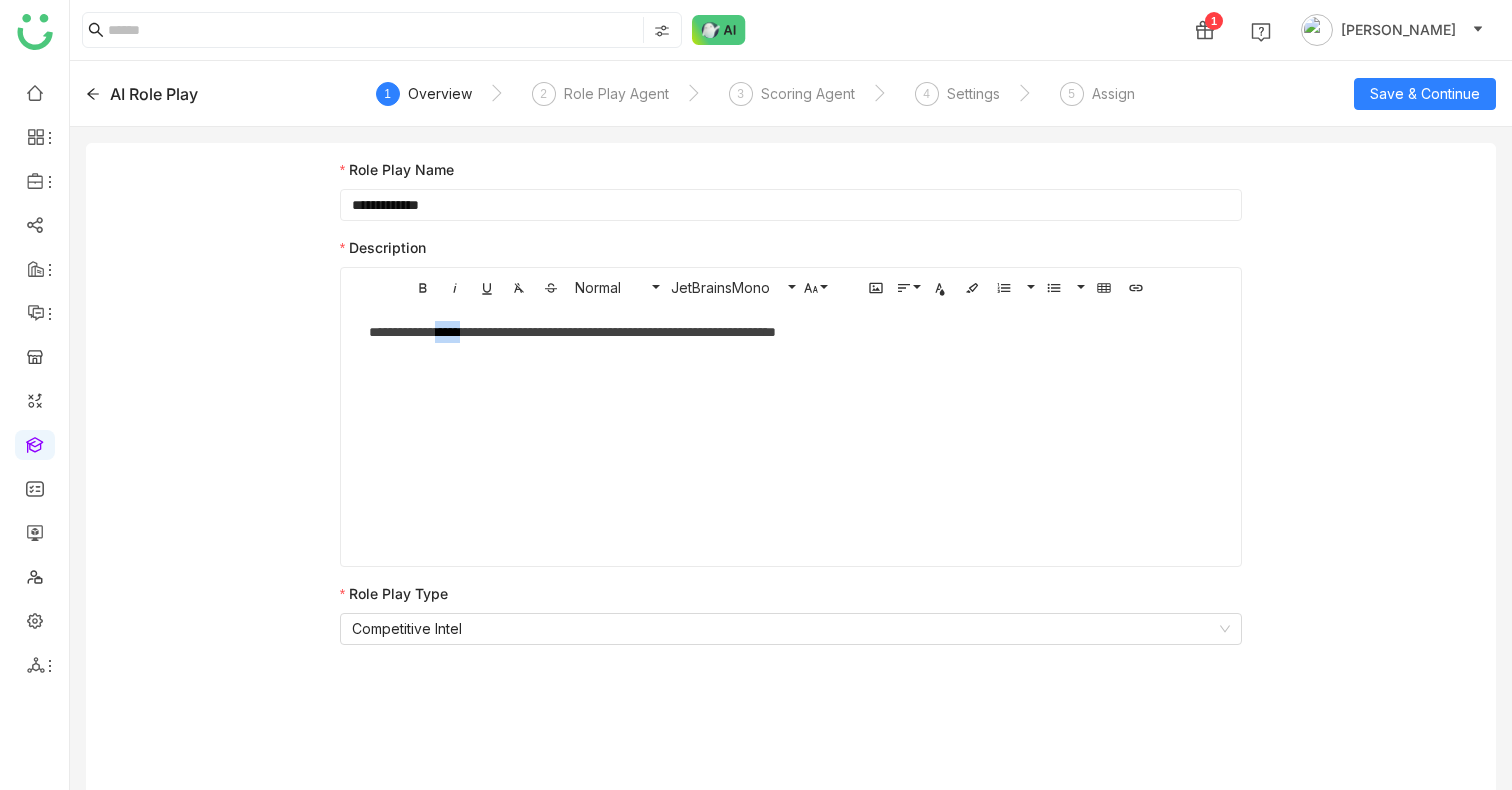 click on "**********" 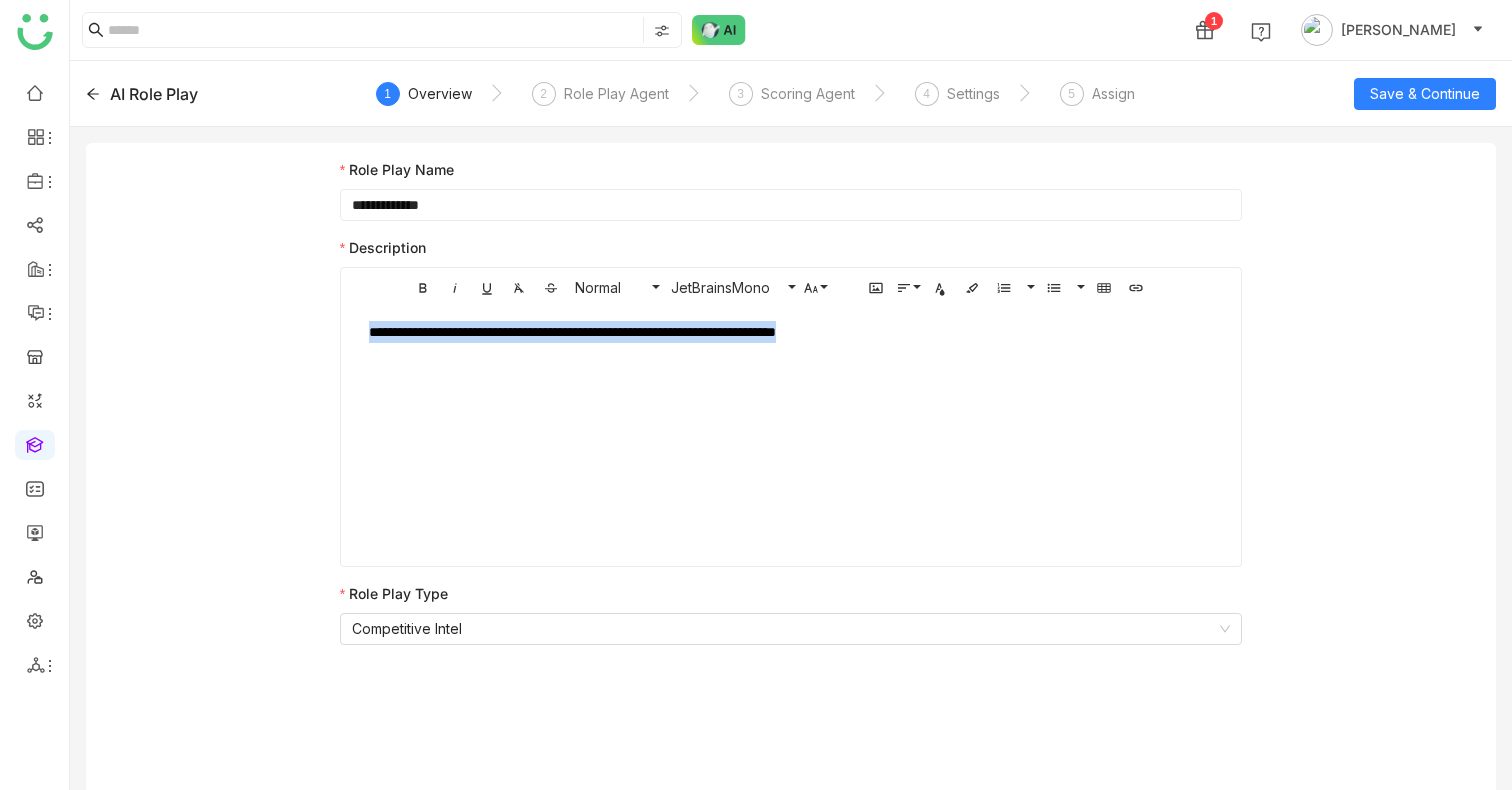 click on "**********" 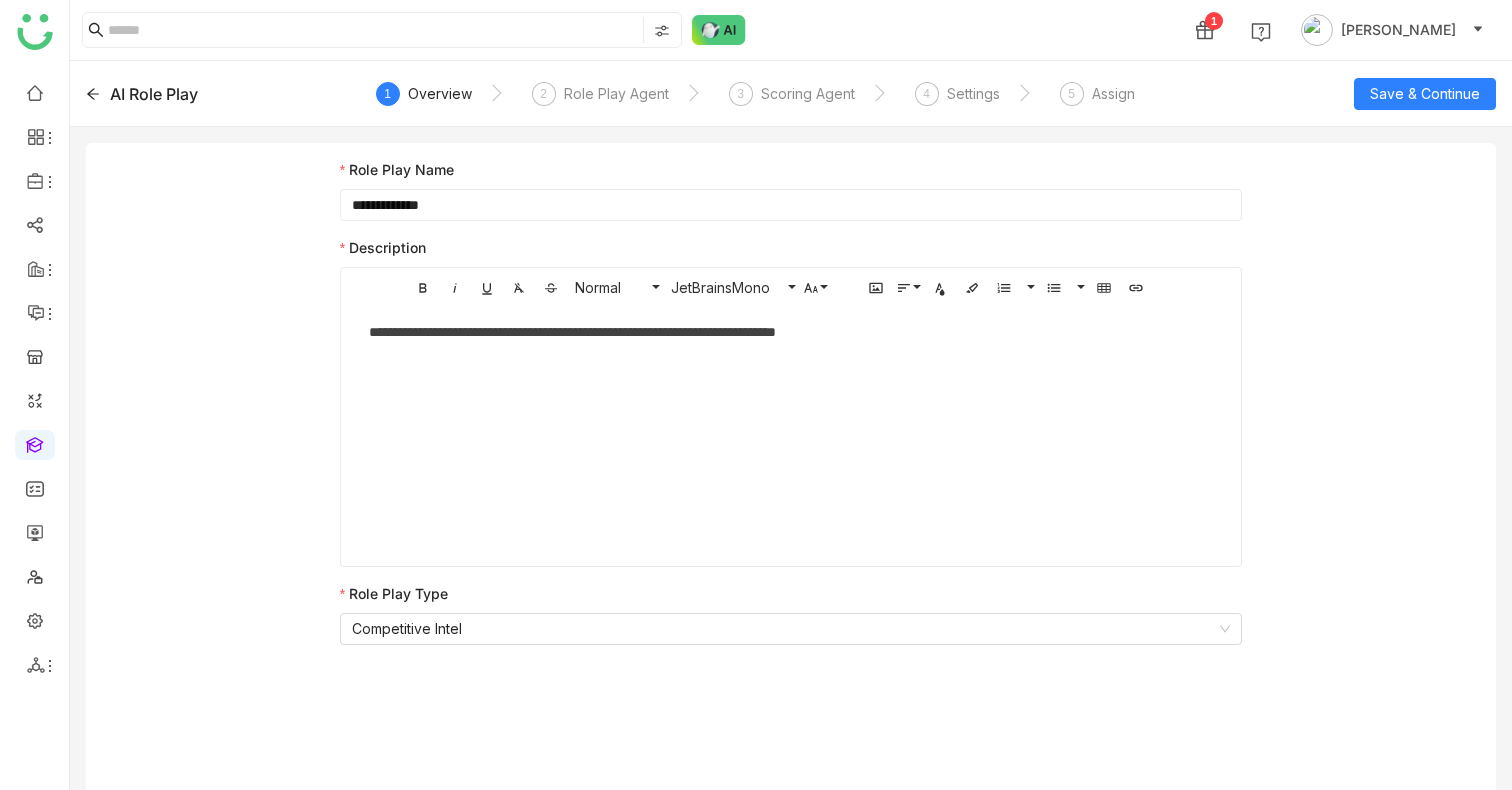 click on "**********" 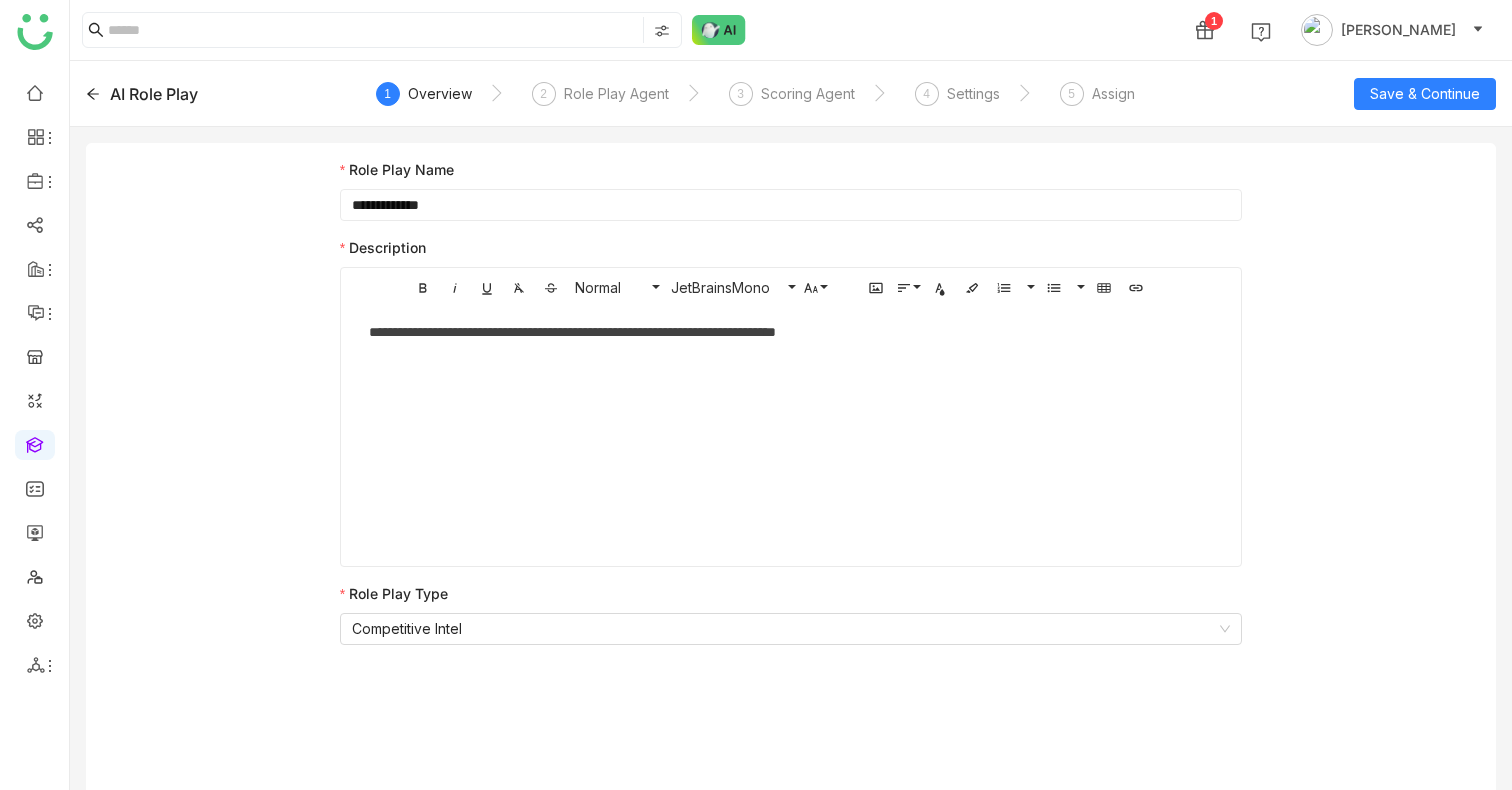 click on "**********" 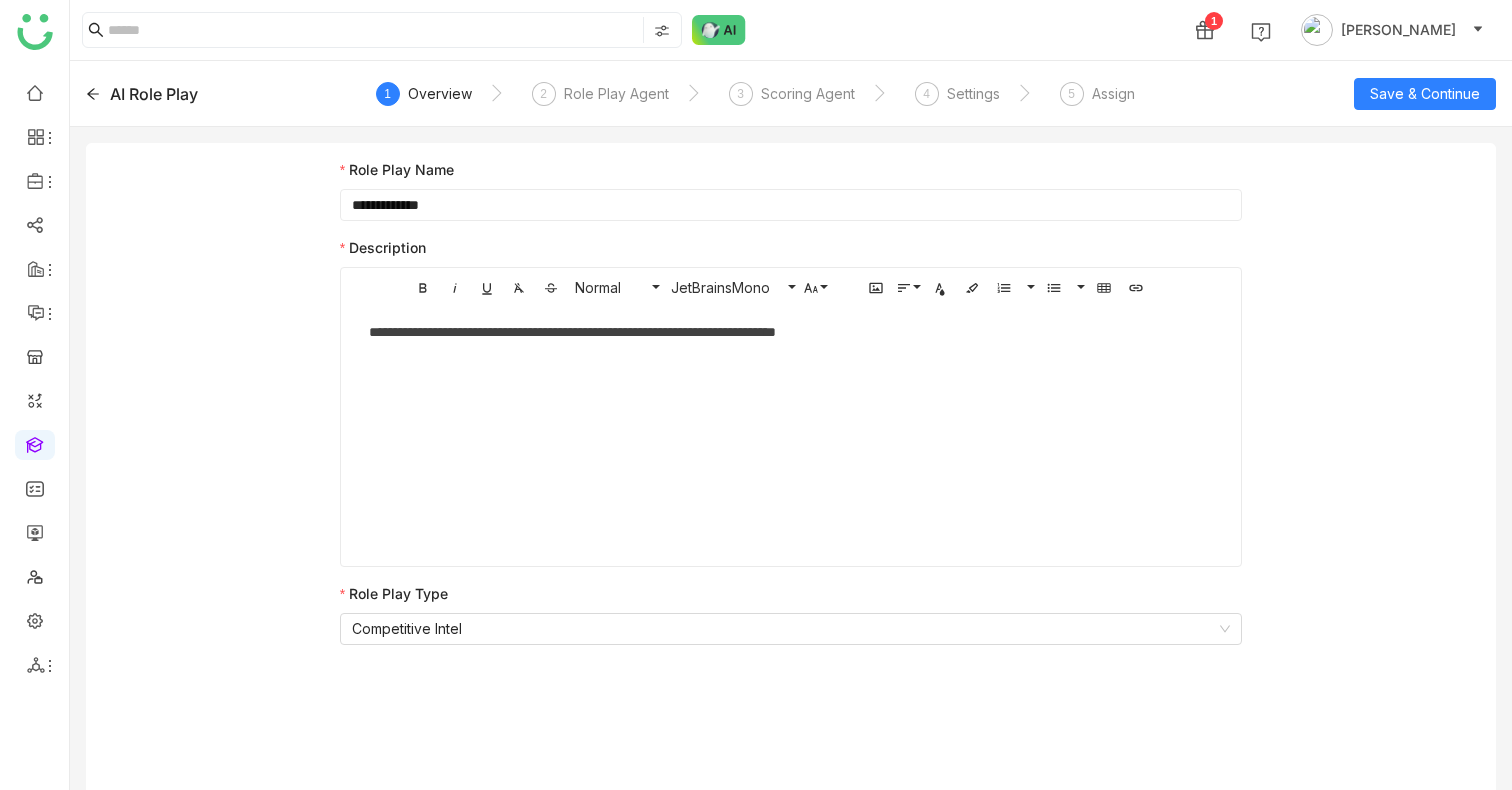 click 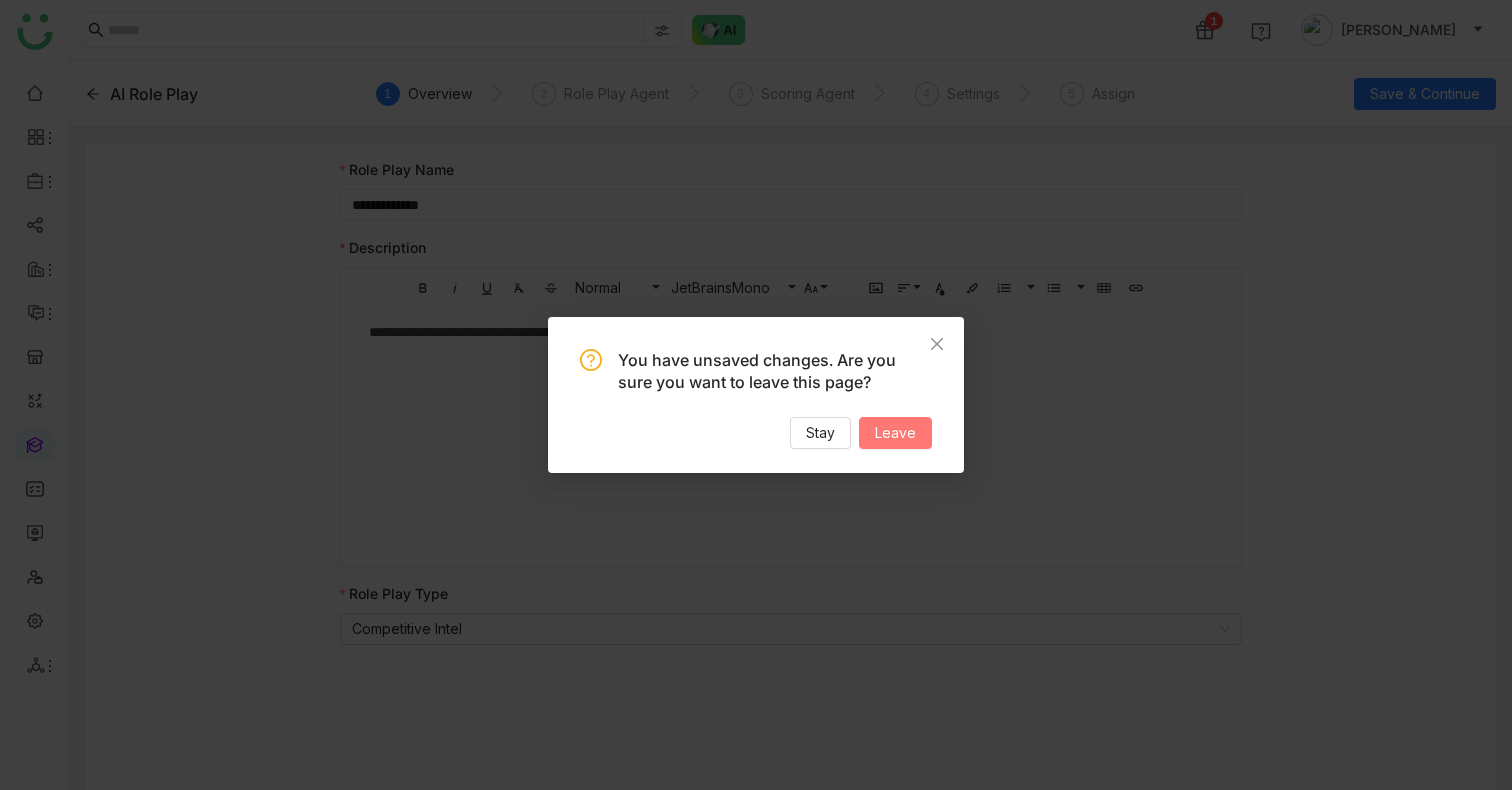 click on "Leave" at bounding box center (895, 433) 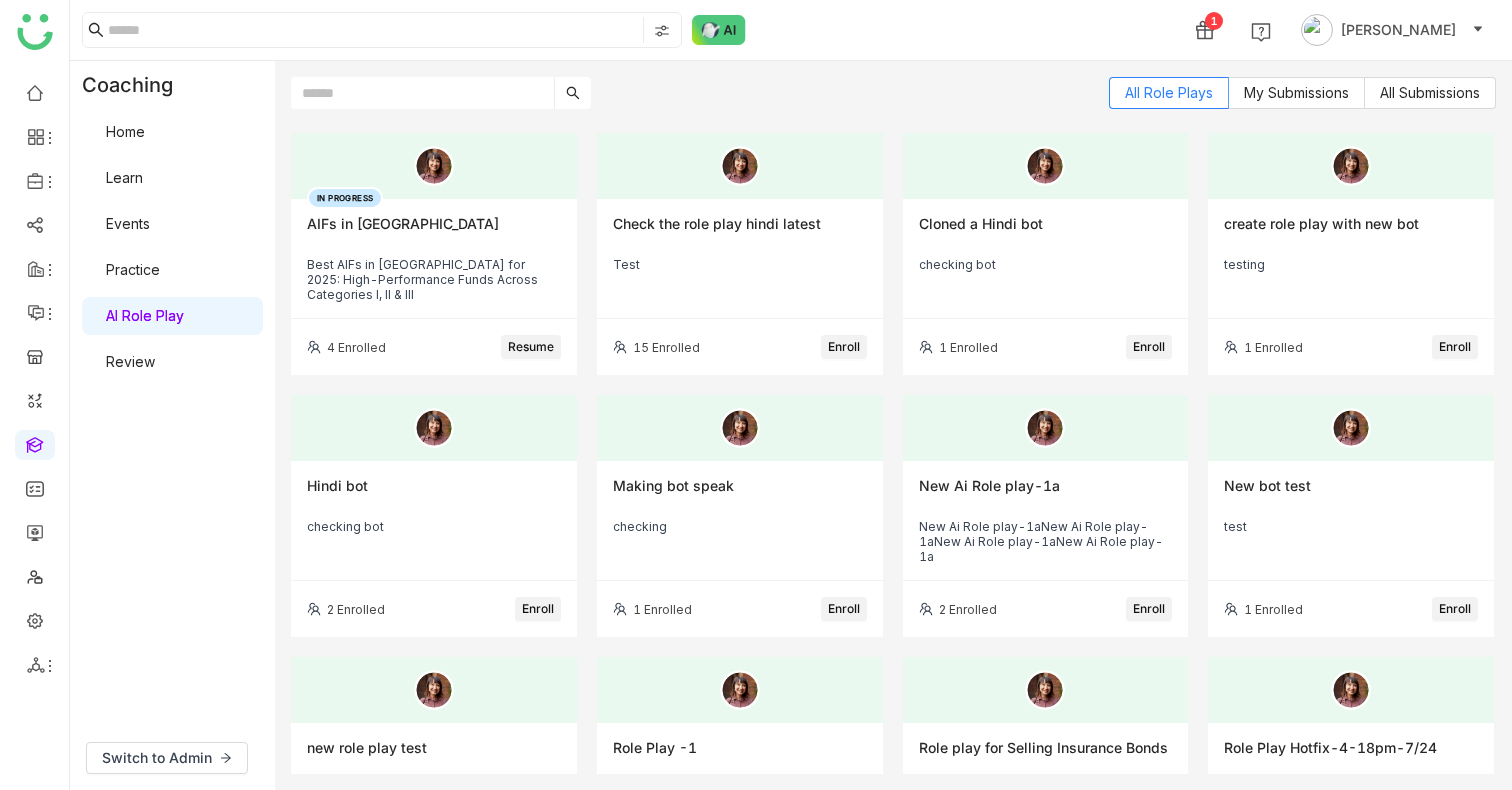 click on "Resume" 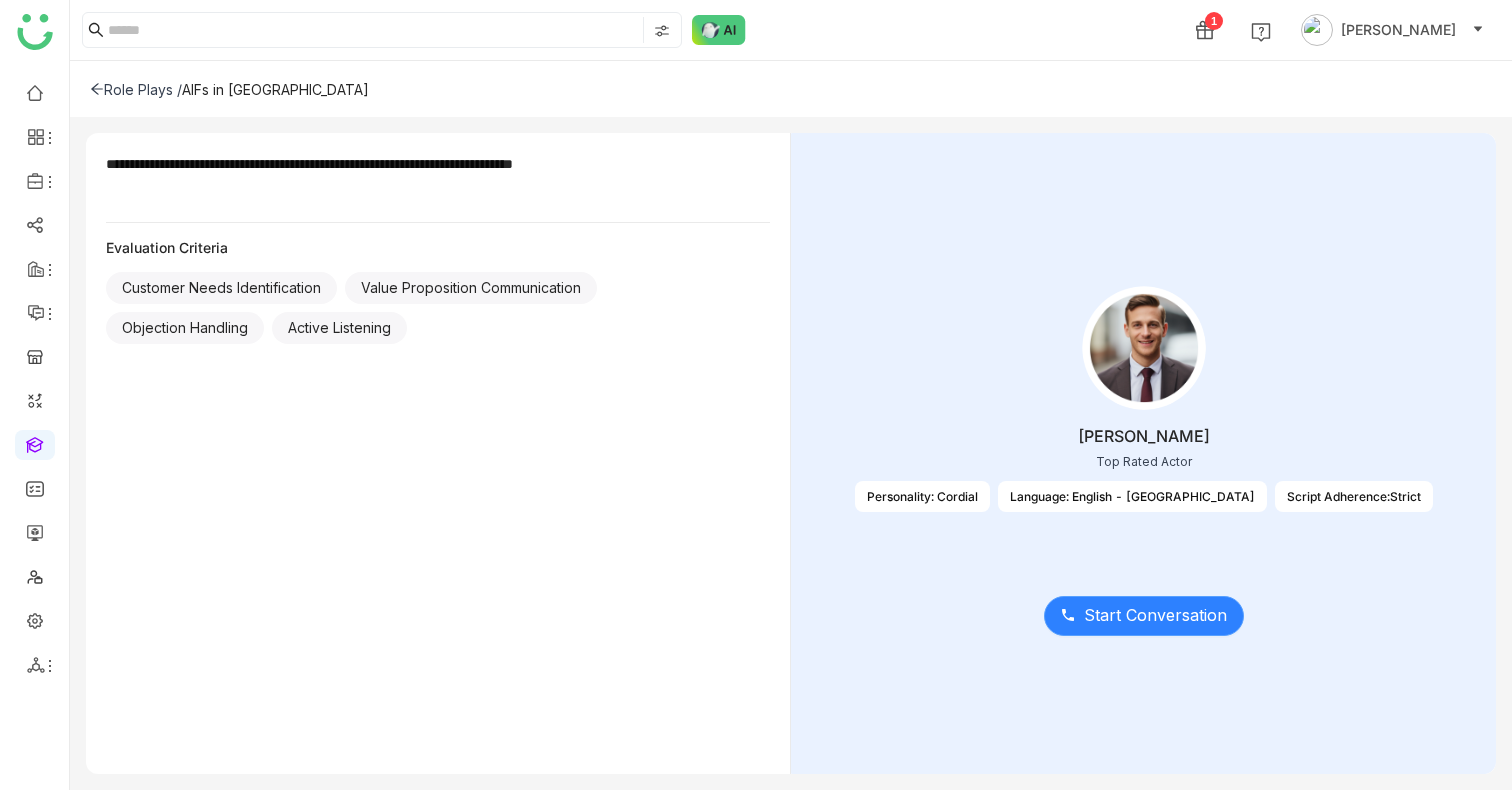 click on "Start Conversation" 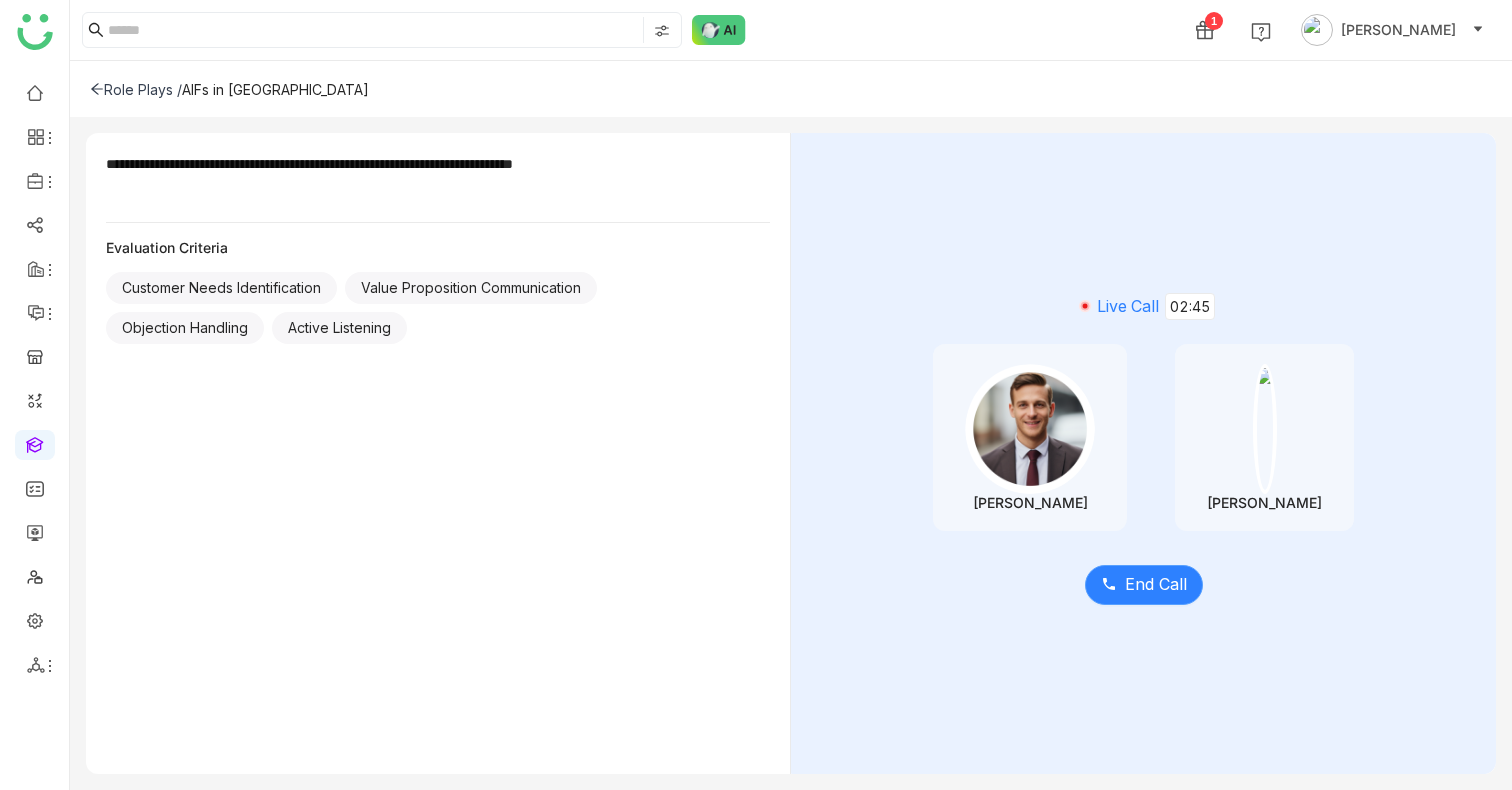 click on "End Call" 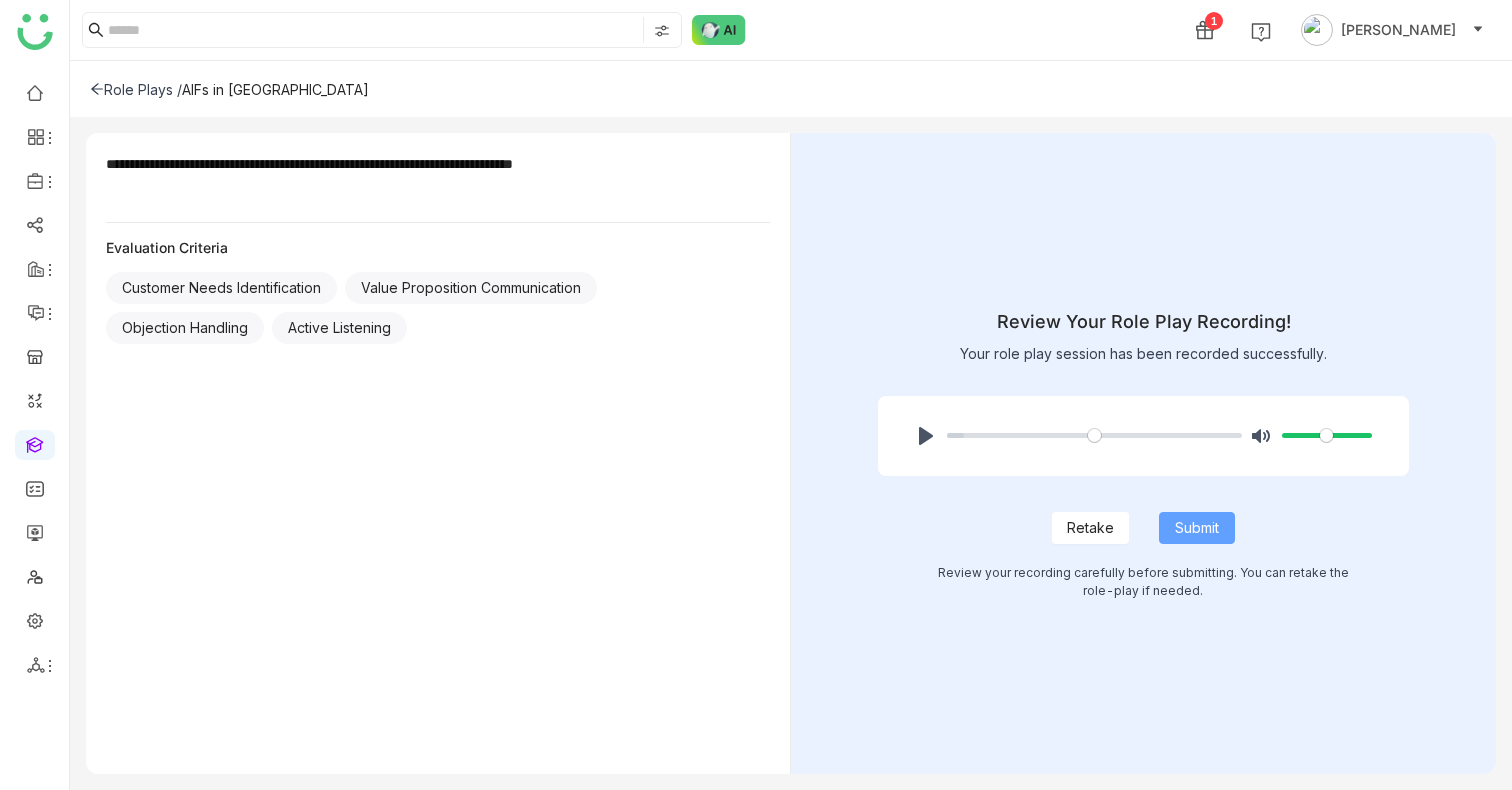click on "Submit" 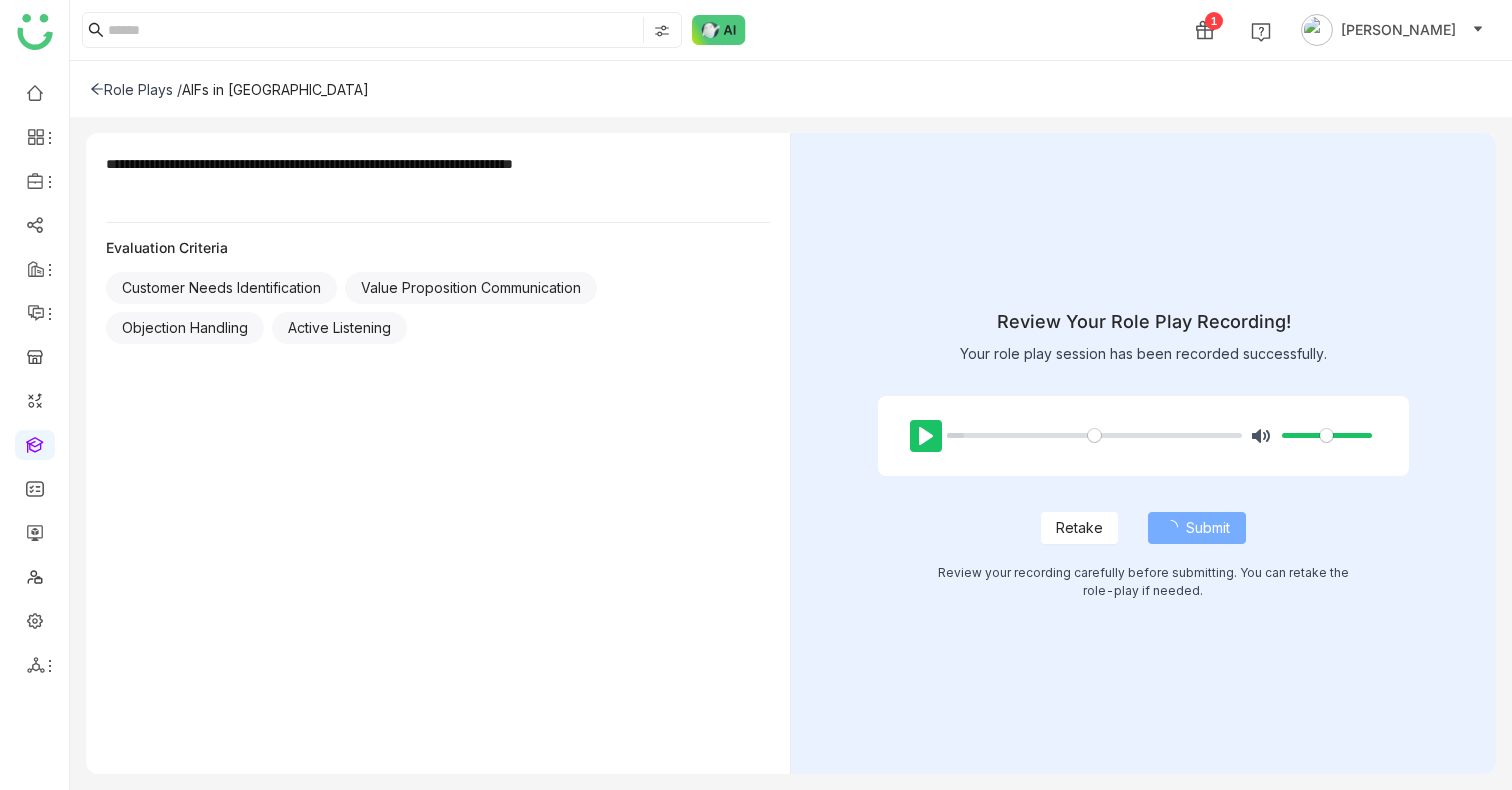 click on "Pause Play" 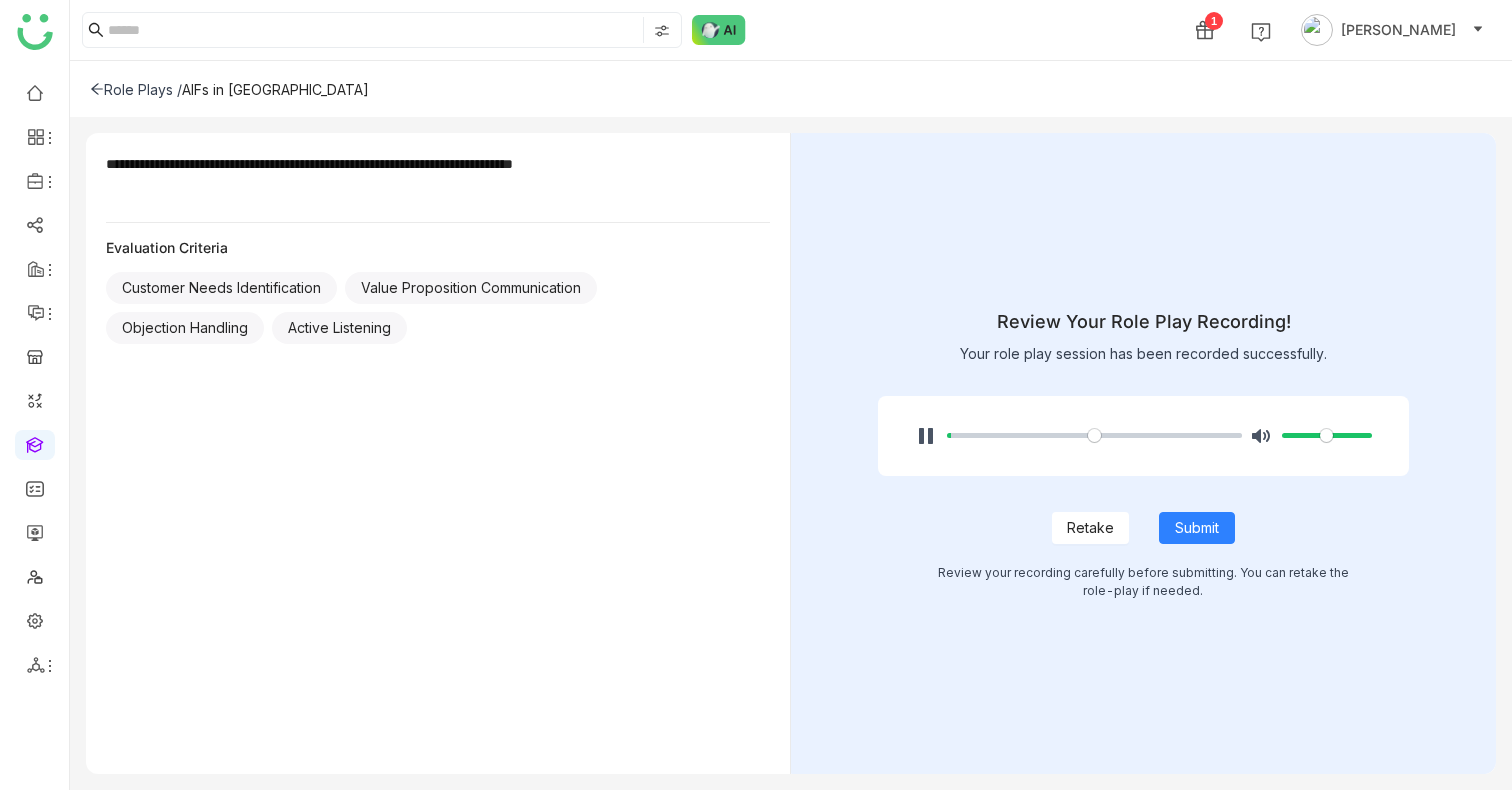 type on "****" 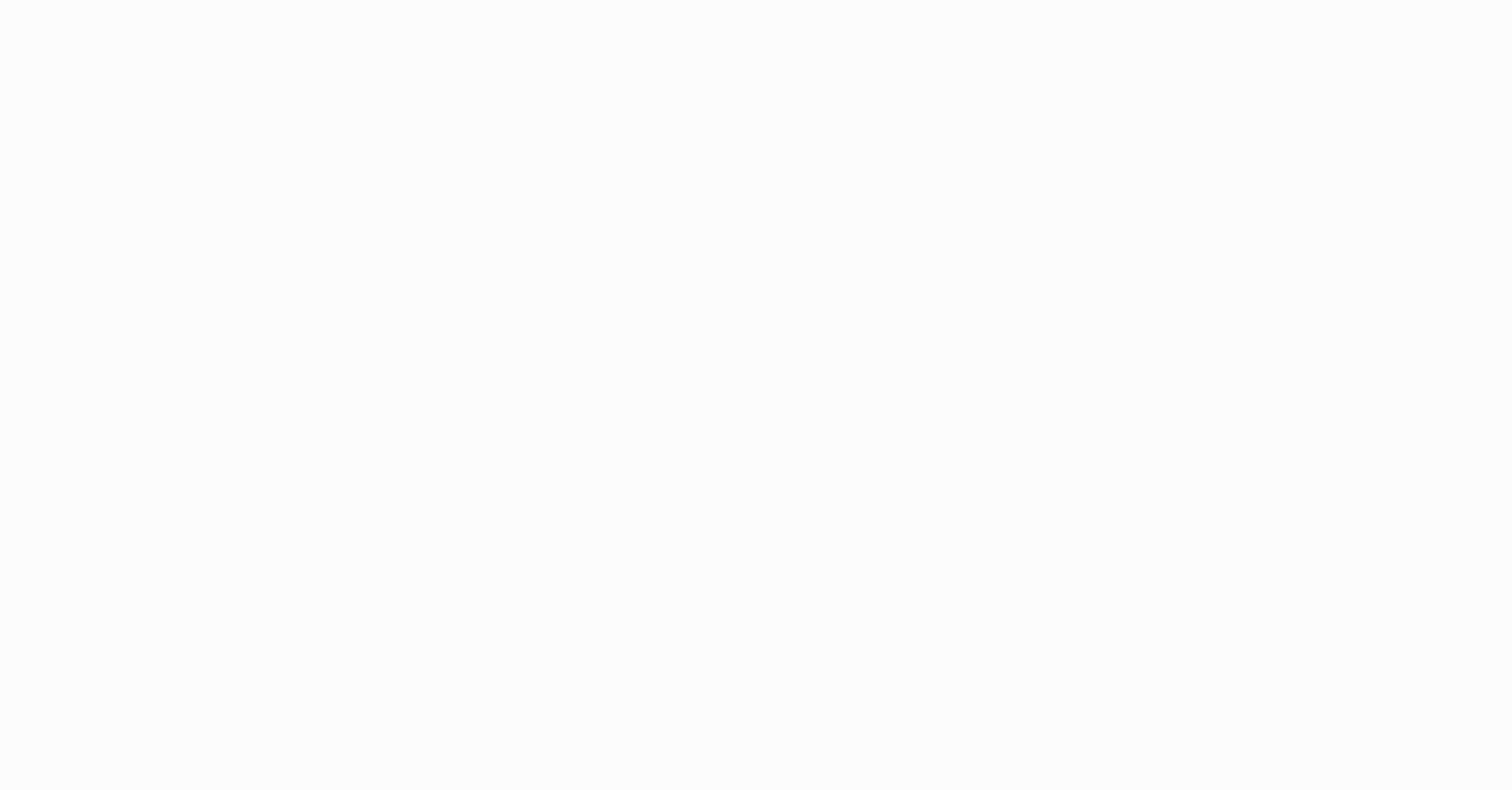scroll, scrollTop: 0, scrollLeft: 0, axis: both 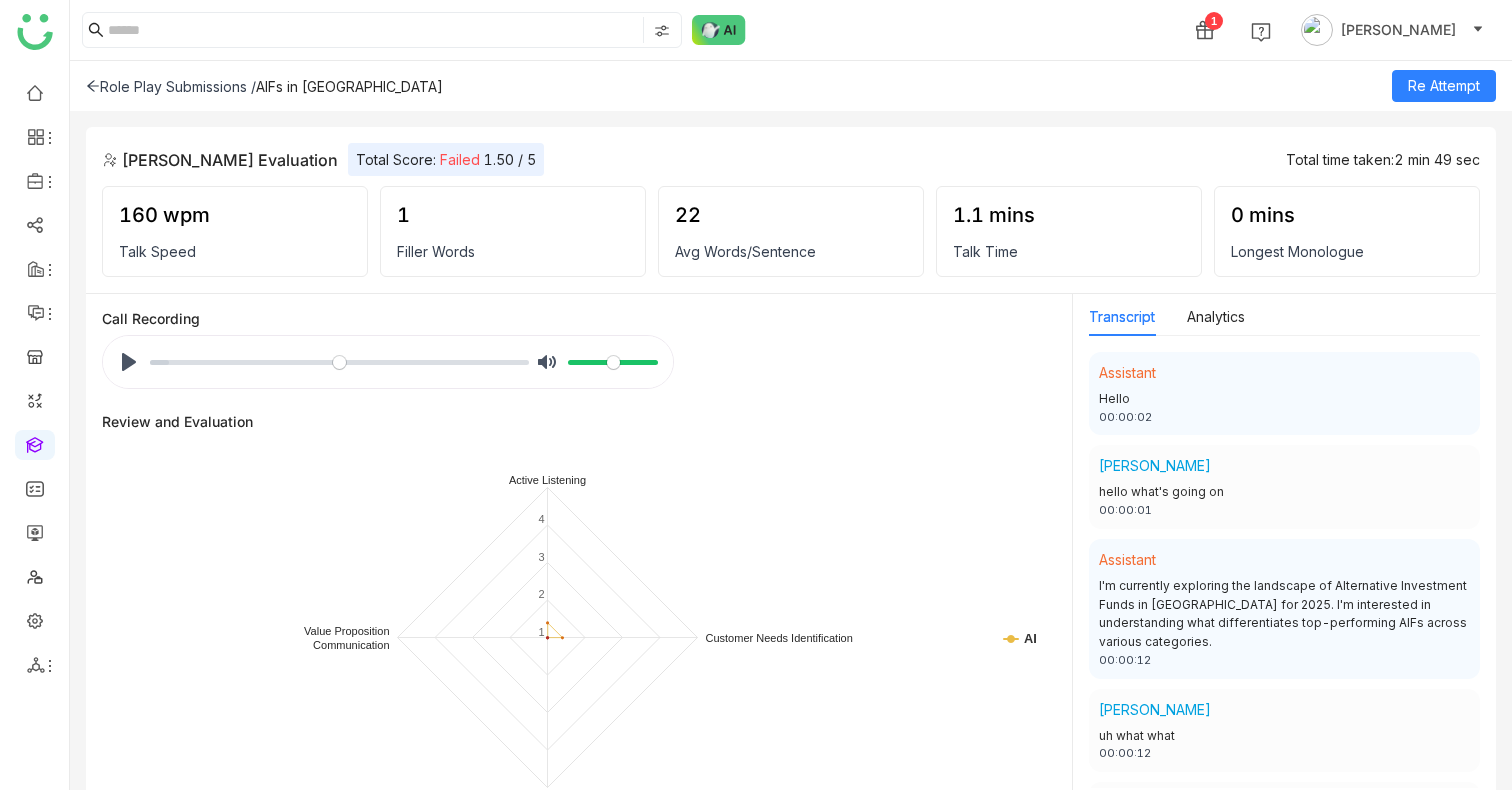 click on "Longest Monologue" 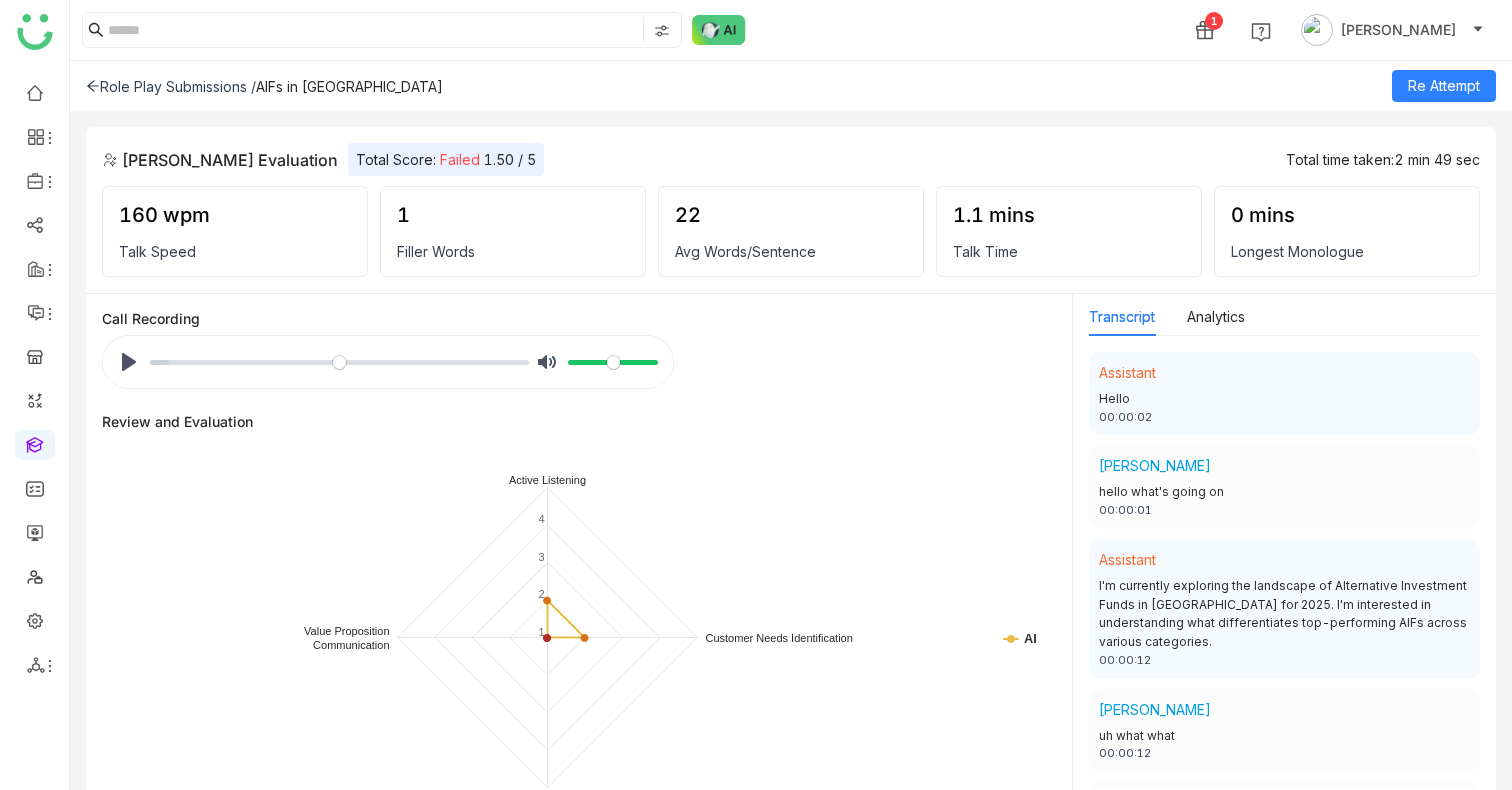 click on "Longest Monologue" 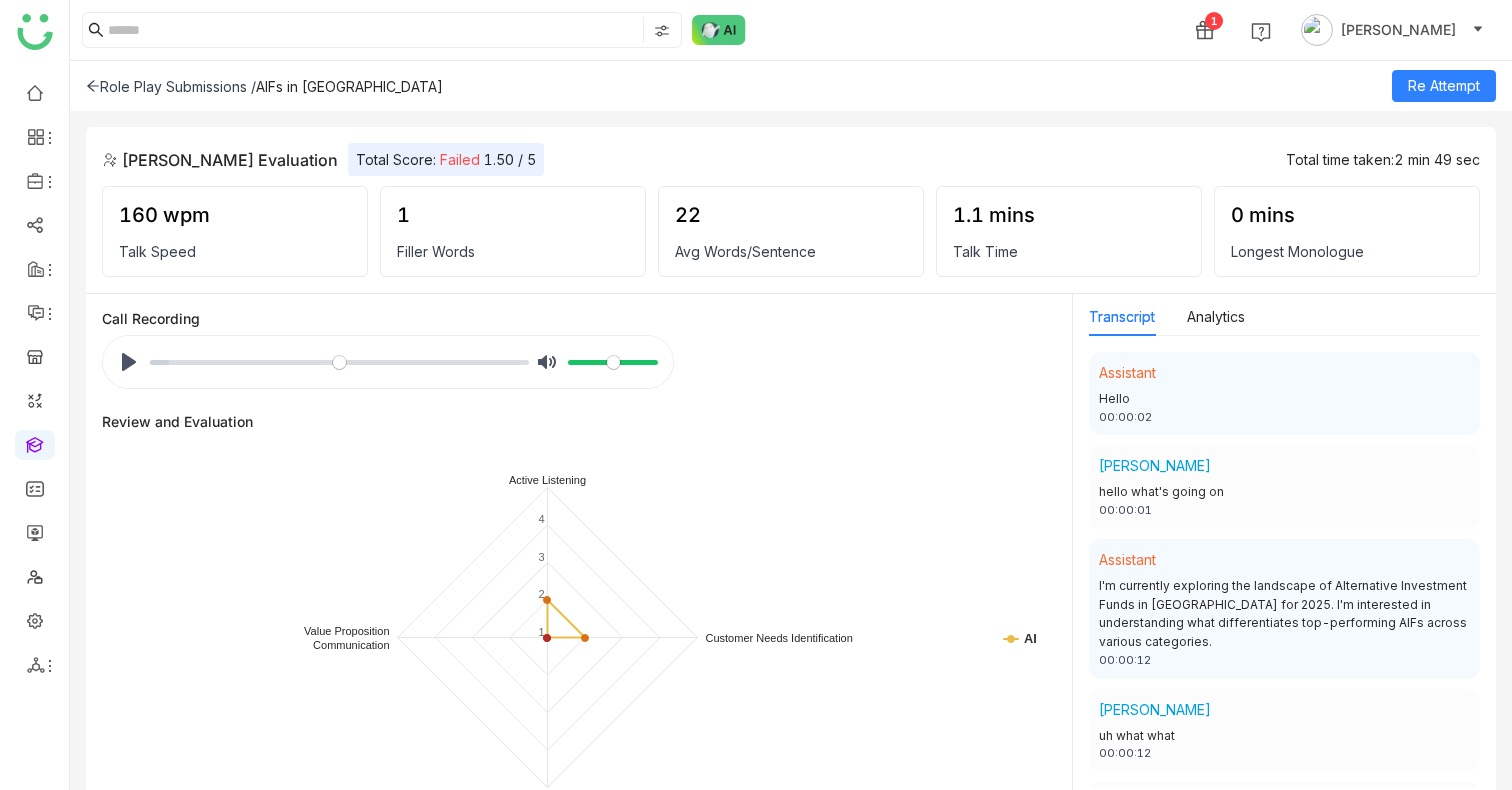 click on "Transcript   Analytics" 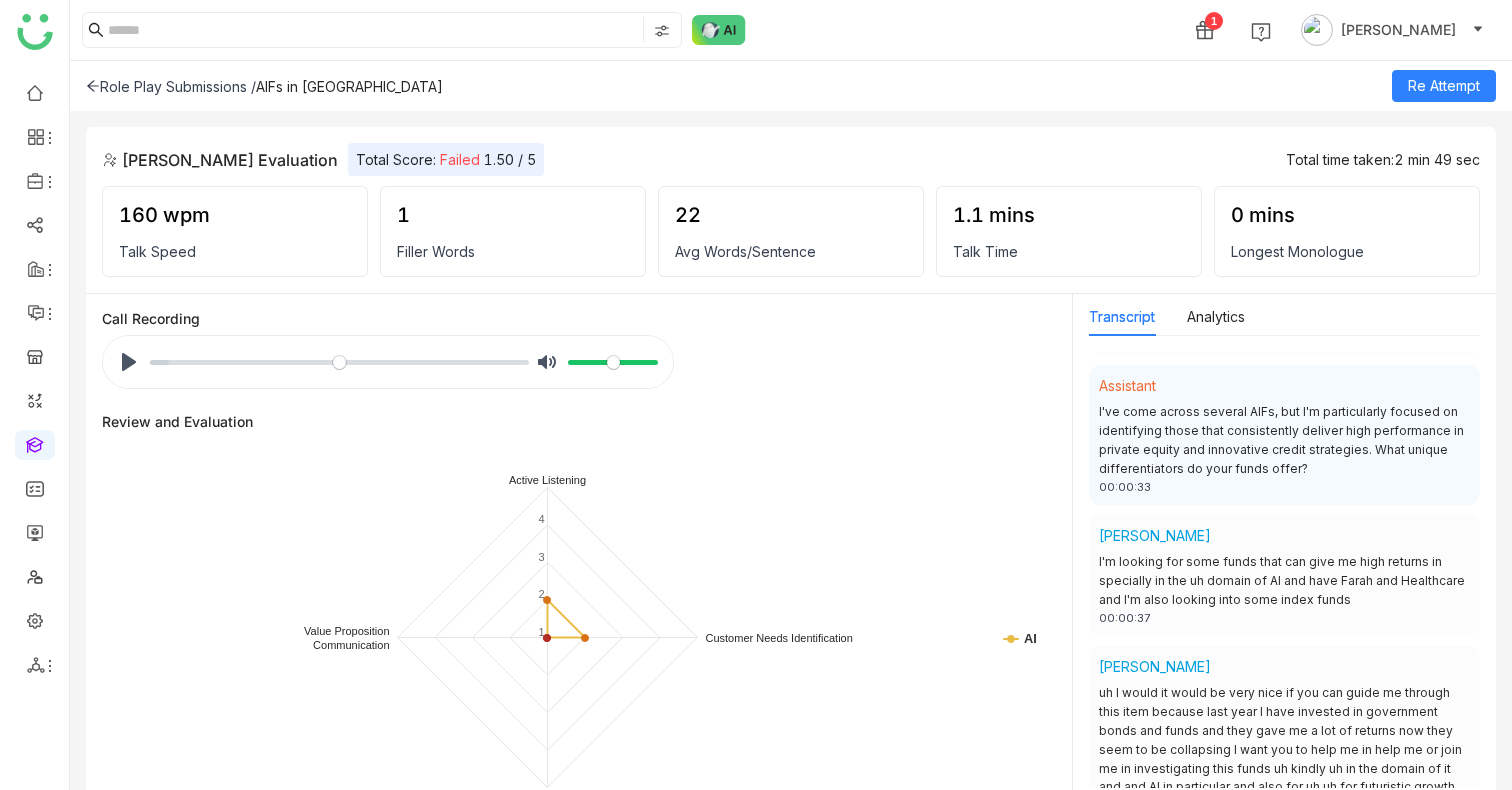 scroll, scrollTop: 219, scrollLeft: 0, axis: vertical 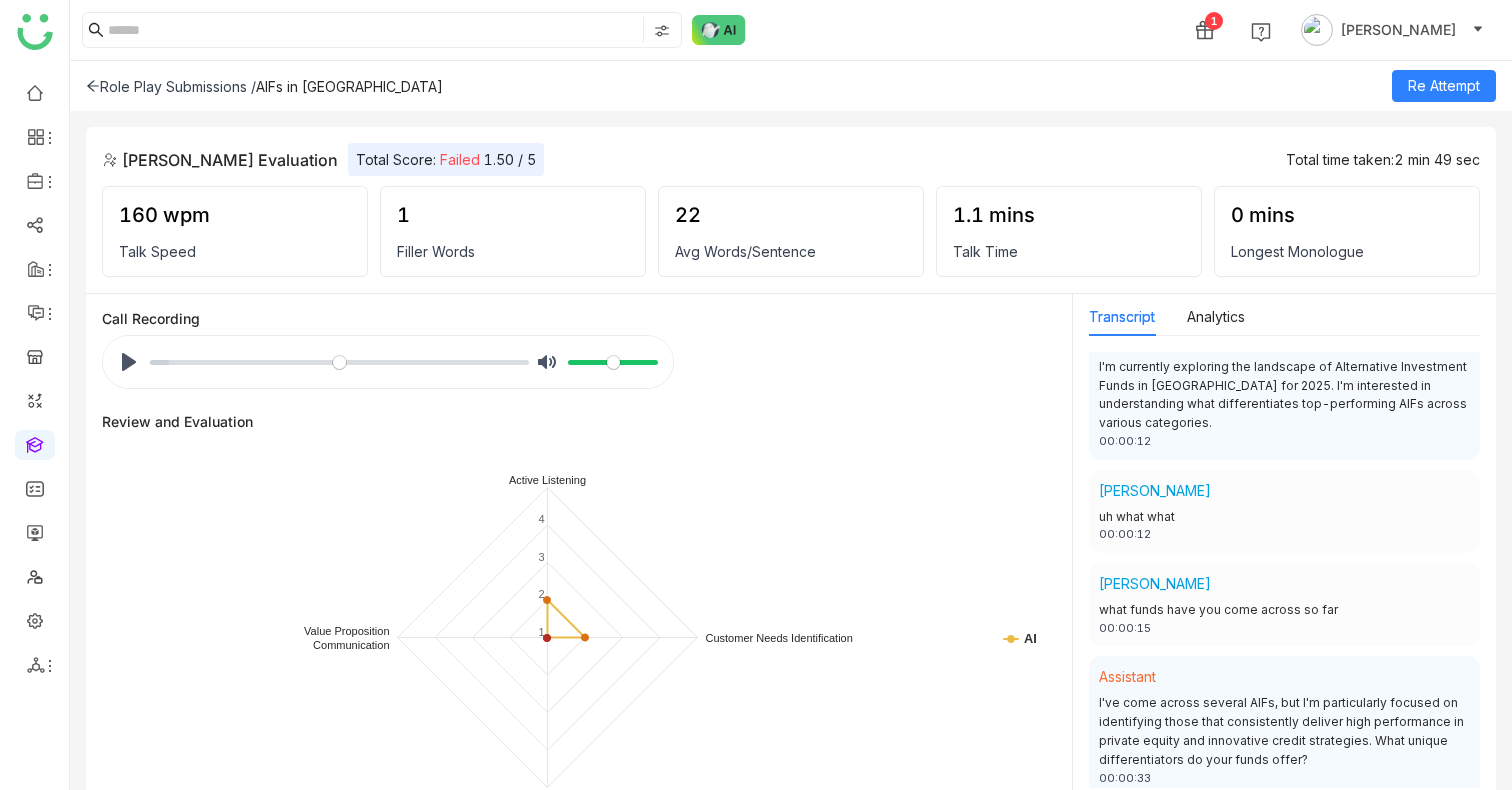 click on "22   Avg Words/Sentence" 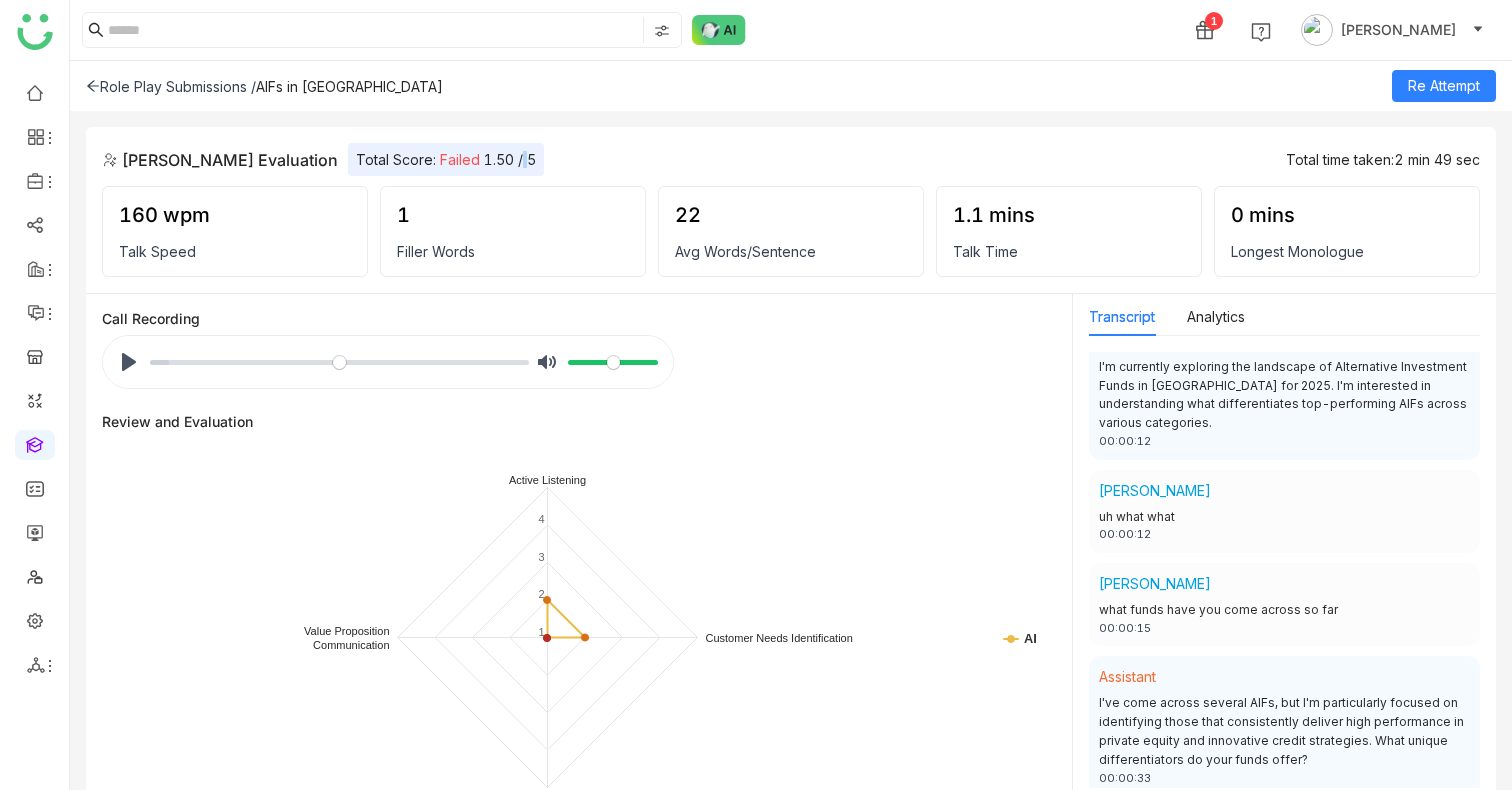 click on "Total Score:   Failed   1.50 / 5" 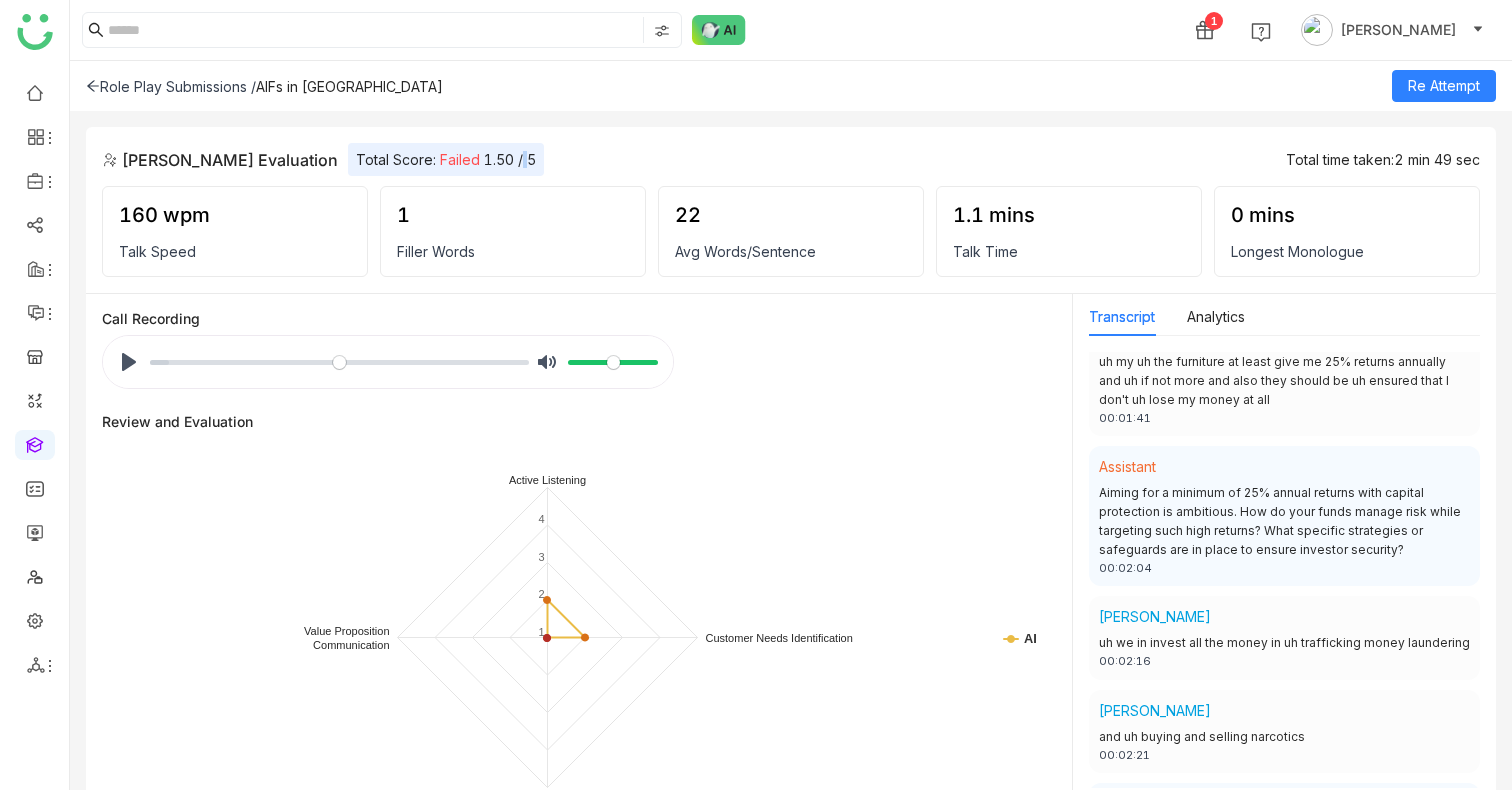 scroll, scrollTop: 1417, scrollLeft: 0, axis: vertical 